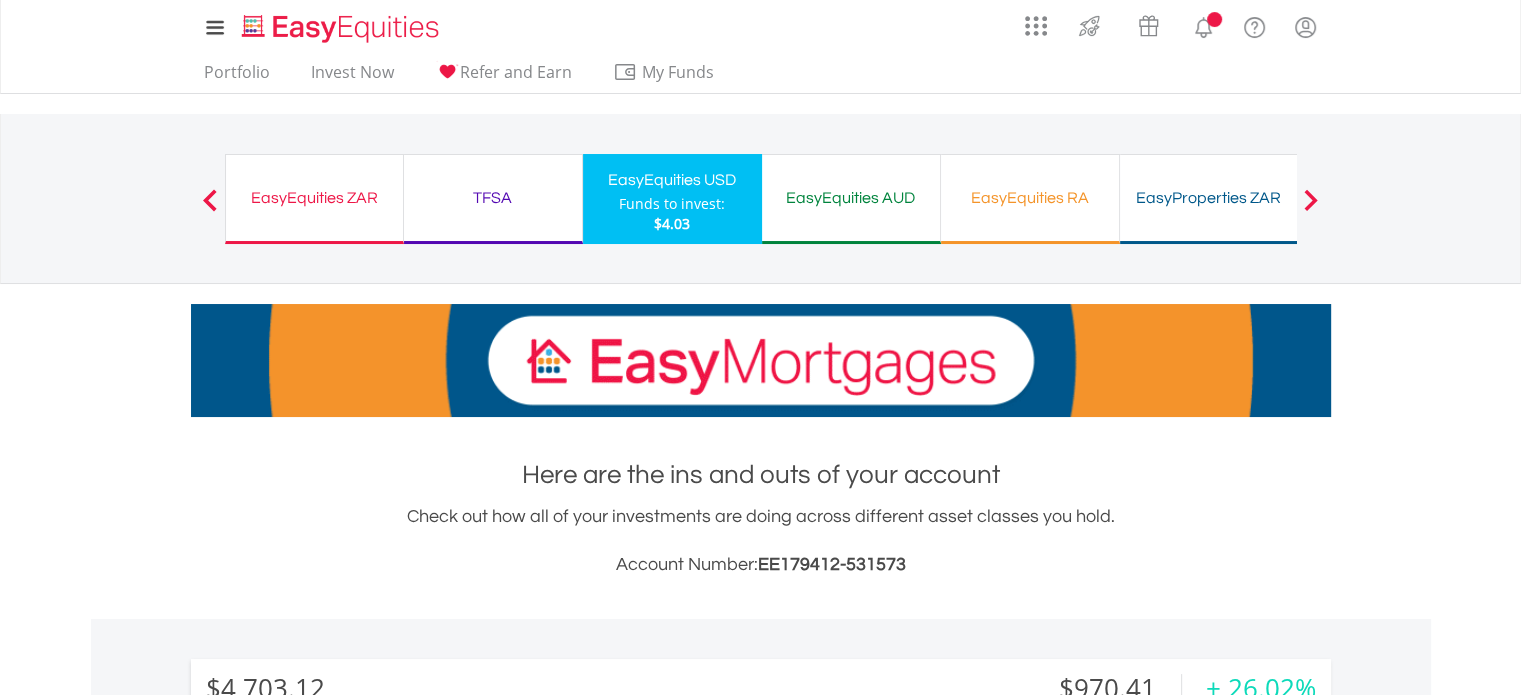 scroll, scrollTop: 200, scrollLeft: 0, axis: vertical 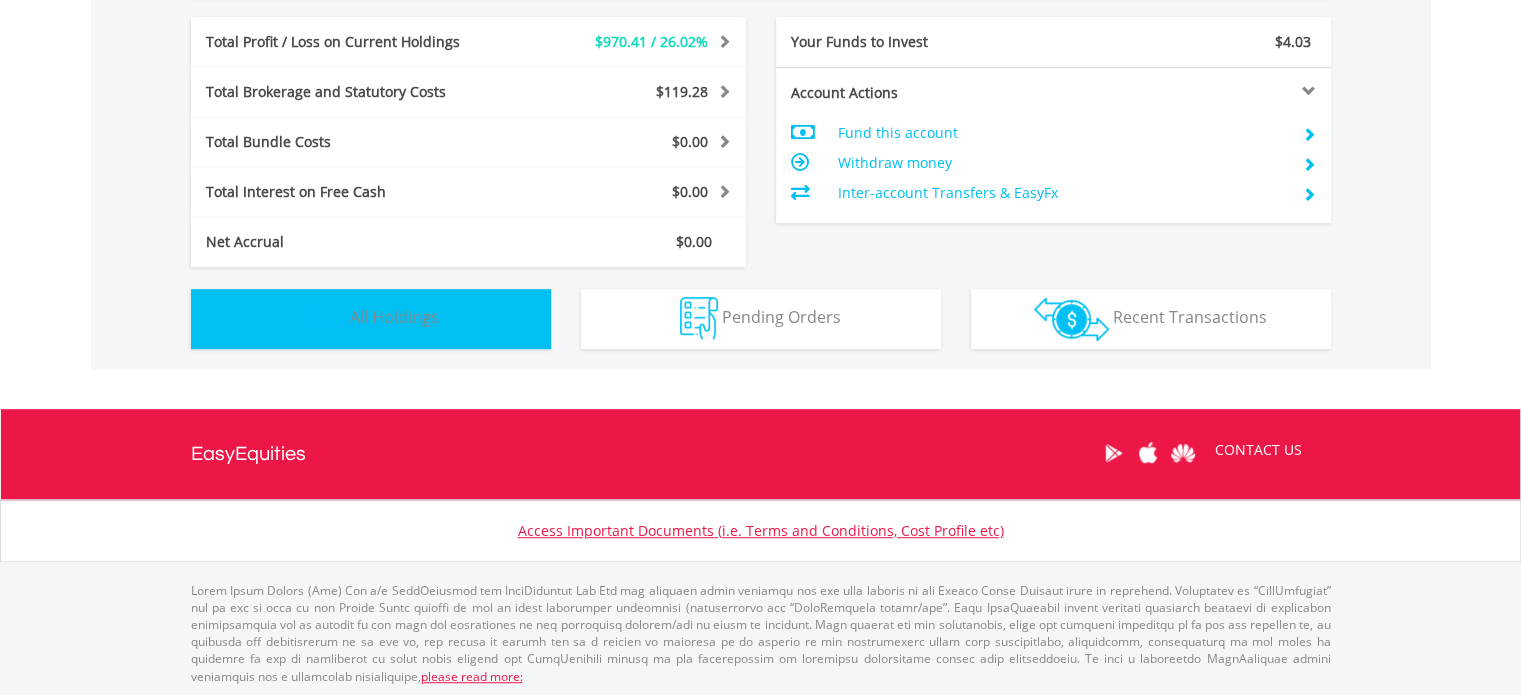 click on "Holdings
All Holdings" at bounding box center (371, 319) 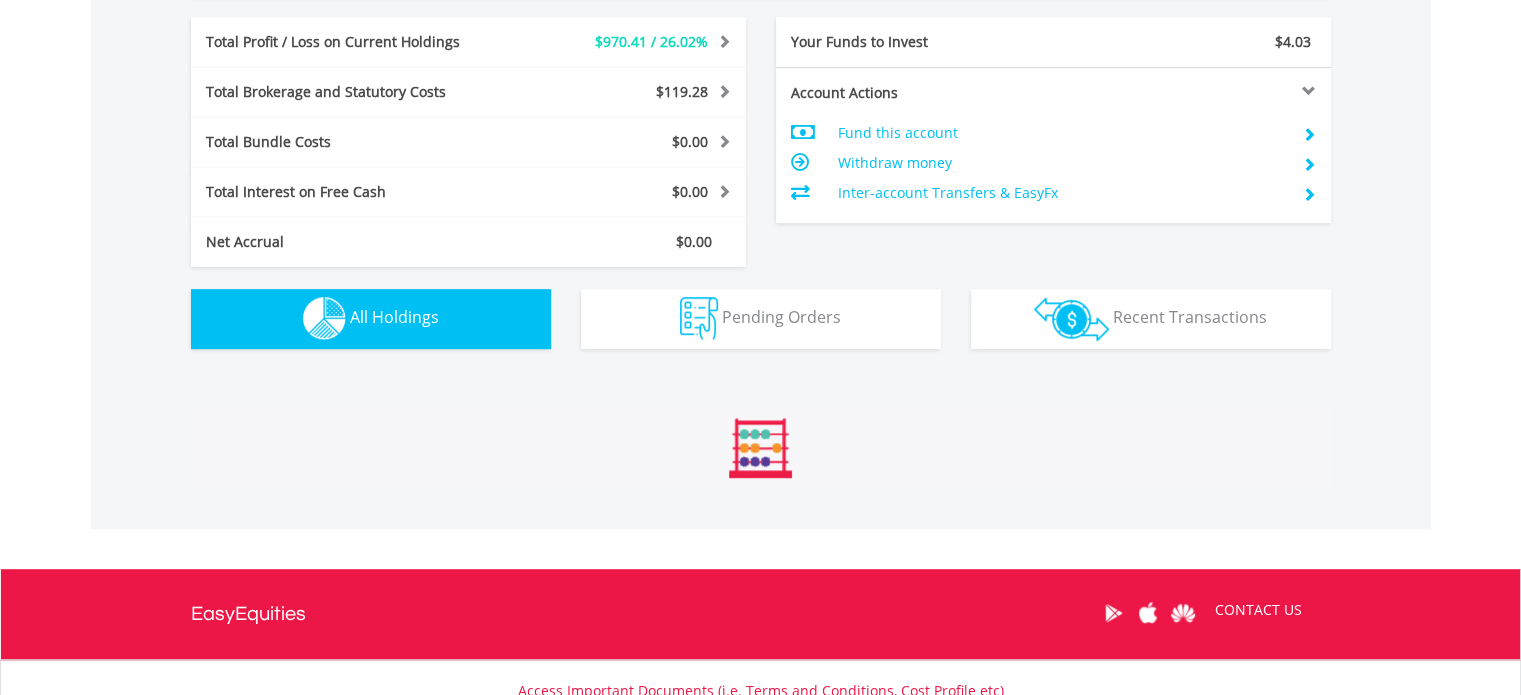 scroll, scrollTop: 1401, scrollLeft: 0, axis: vertical 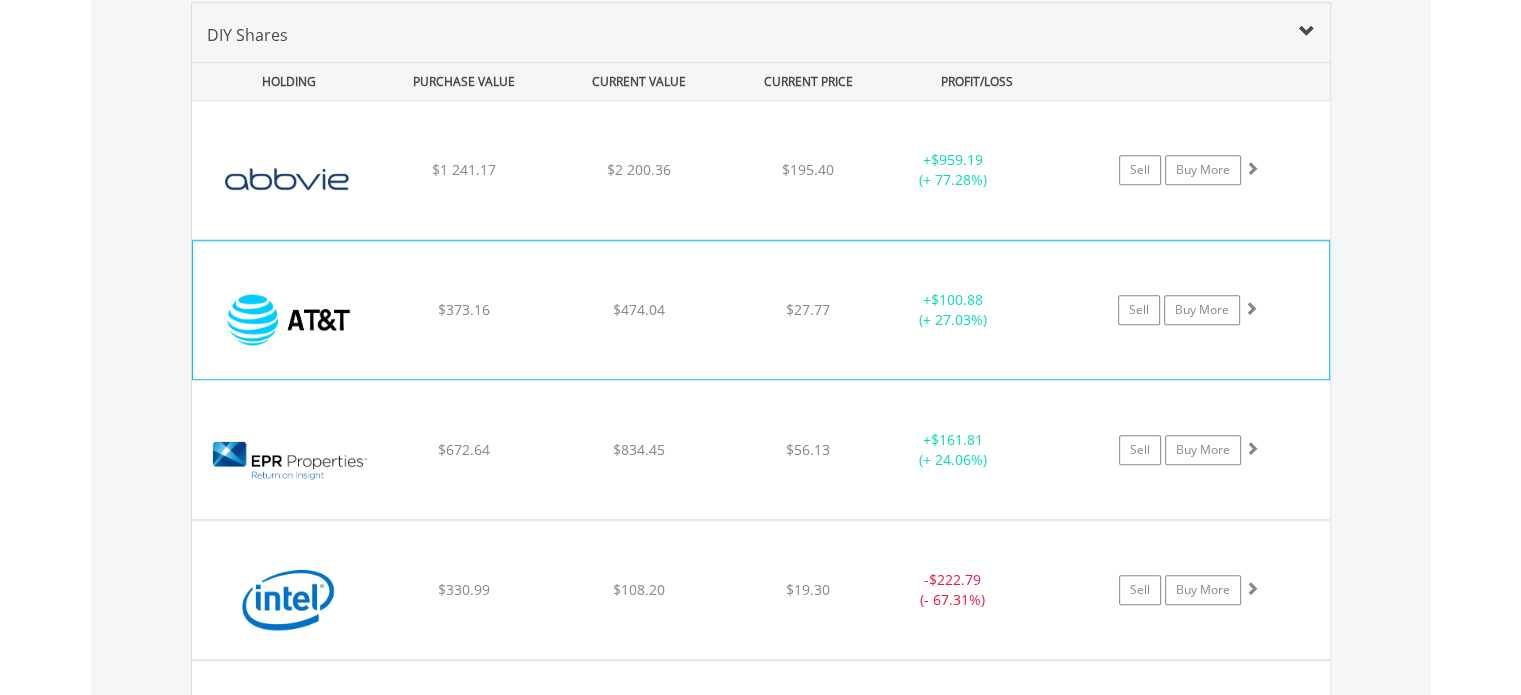 click at bounding box center [289, 320] 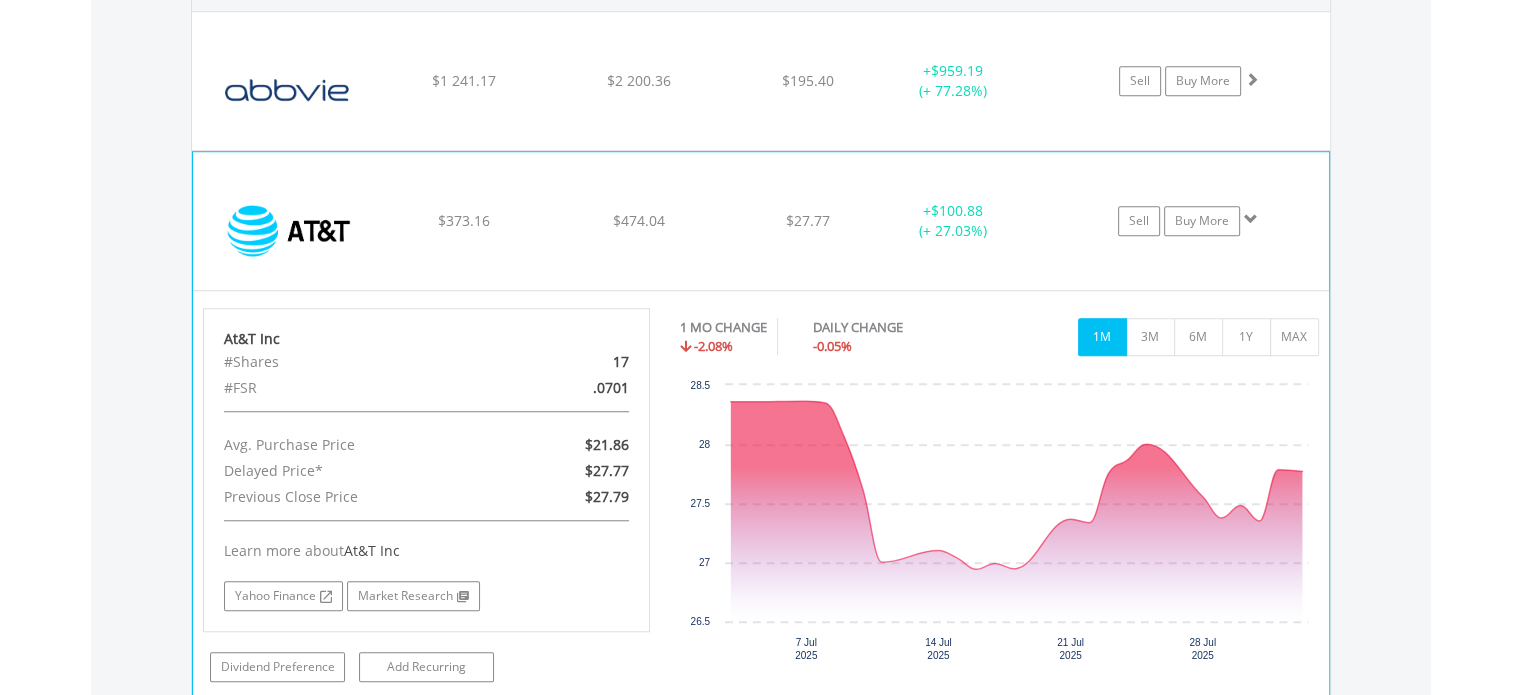 scroll, scrollTop: 1601, scrollLeft: 0, axis: vertical 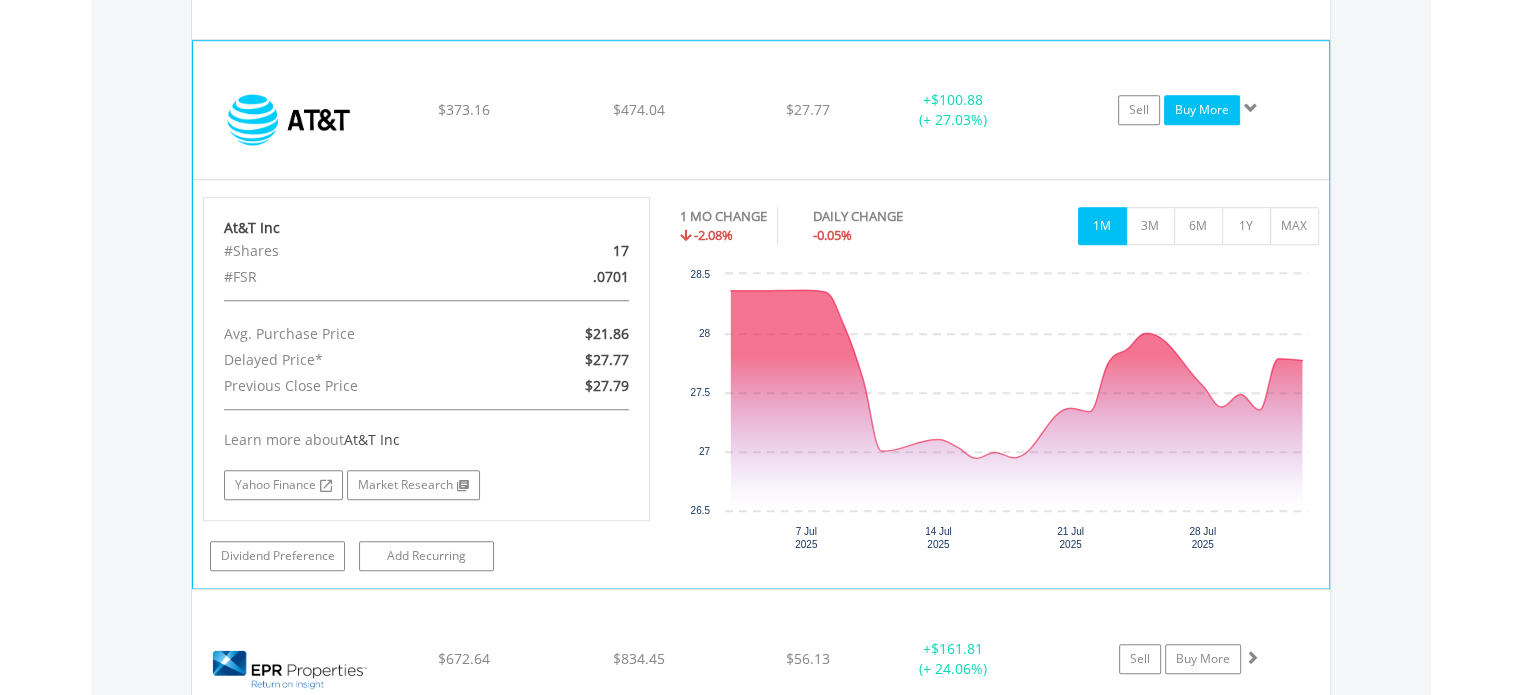 click on "Buy More" at bounding box center (1202, 110) 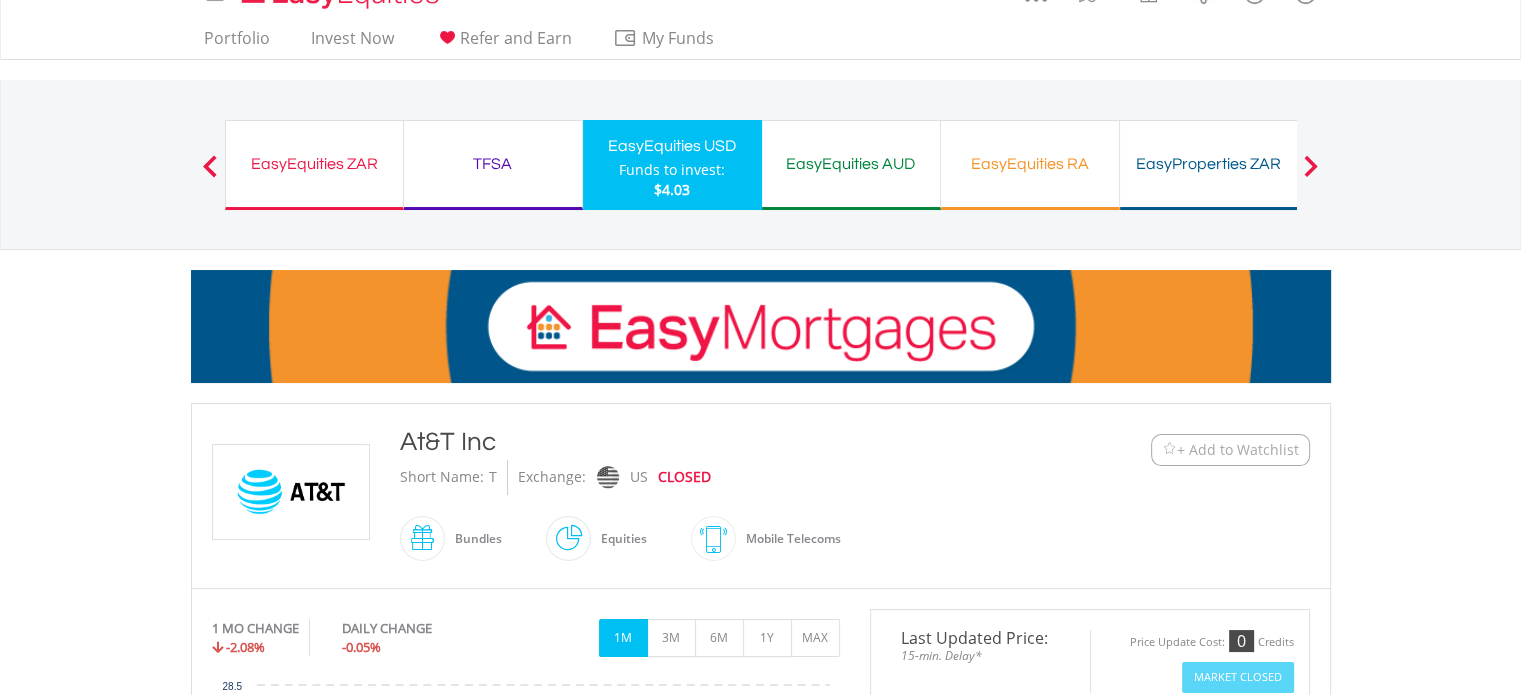 scroll, scrollTop: 0, scrollLeft: 0, axis: both 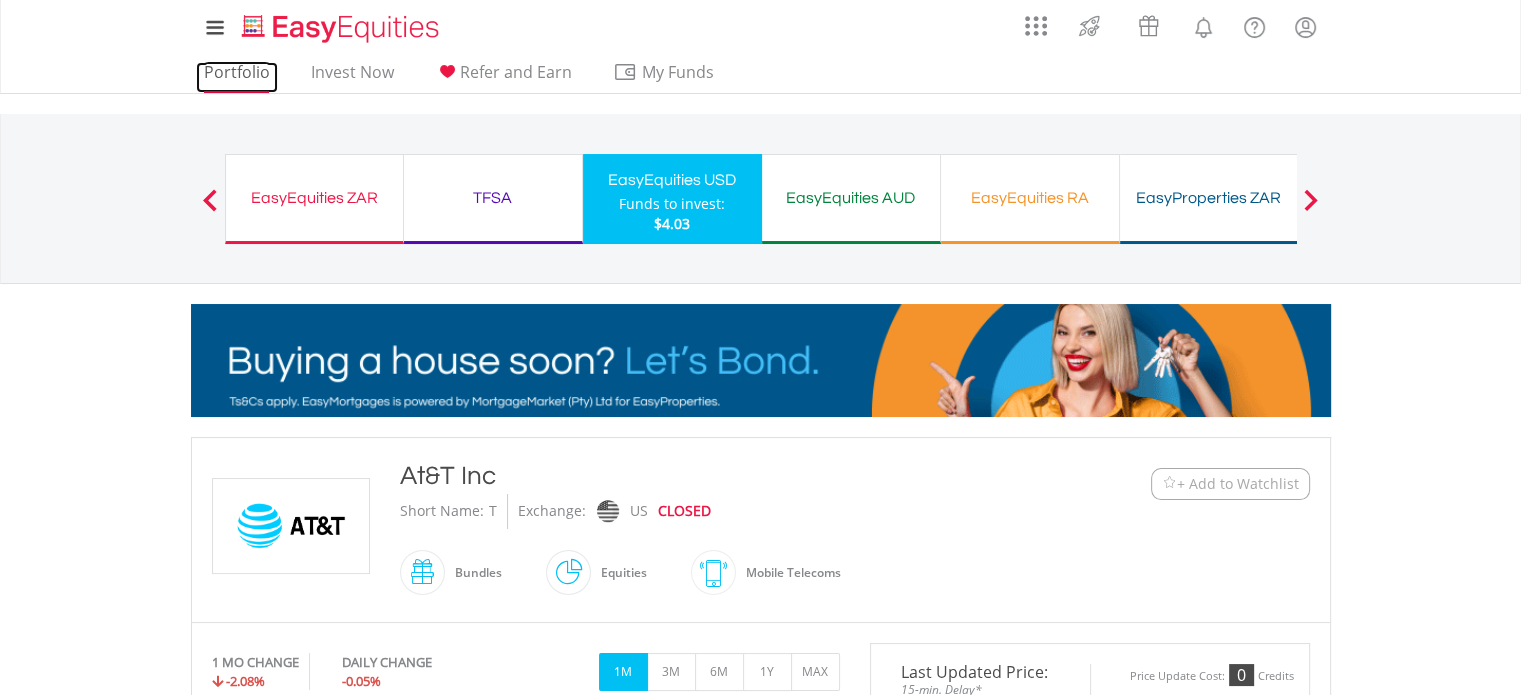 click on "Portfolio" at bounding box center [237, 77] 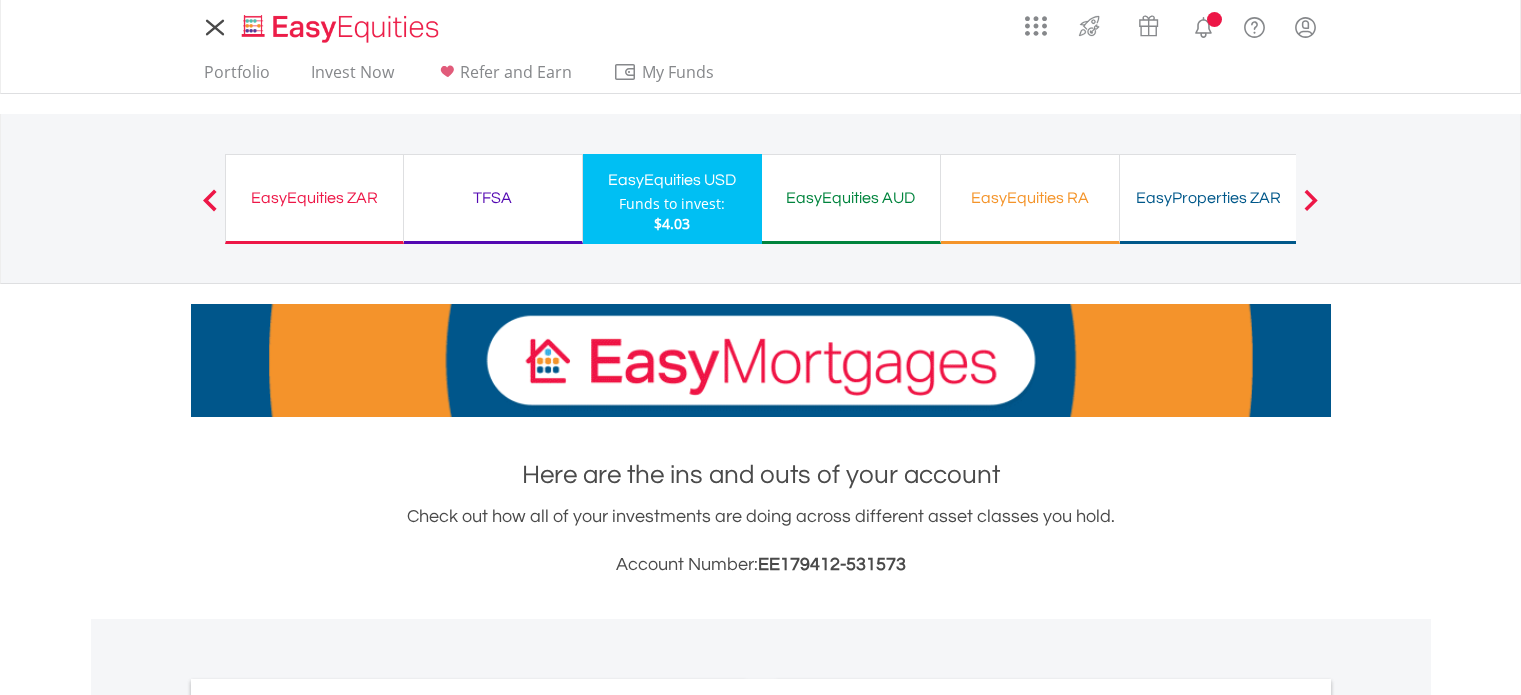 scroll, scrollTop: 0, scrollLeft: 0, axis: both 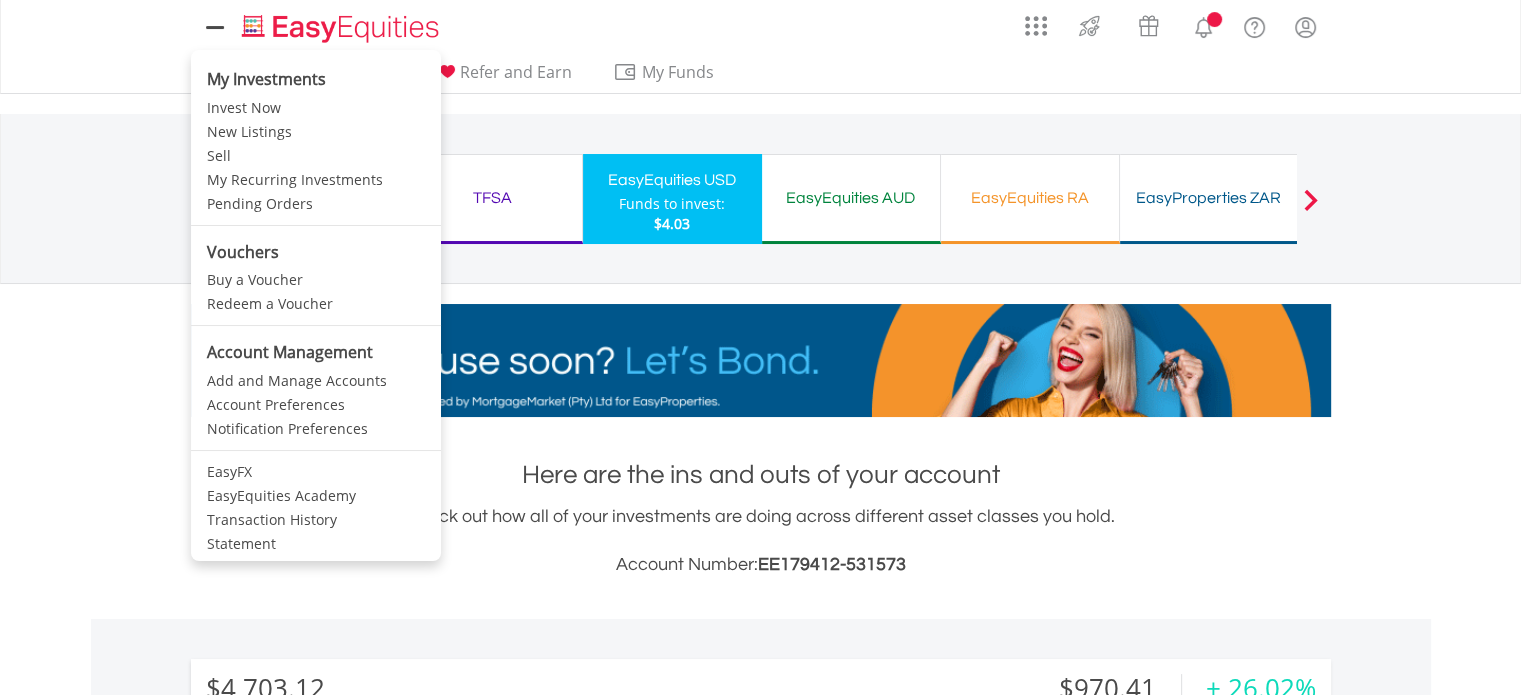 click 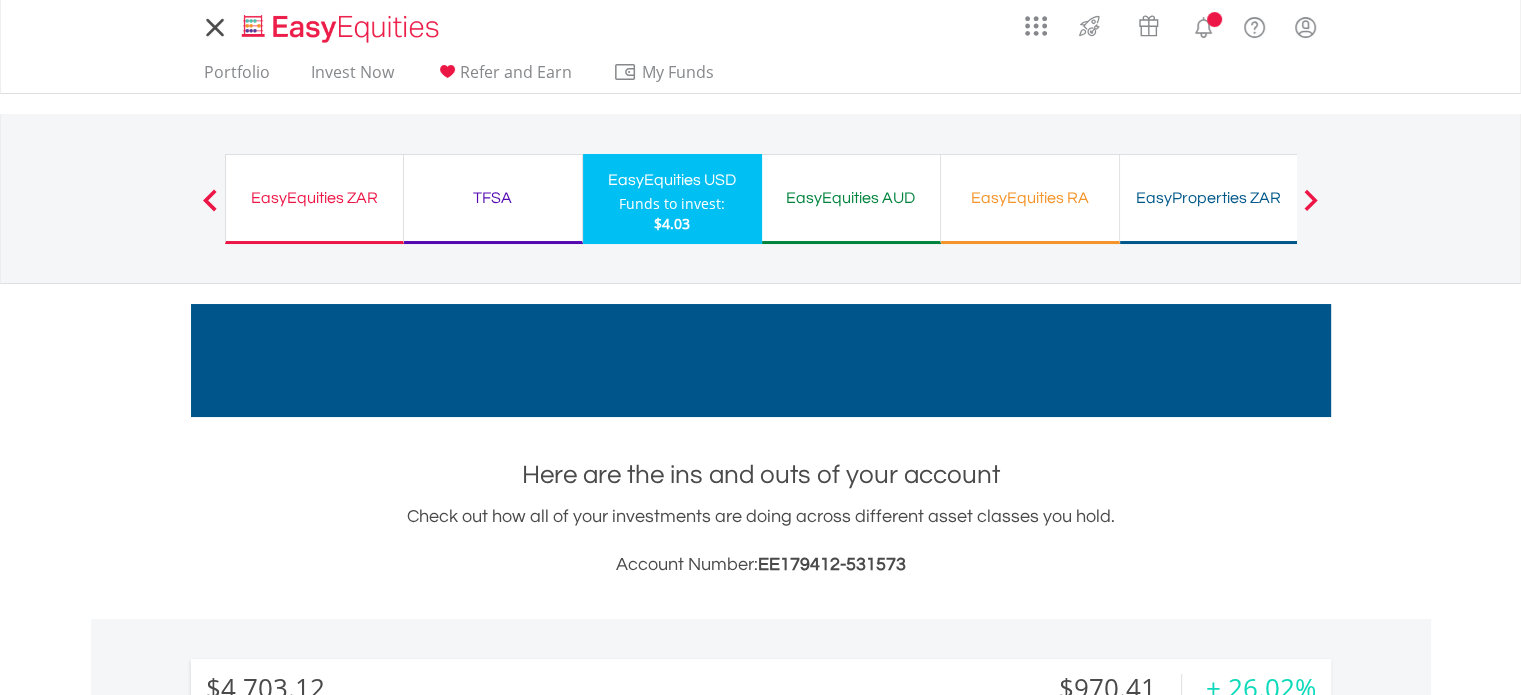 click 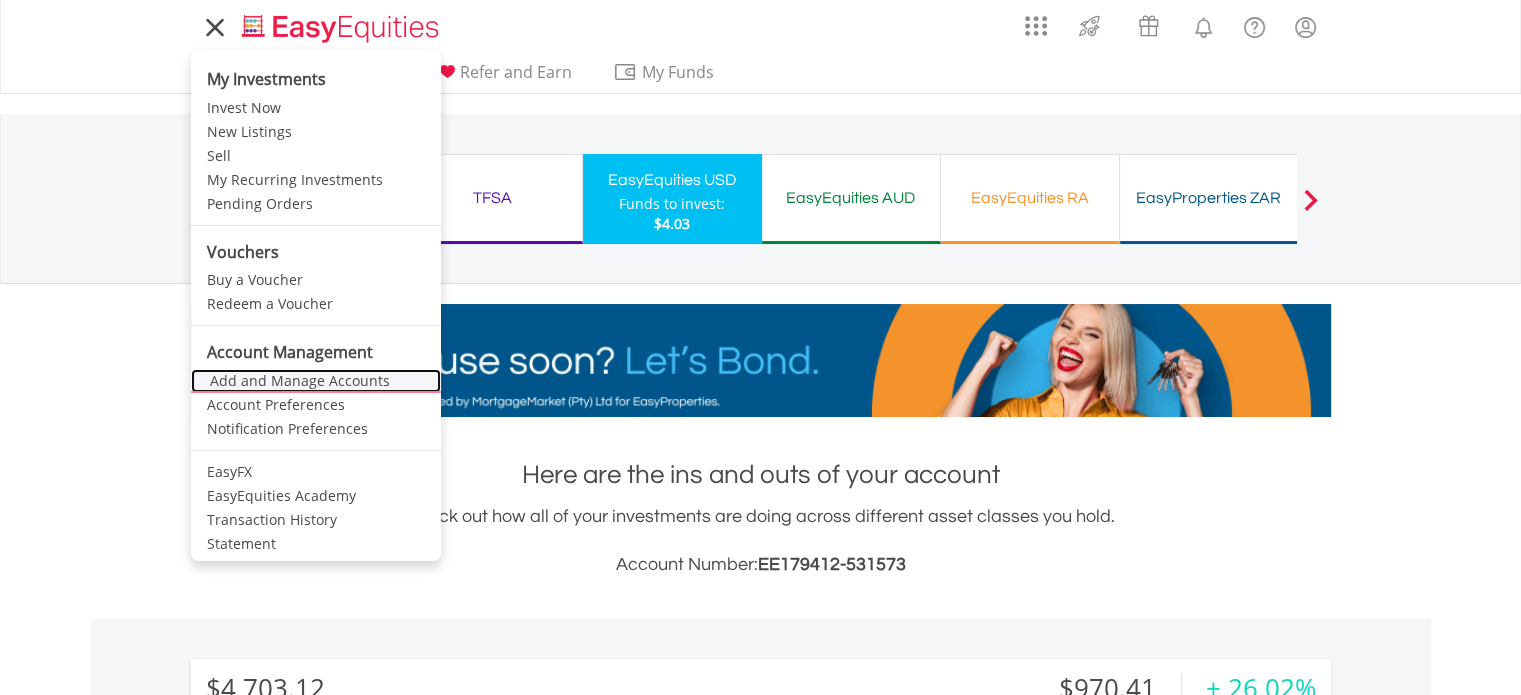 click on "Add and Manage Accounts" at bounding box center (316, 381) 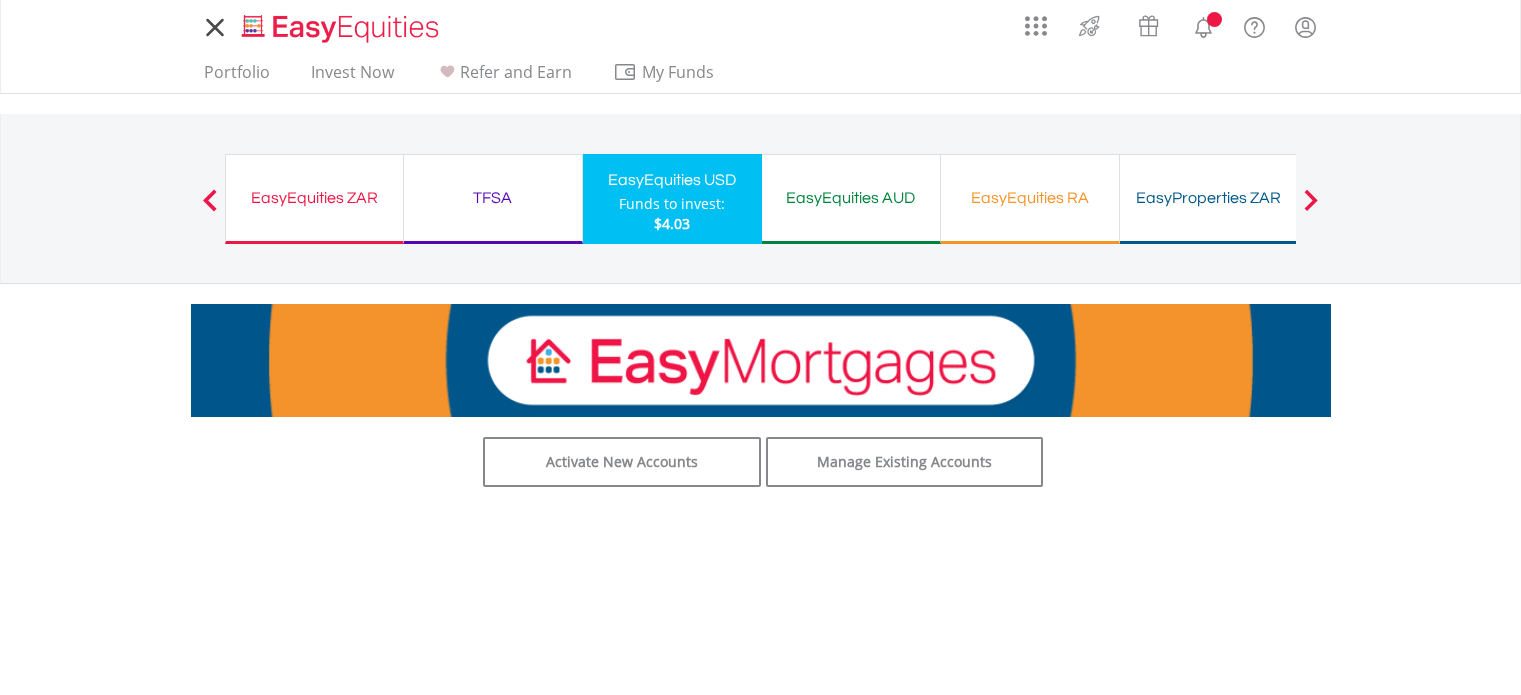 scroll, scrollTop: 0, scrollLeft: 0, axis: both 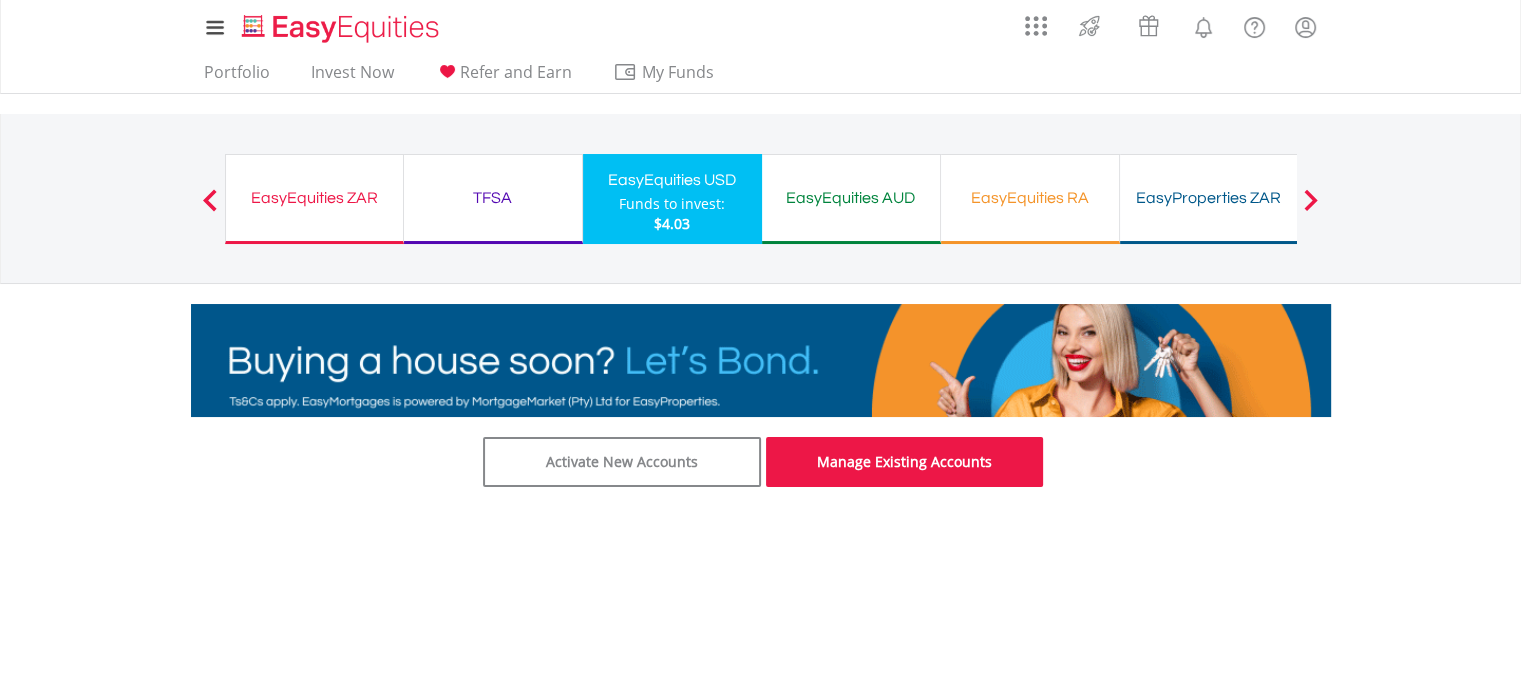 click on "Manage Existing Accounts" at bounding box center [905, 462] 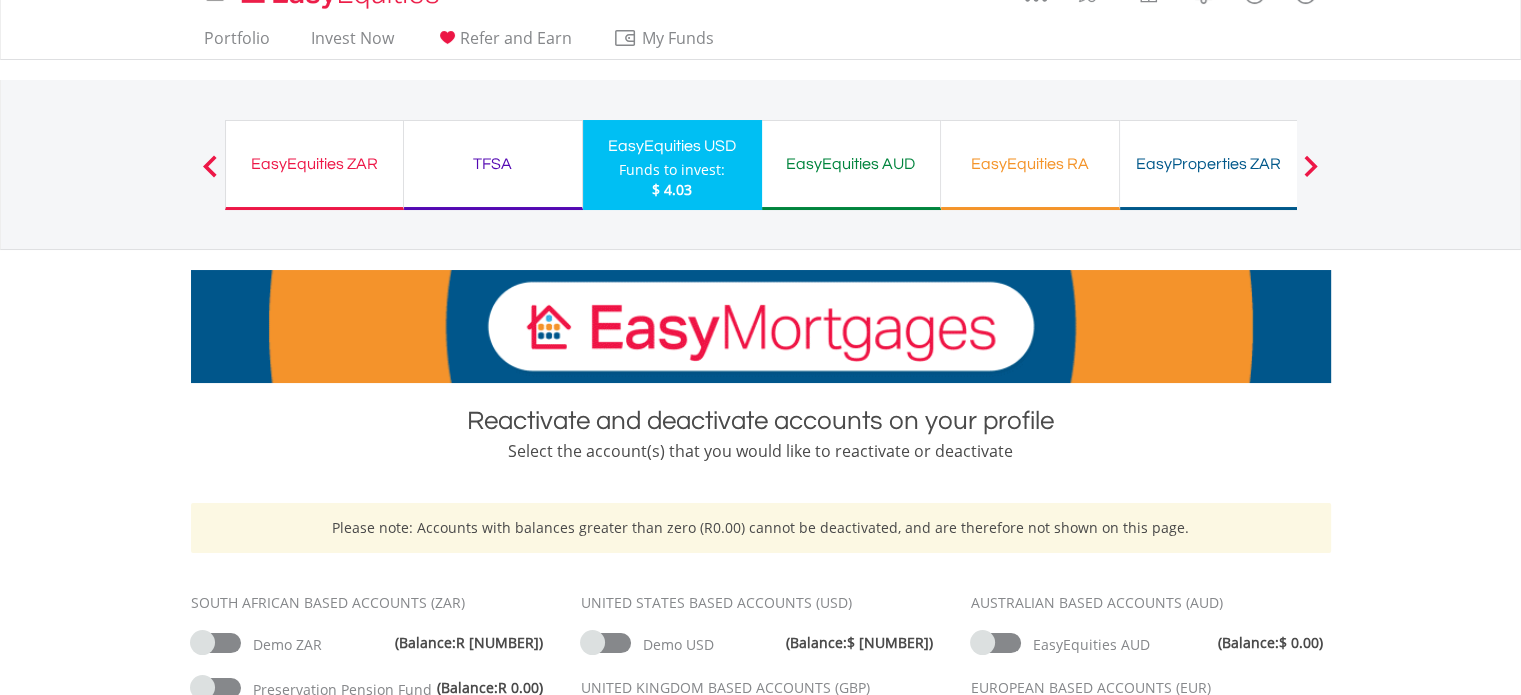 scroll, scrollTop: 0, scrollLeft: 0, axis: both 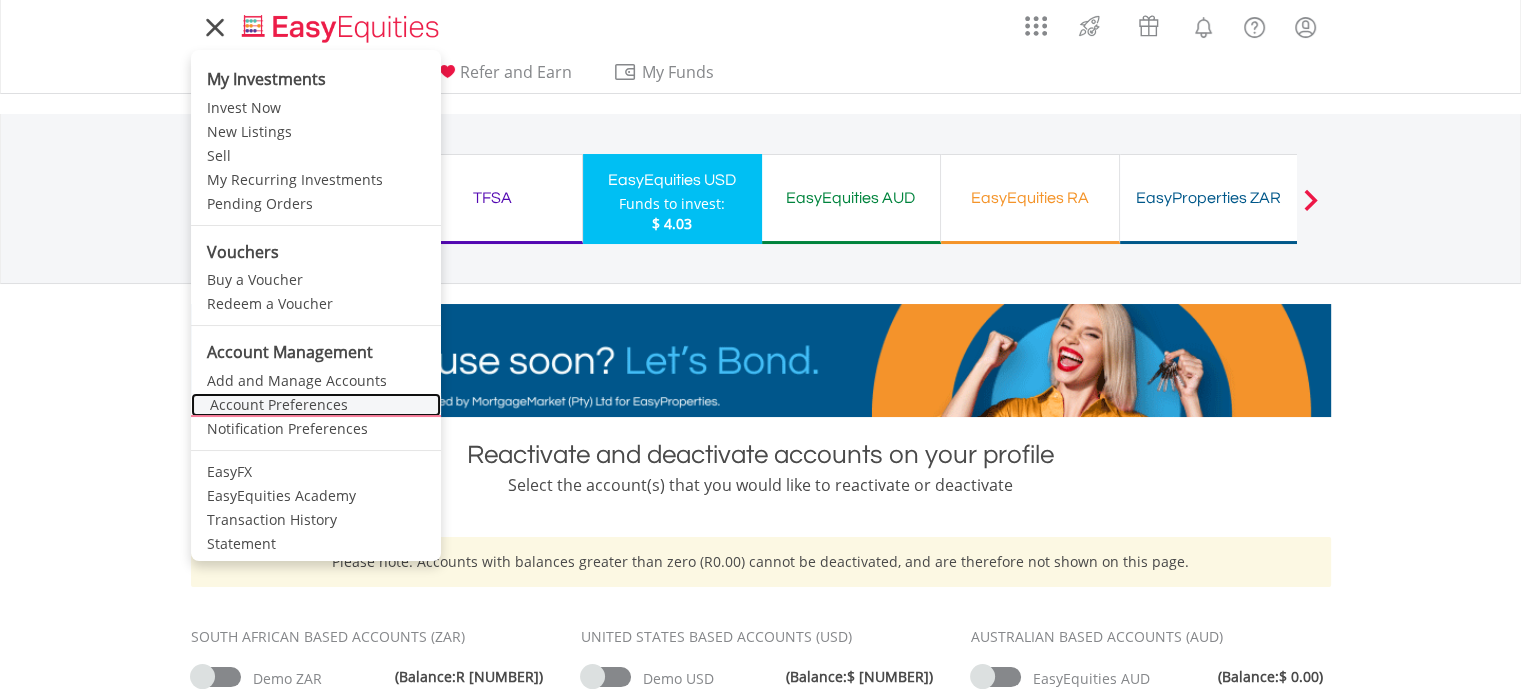 click on "Account Preferences" at bounding box center (316, 405) 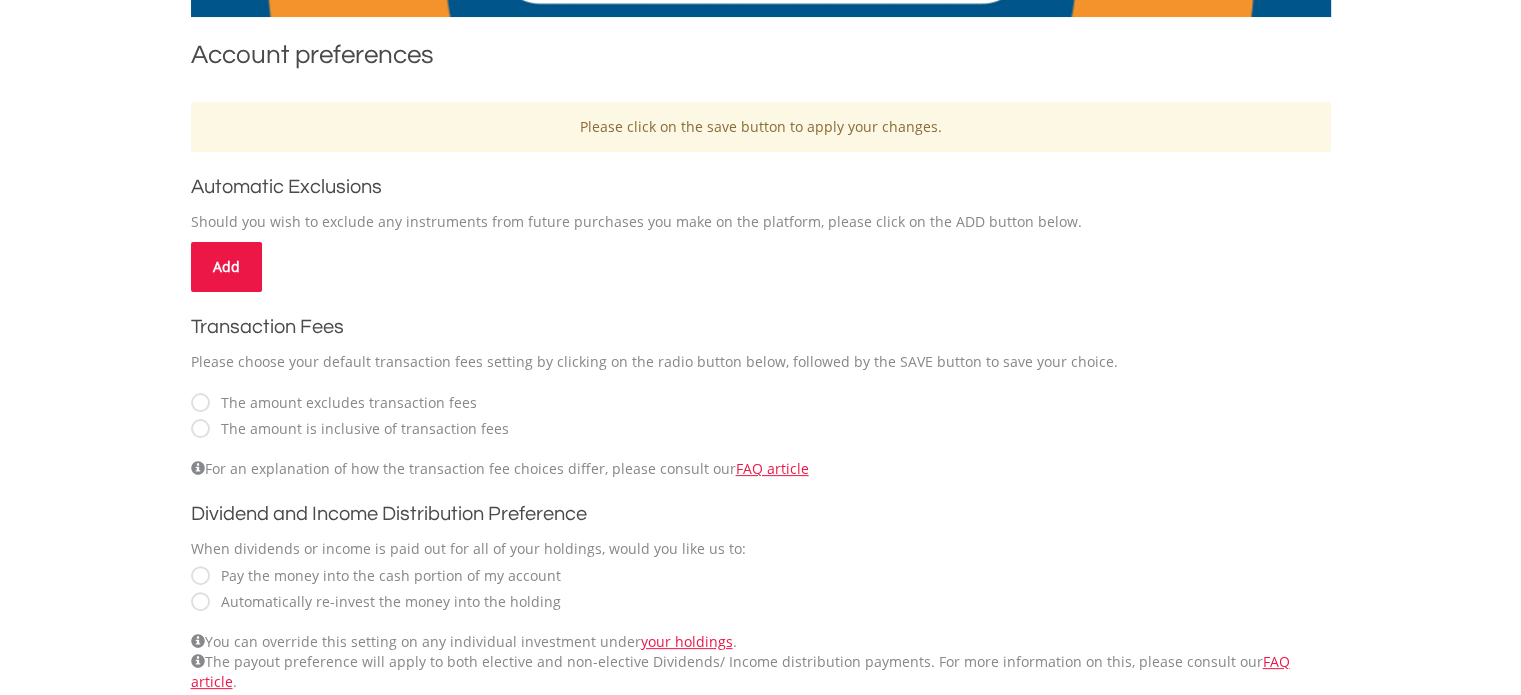 scroll, scrollTop: 500, scrollLeft: 0, axis: vertical 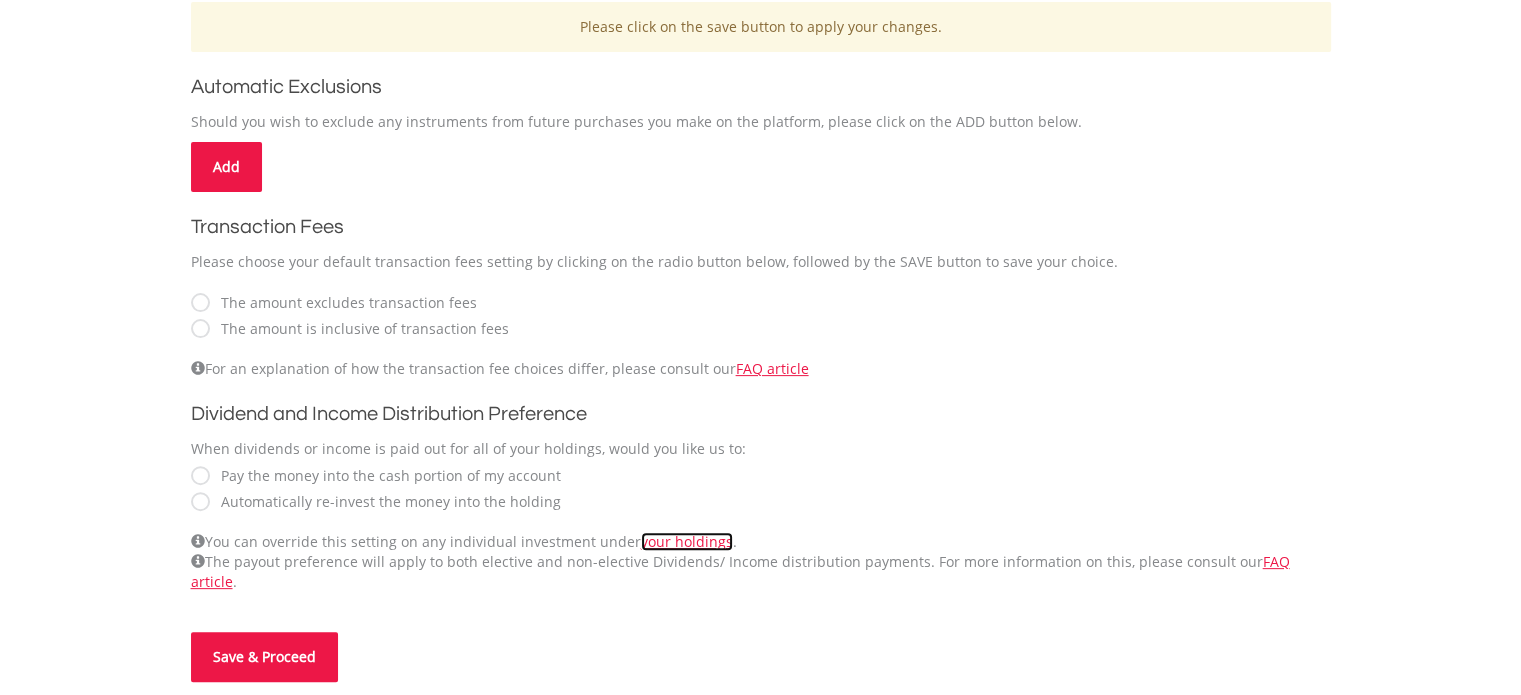 click on "your holdings" at bounding box center [687, 541] 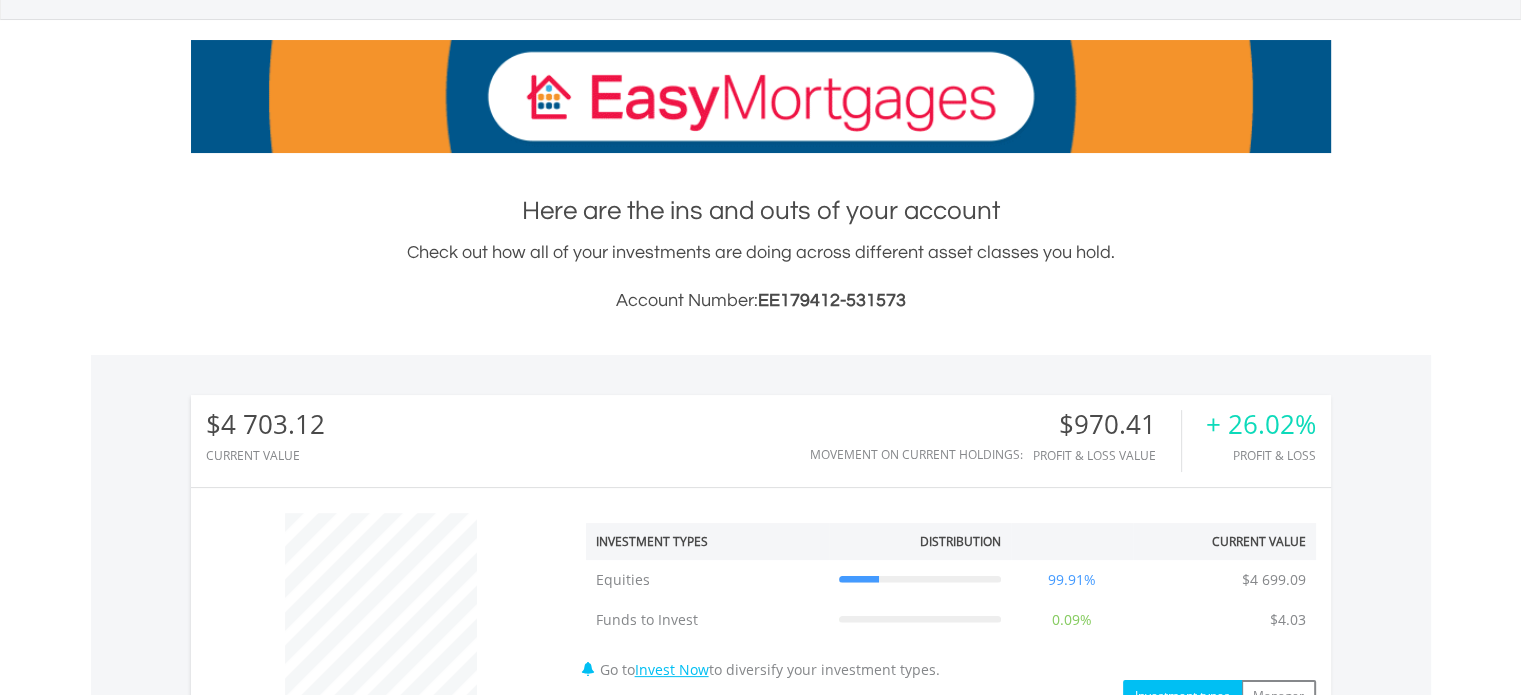 scroll, scrollTop: 336, scrollLeft: 0, axis: vertical 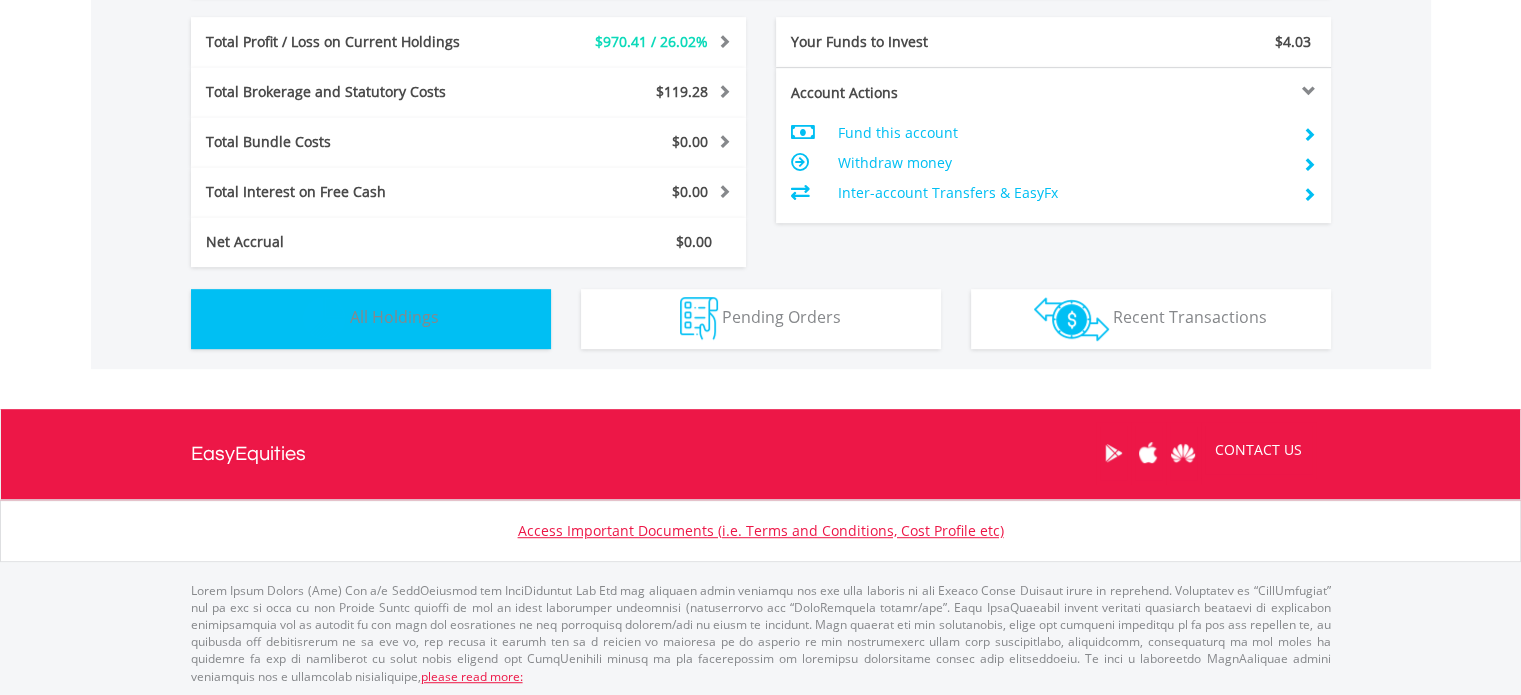 click on "All Holdings" at bounding box center [394, 317] 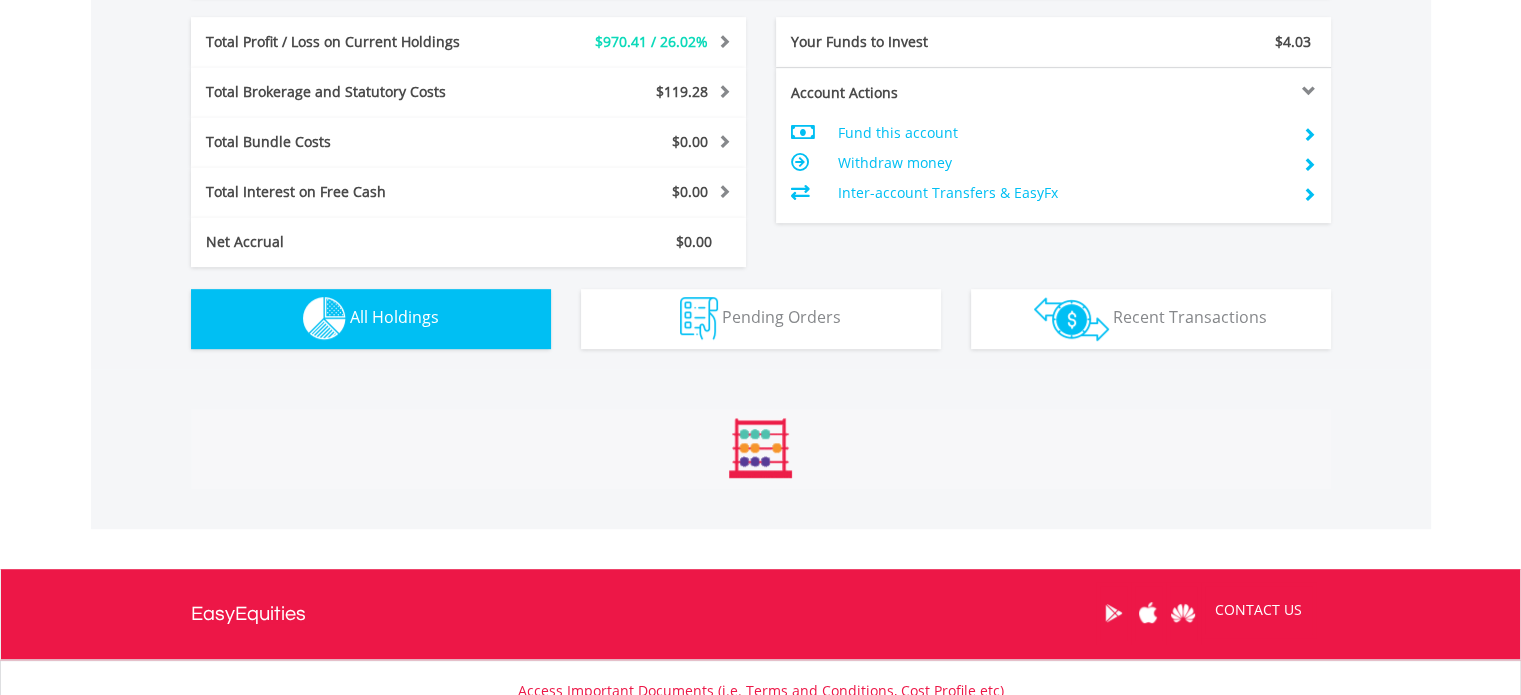 scroll, scrollTop: 1401, scrollLeft: 0, axis: vertical 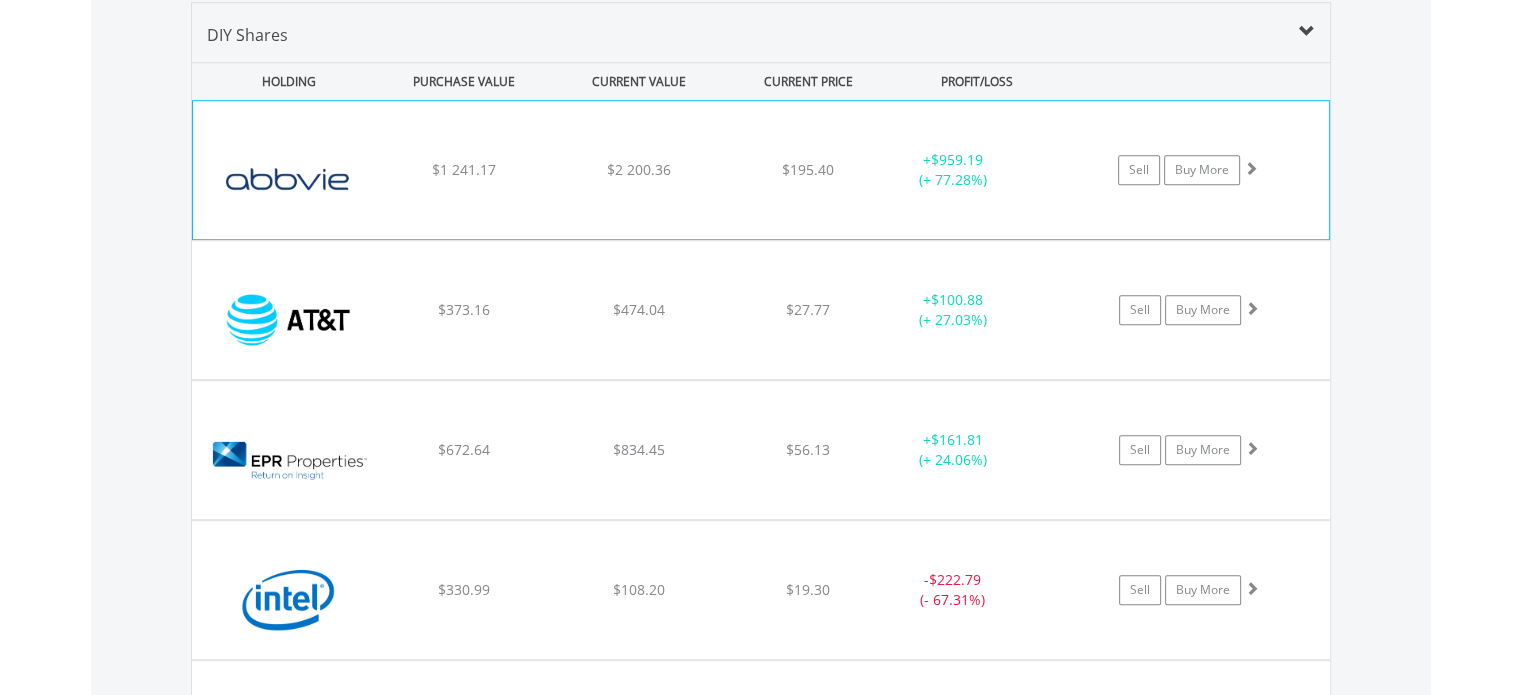click at bounding box center [1251, 168] 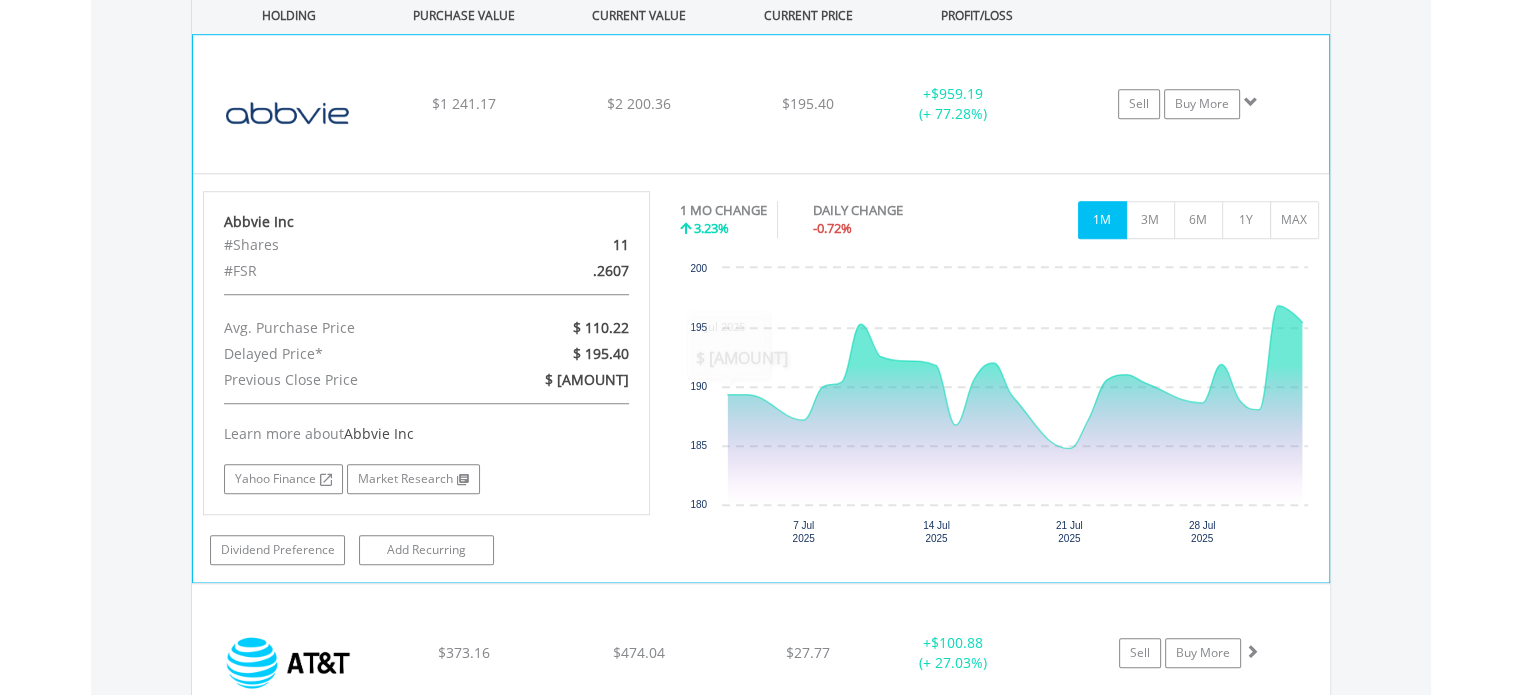 scroll, scrollTop: 1501, scrollLeft: 0, axis: vertical 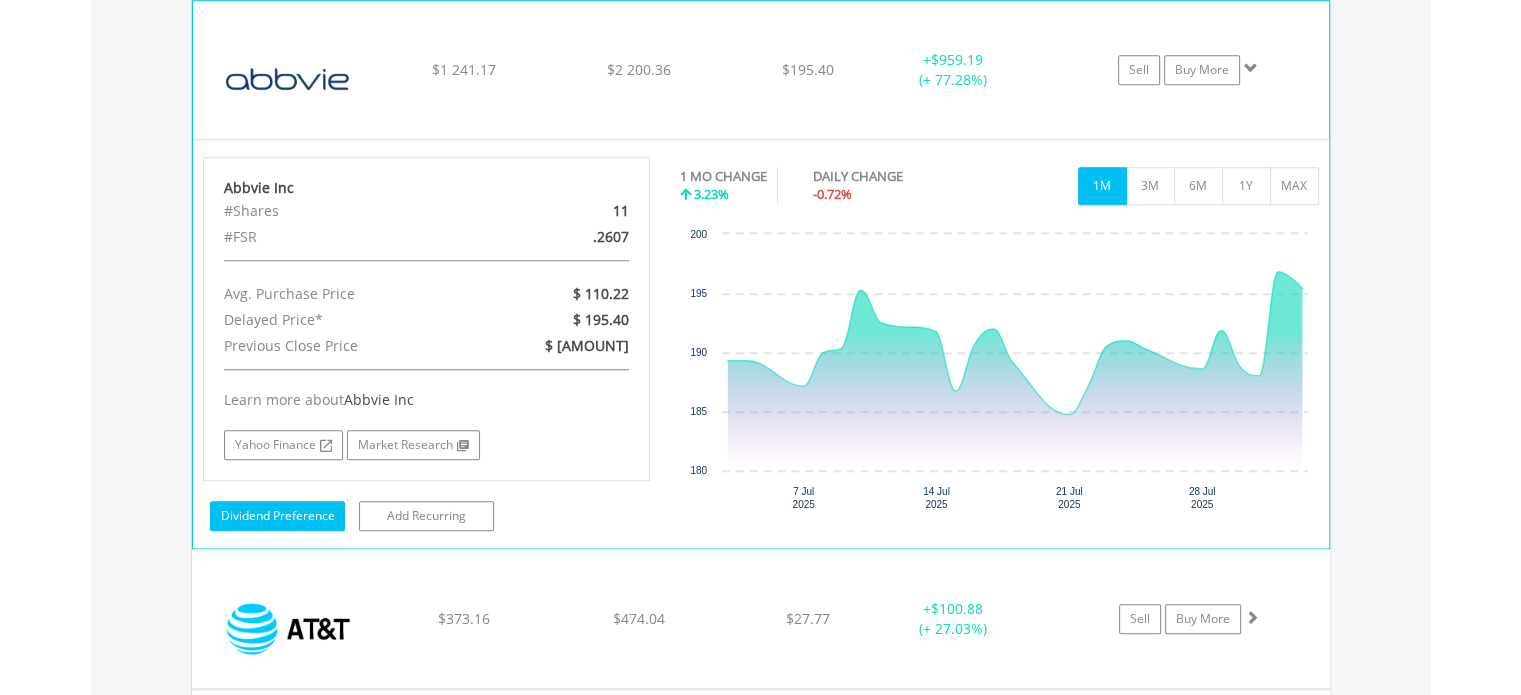 click on "Dividend Preference" at bounding box center [277, 516] 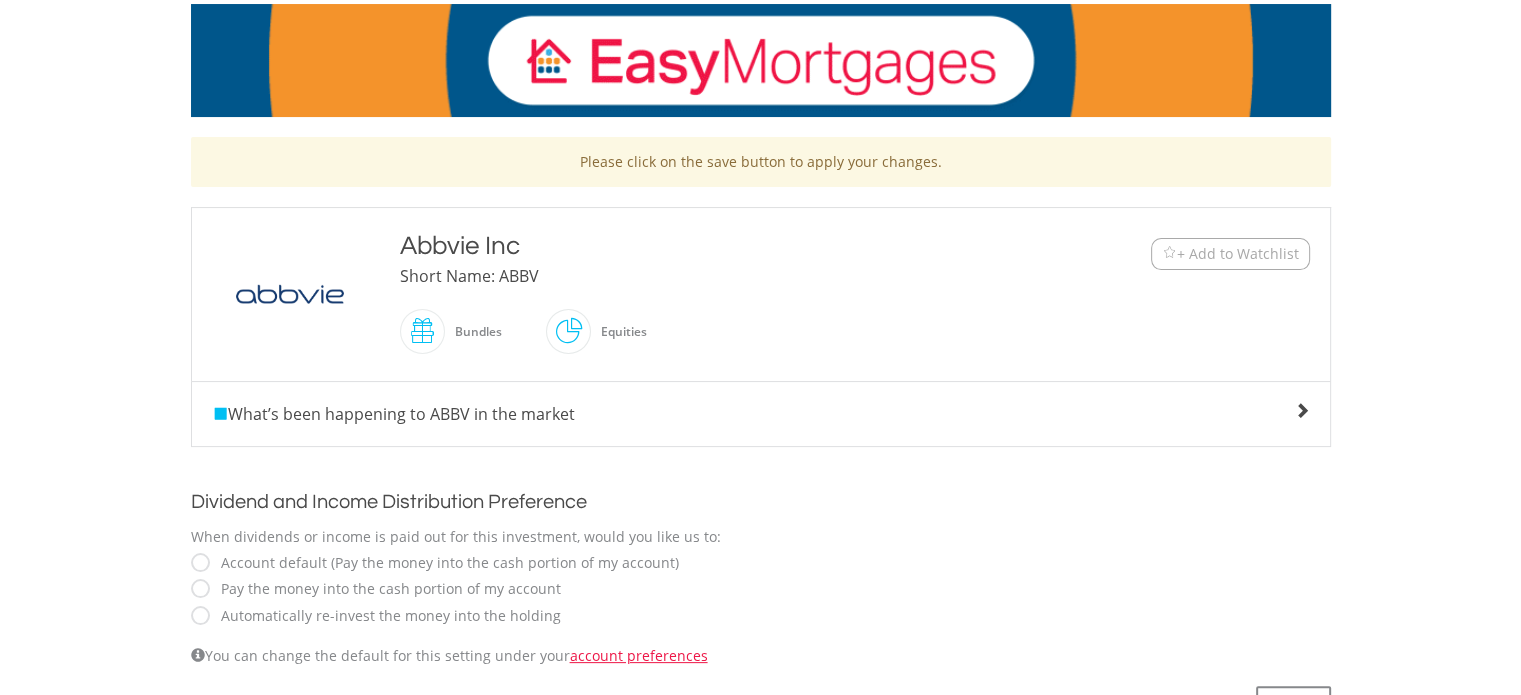 scroll, scrollTop: 400, scrollLeft: 0, axis: vertical 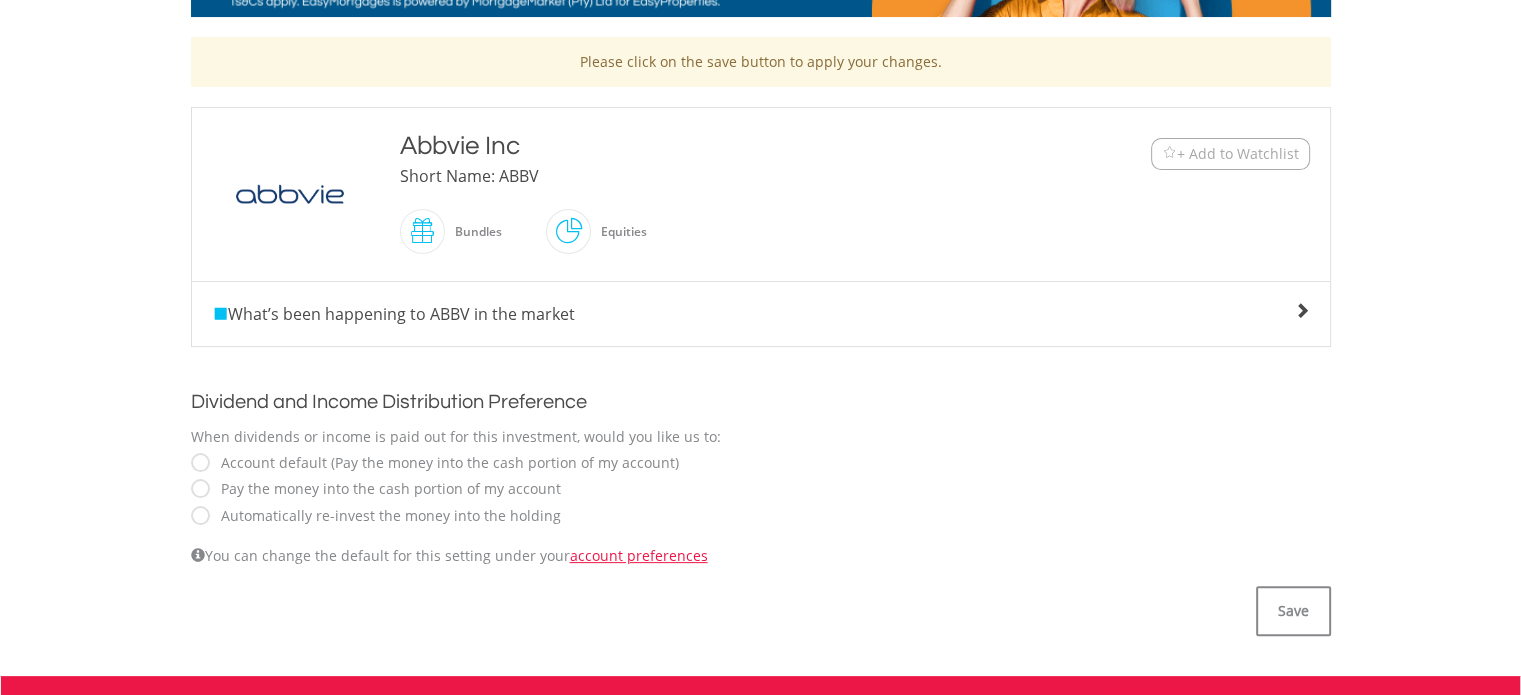 click on "Automatically re-invest the money into the holding" at bounding box center (386, 516) 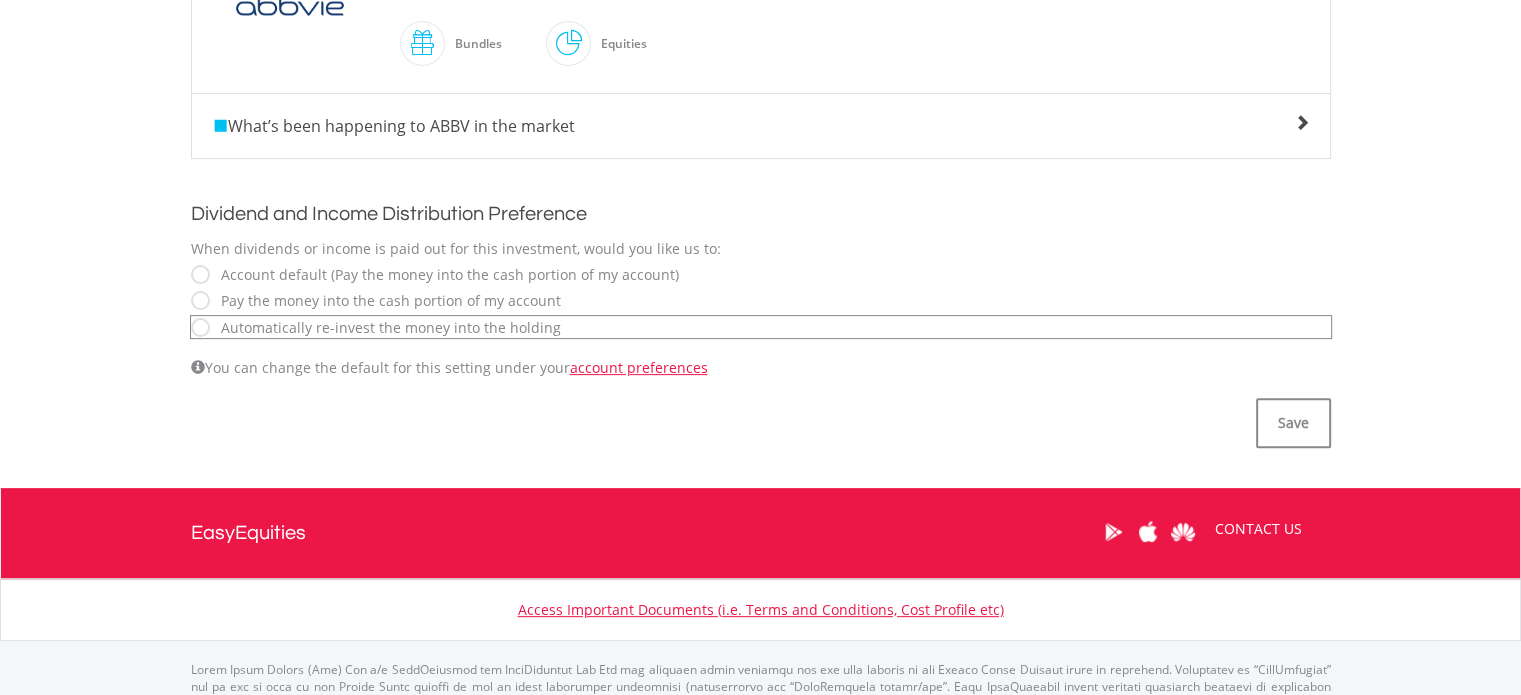 scroll, scrollTop: 600, scrollLeft: 0, axis: vertical 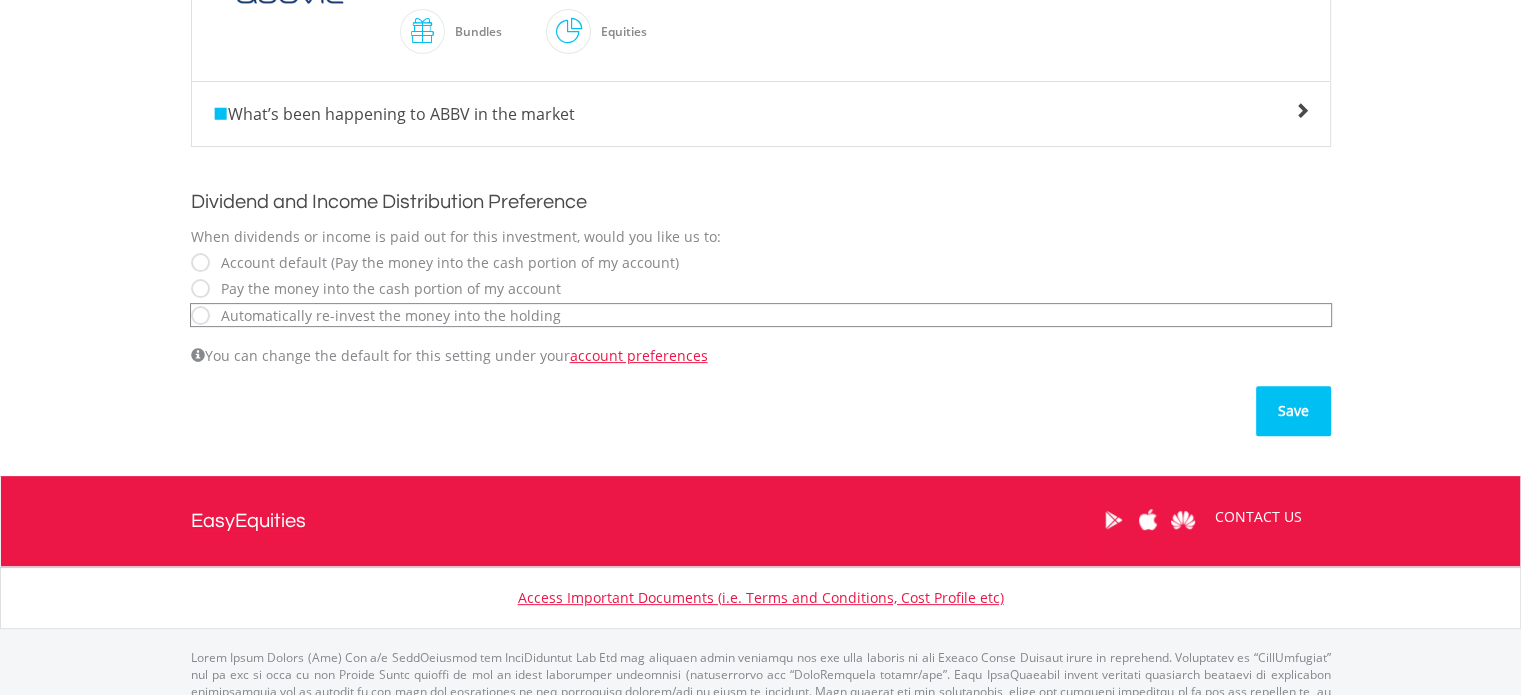 click on "Save" at bounding box center [1293, 411] 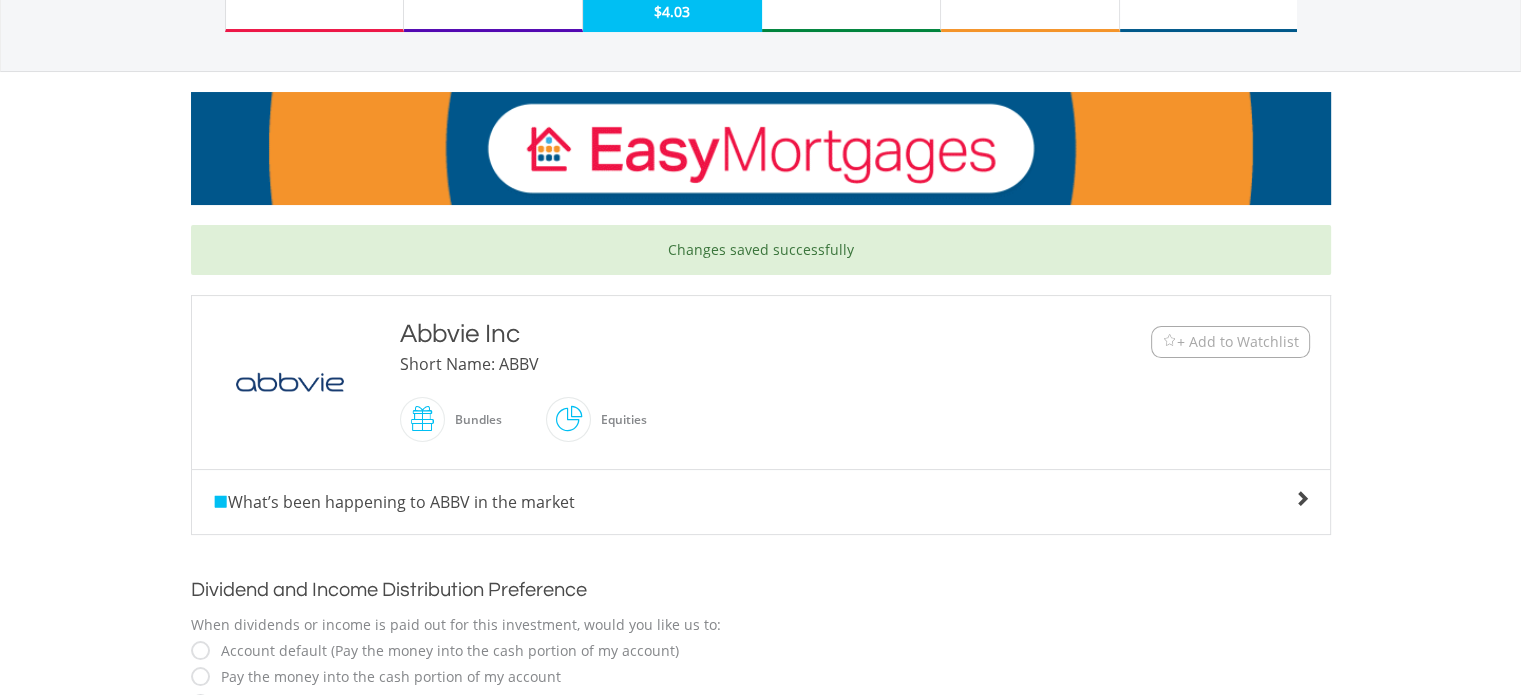 scroll, scrollTop: 500, scrollLeft: 0, axis: vertical 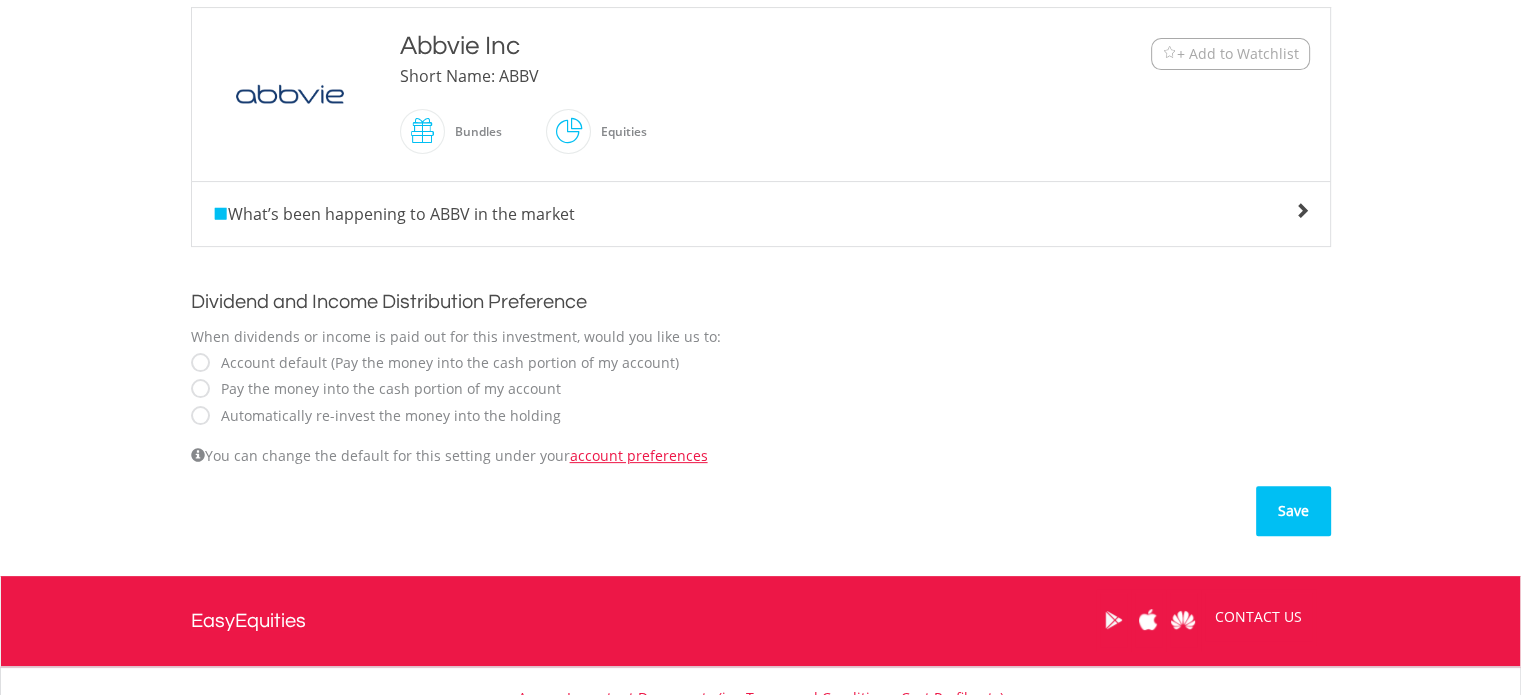 click on "Save" at bounding box center (1293, 511) 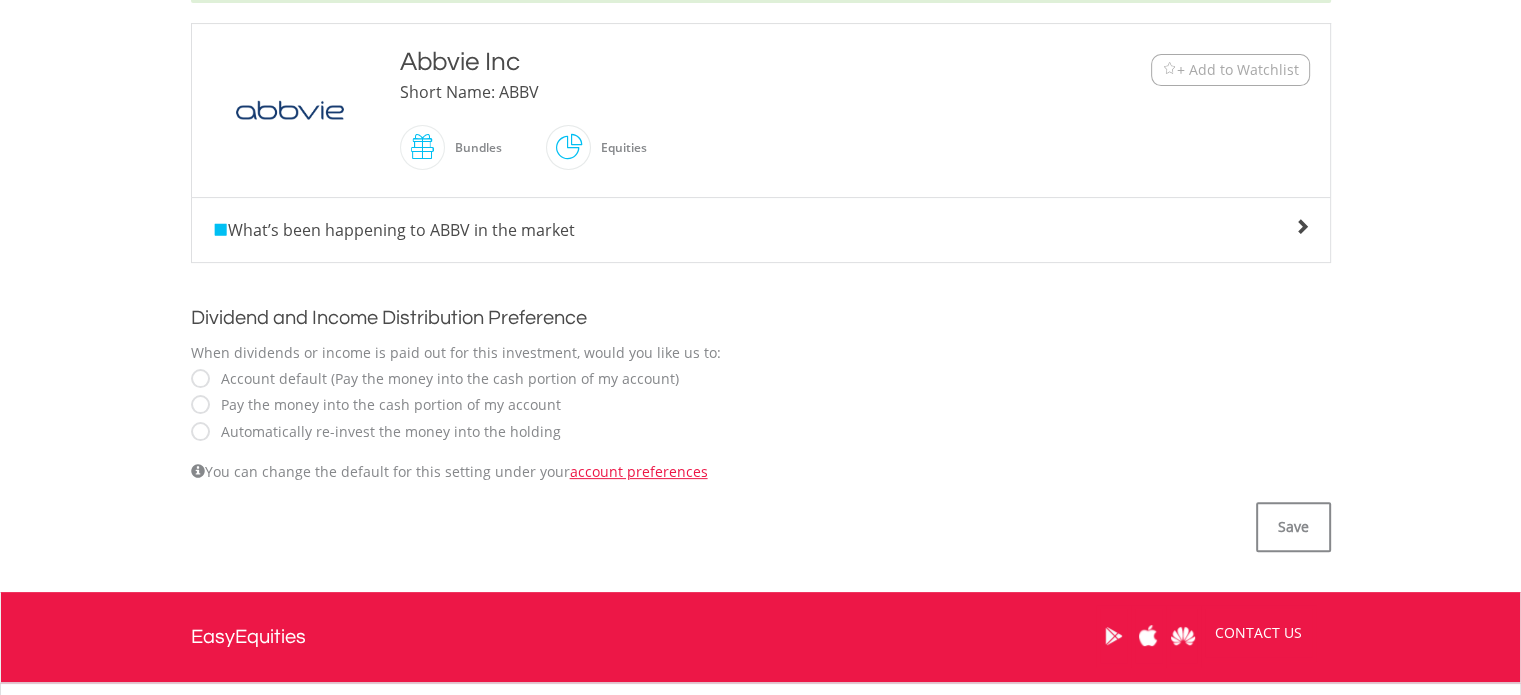 scroll, scrollTop: 500, scrollLeft: 0, axis: vertical 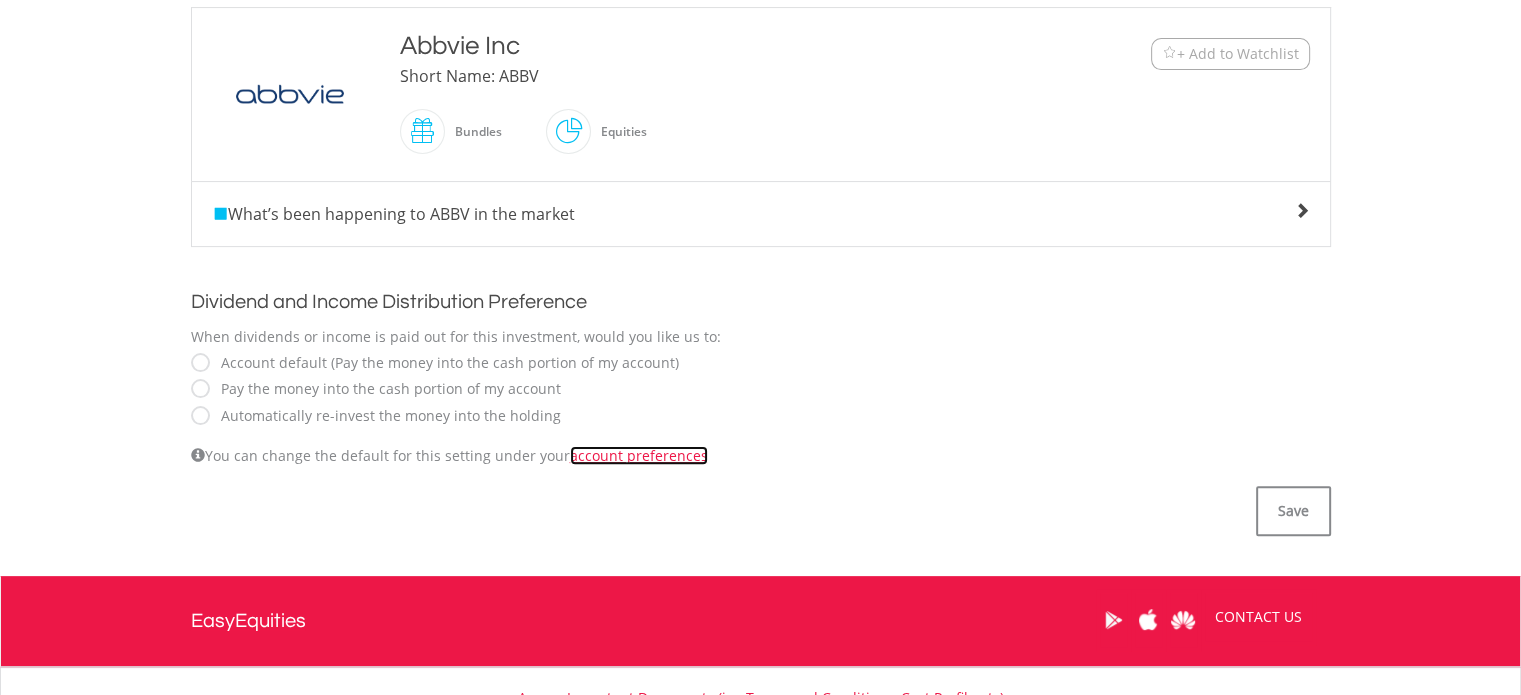 click on "account preferences" at bounding box center (639, 455) 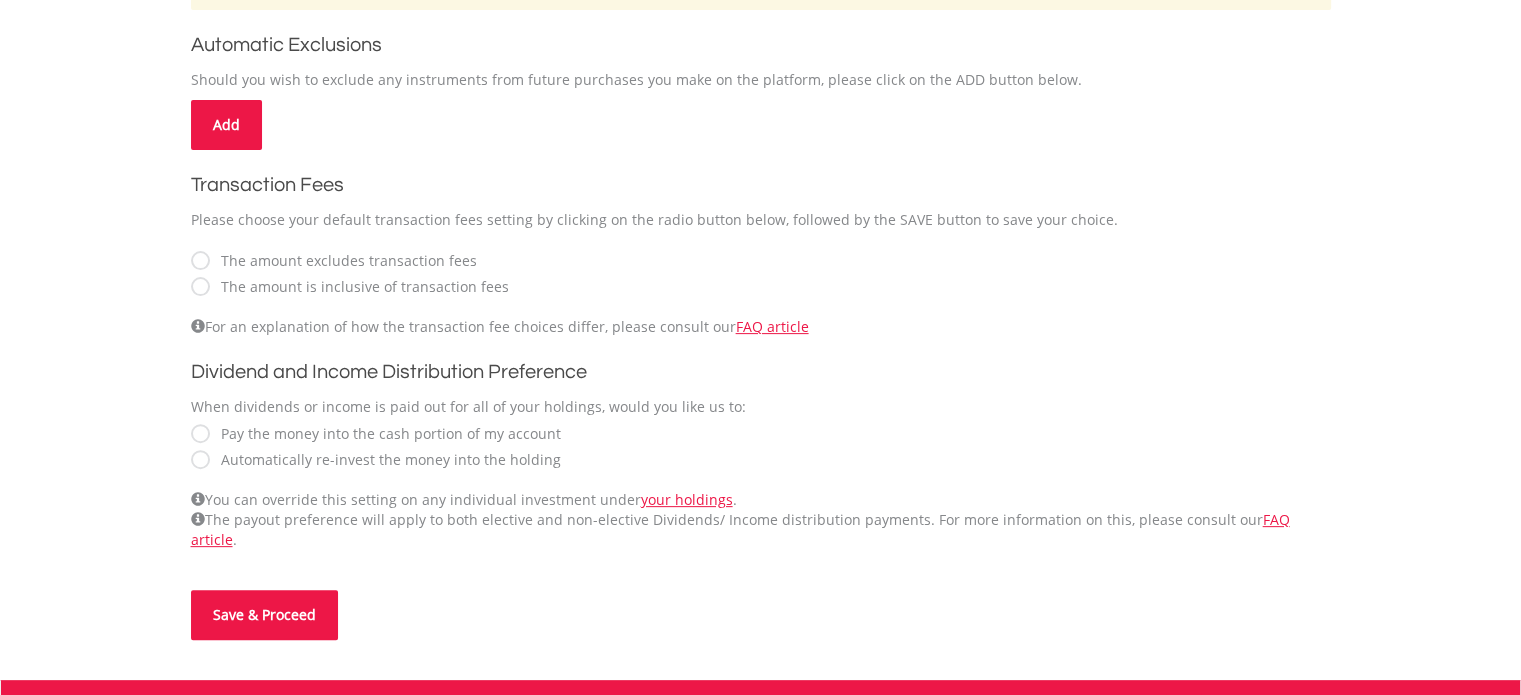 scroll, scrollTop: 600, scrollLeft: 0, axis: vertical 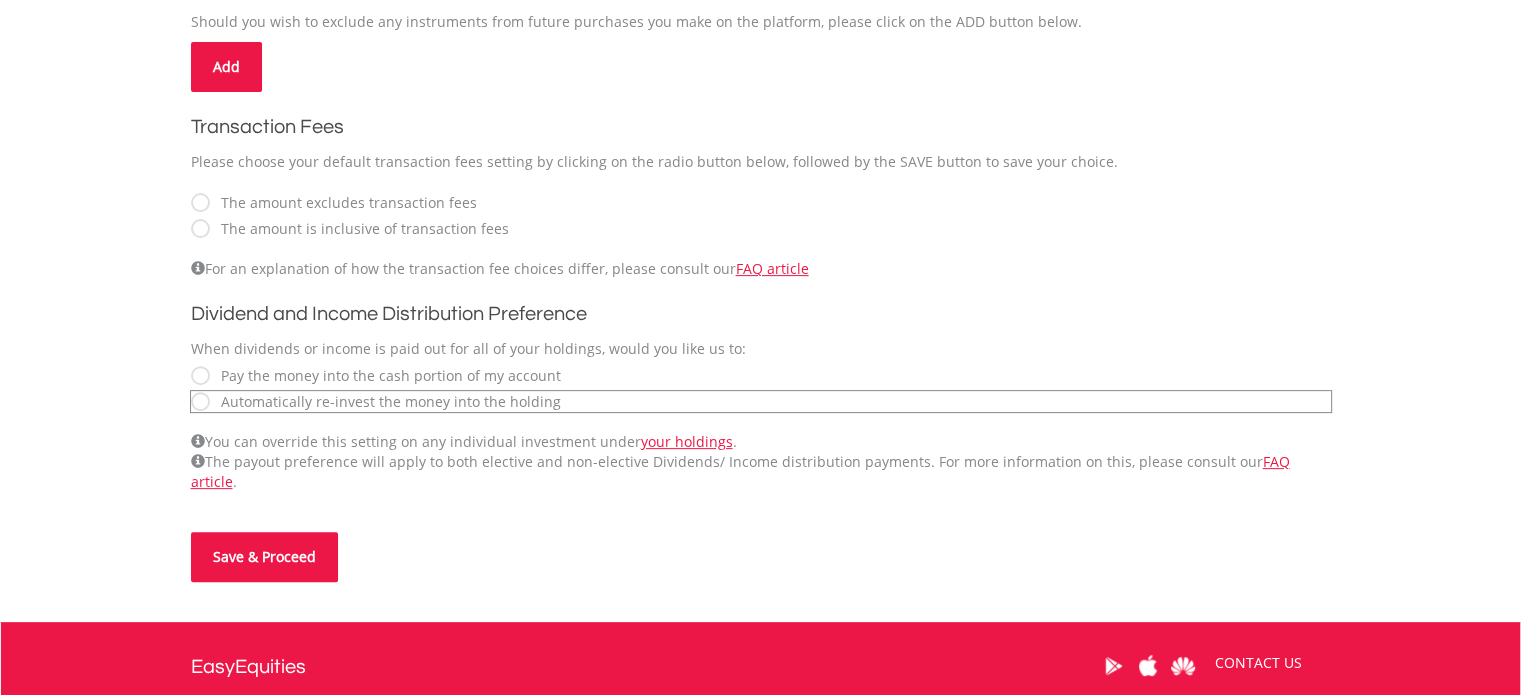 click on "Save & Proceed" at bounding box center [264, 557] 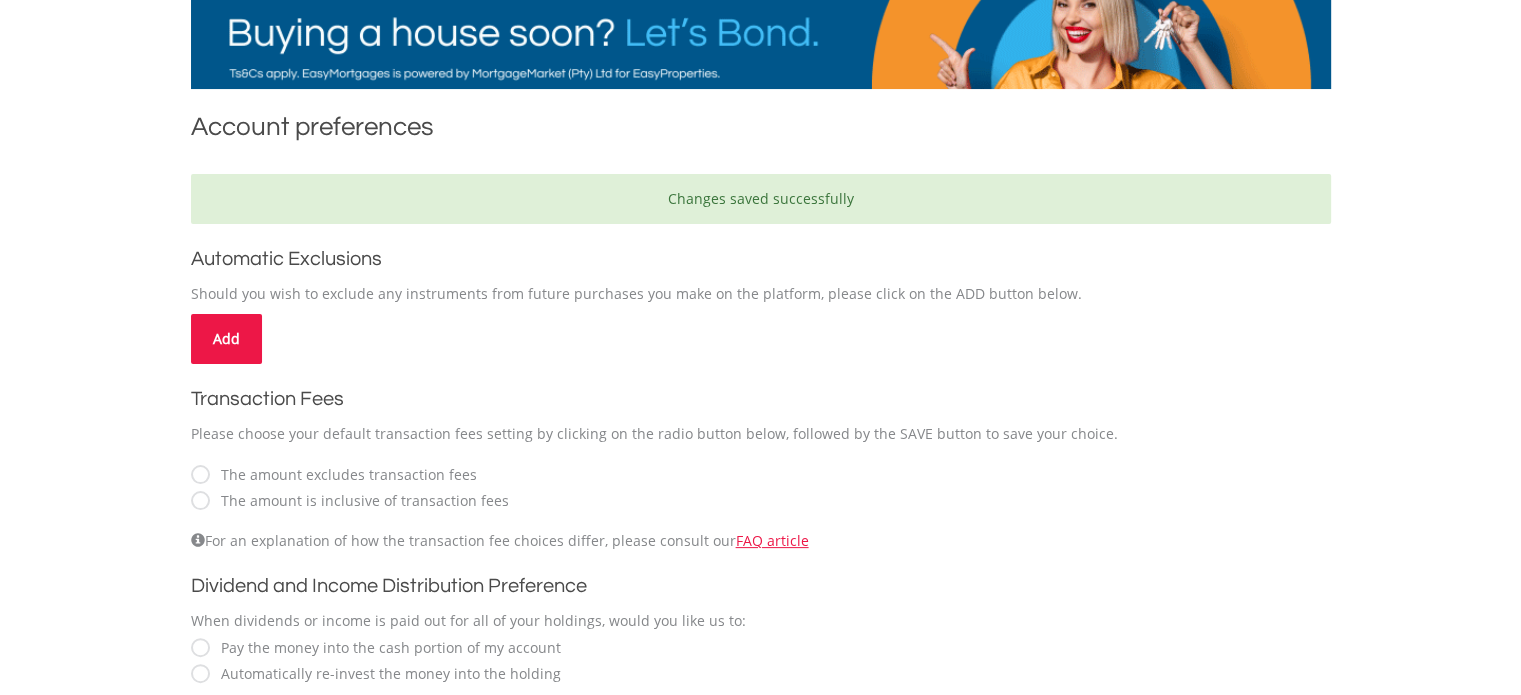 scroll, scrollTop: 600, scrollLeft: 0, axis: vertical 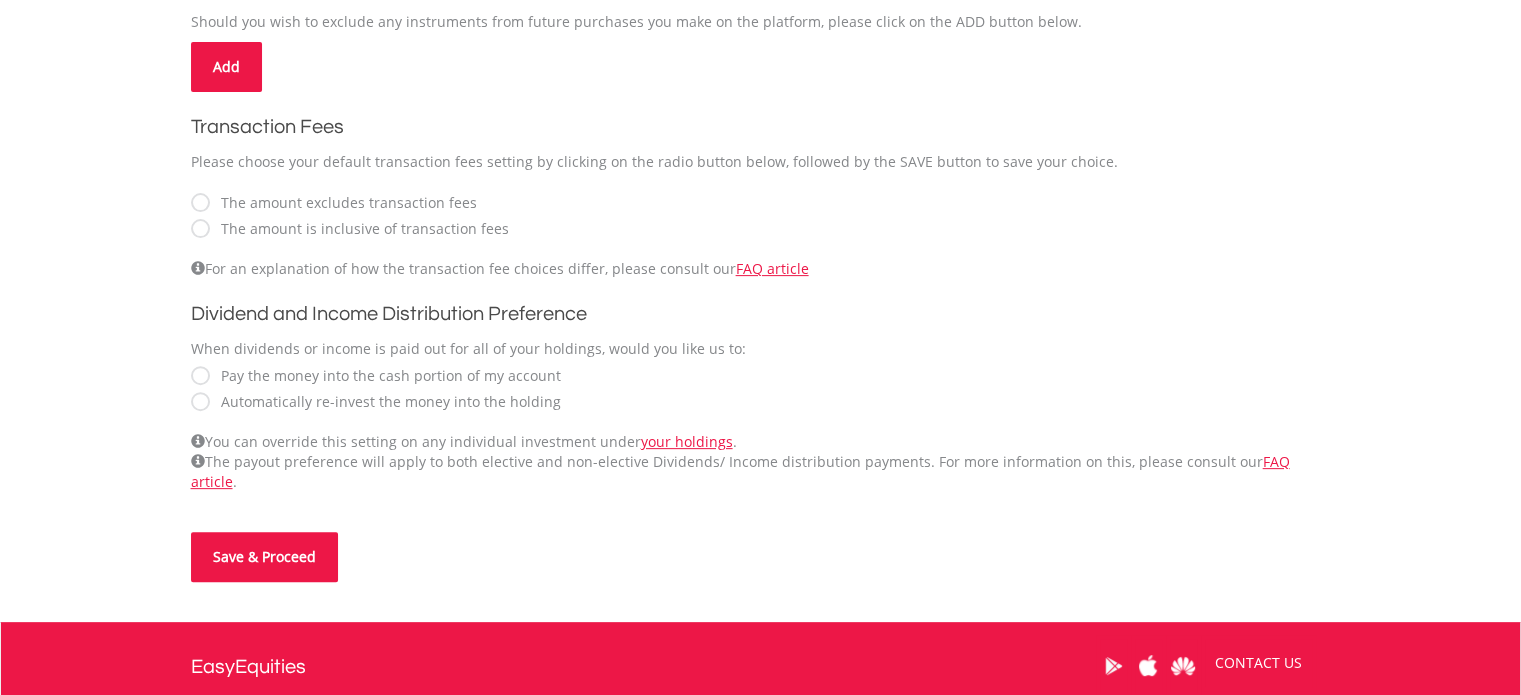 click on "Save & Proceed" at bounding box center [264, 557] 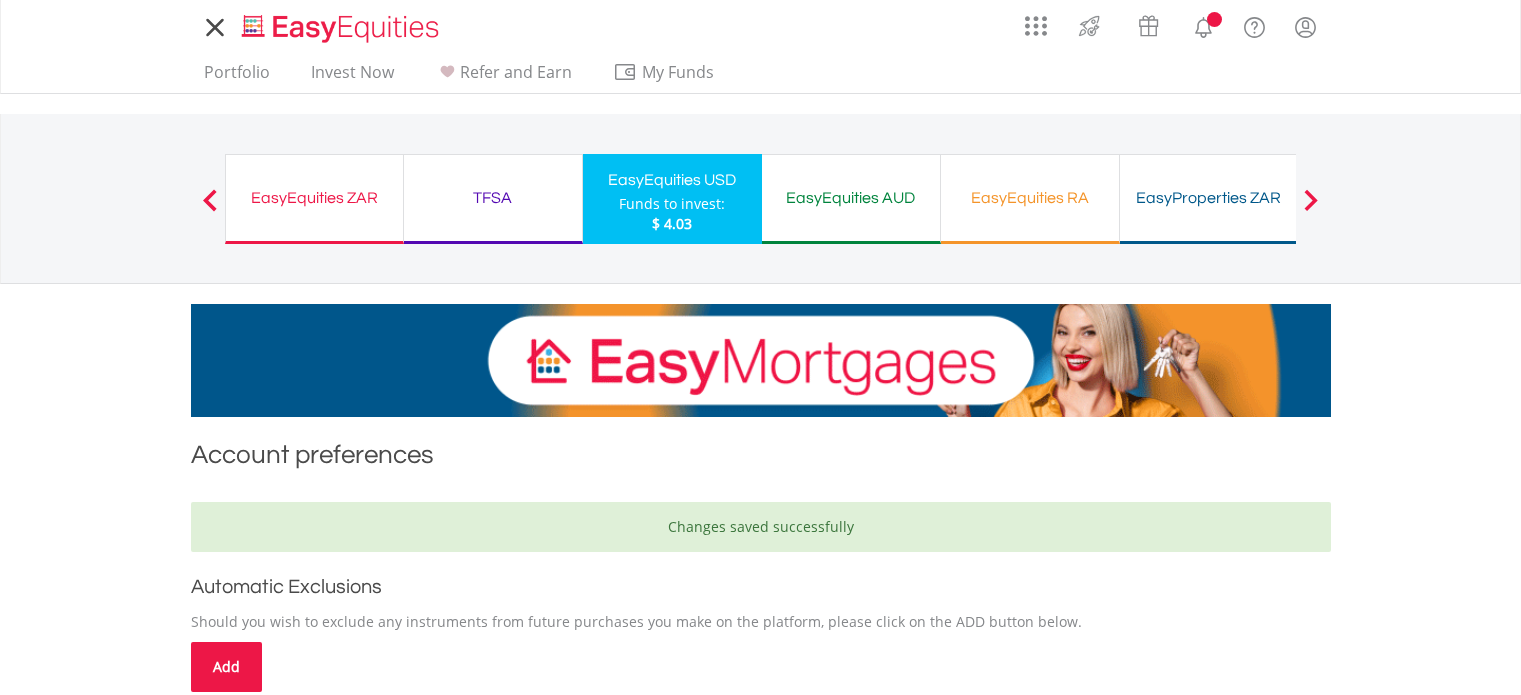 scroll, scrollTop: 0, scrollLeft: 0, axis: both 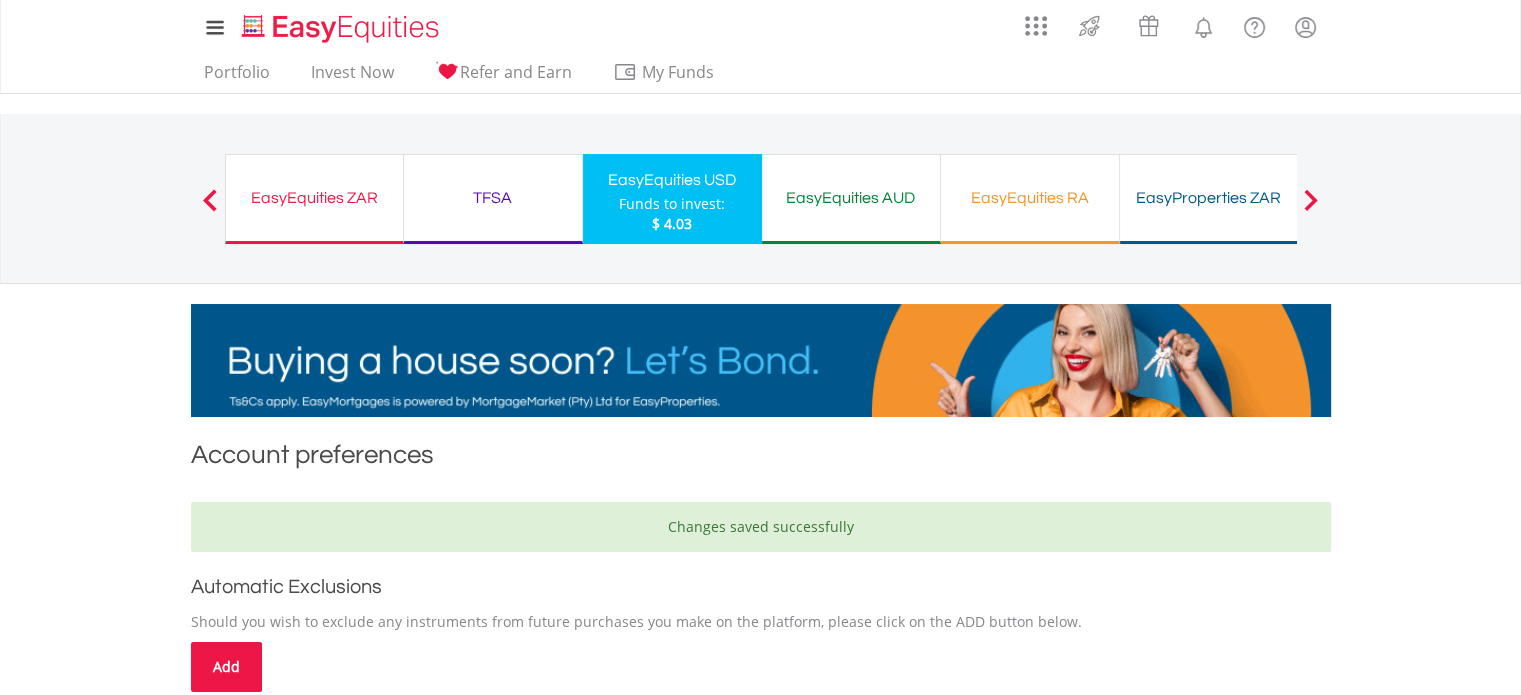 click on "EasyEquities ZAR
Funds to invest:
$ [AMOUNT]" at bounding box center [314, 199] 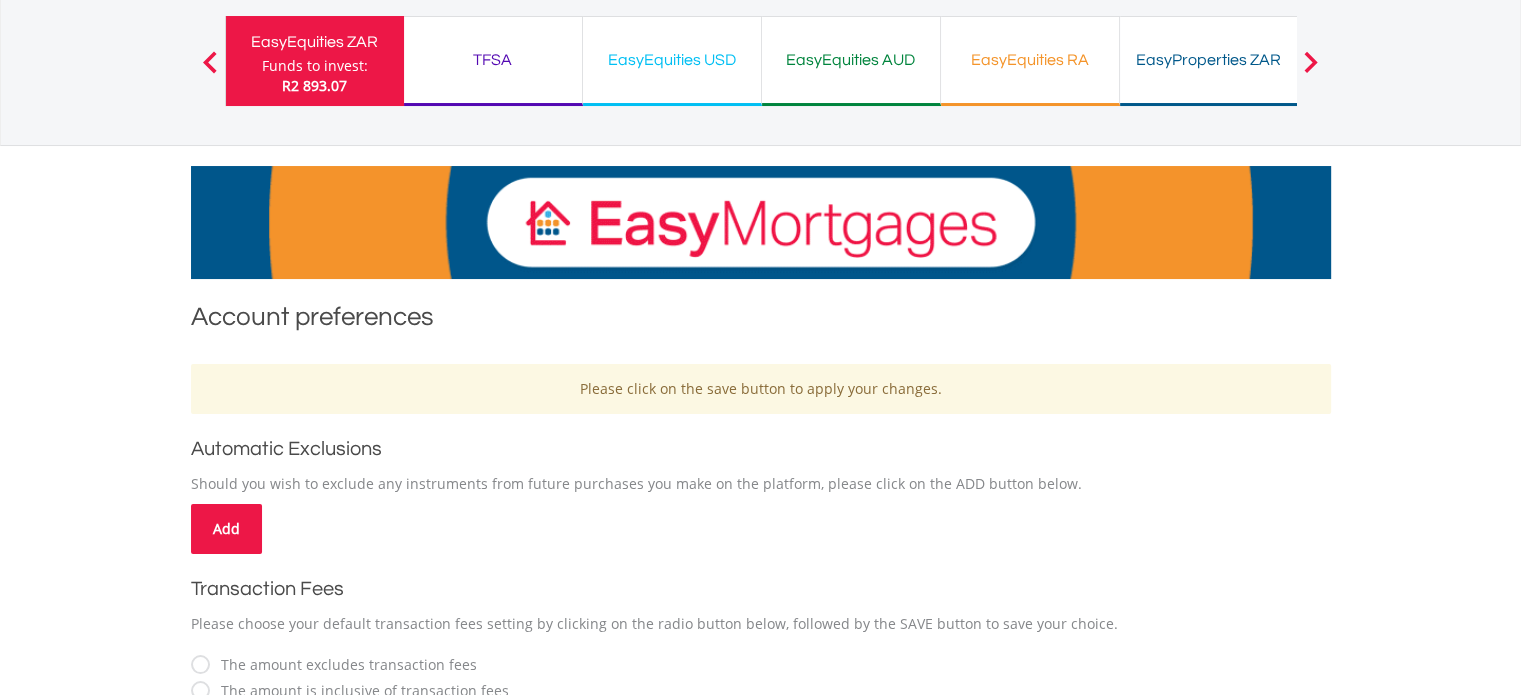 scroll, scrollTop: 0, scrollLeft: 0, axis: both 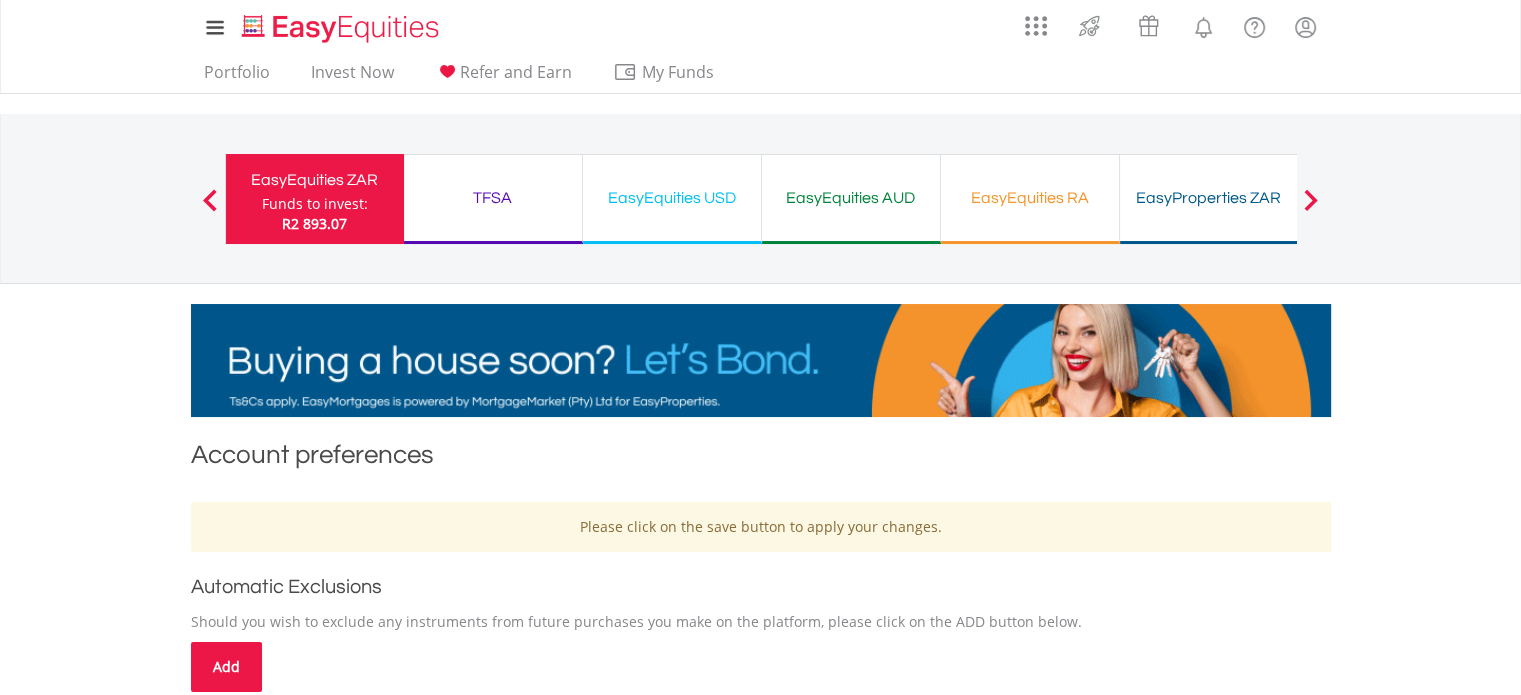 click on "Funds to invest:" at bounding box center [315, 204] 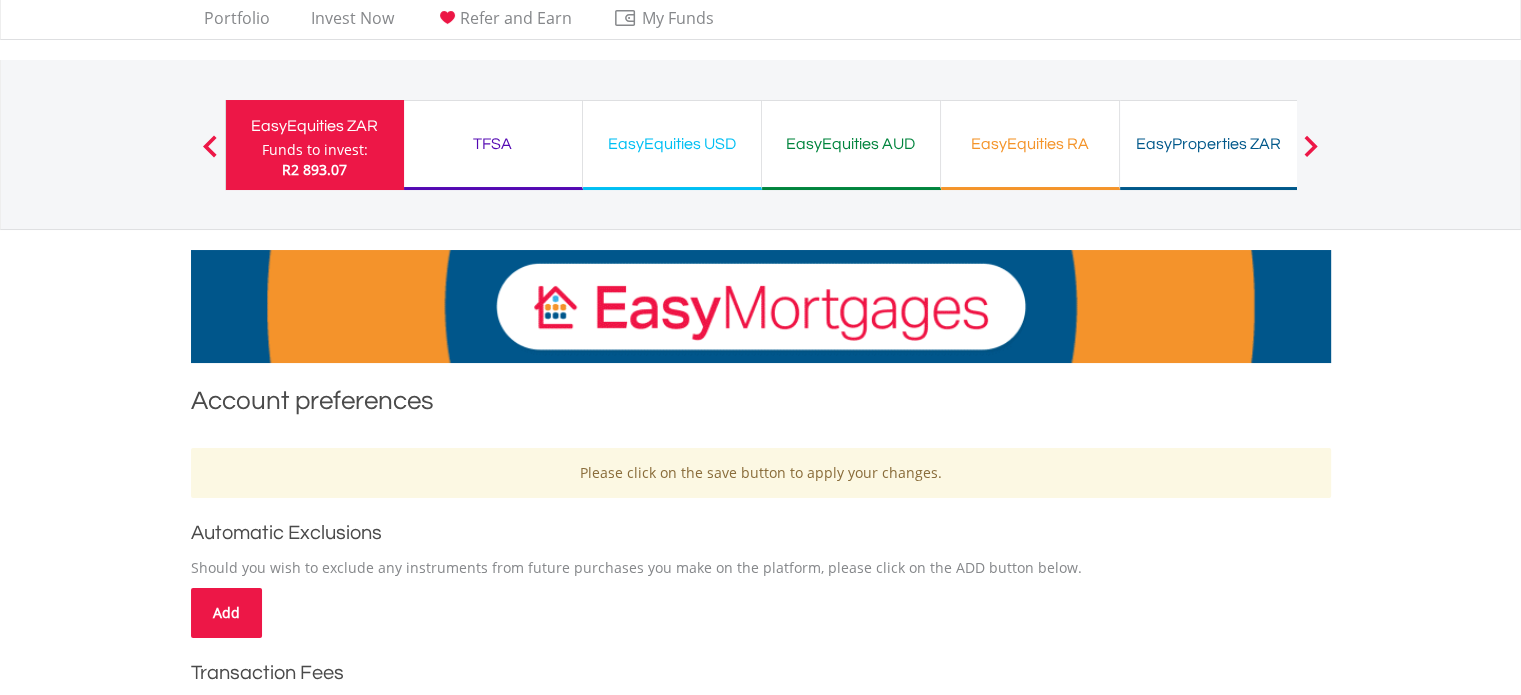 scroll, scrollTop: 0, scrollLeft: 0, axis: both 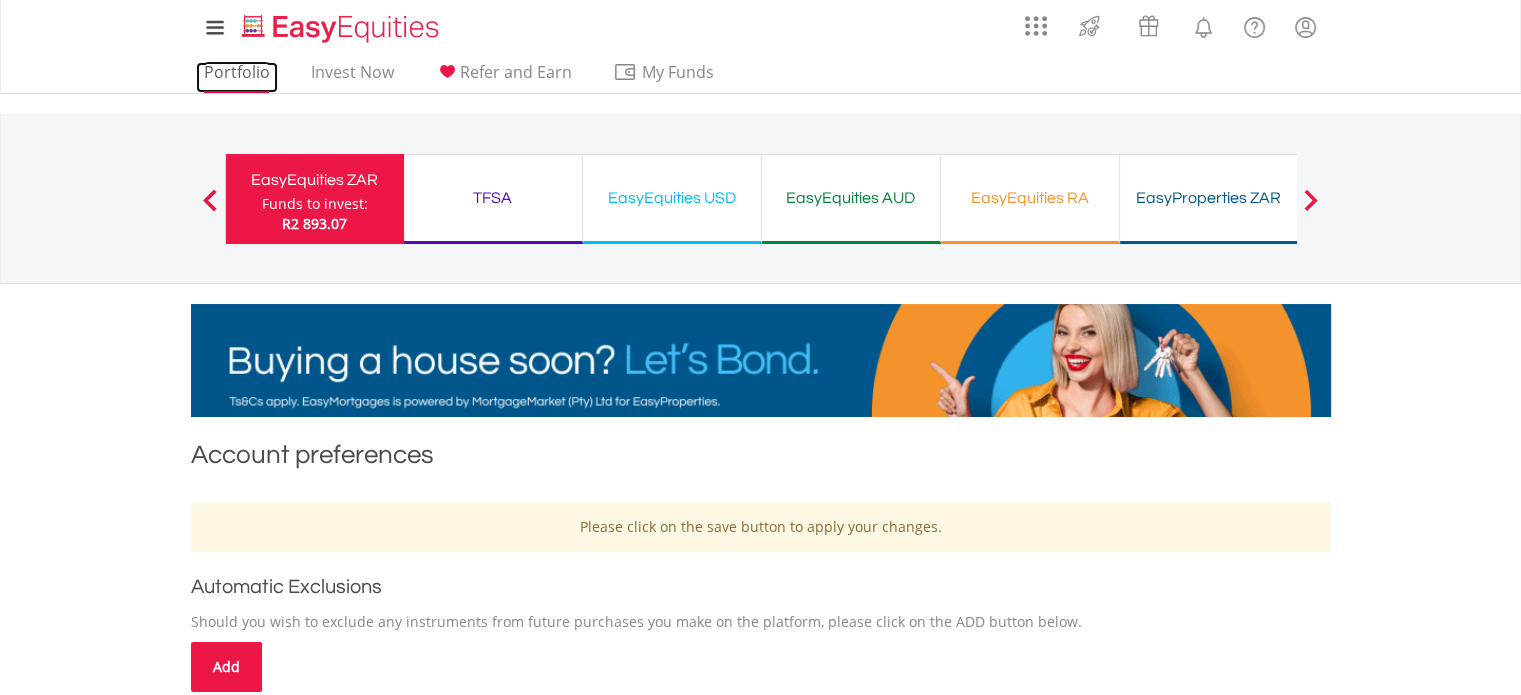 click on "Portfolio" at bounding box center [237, 77] 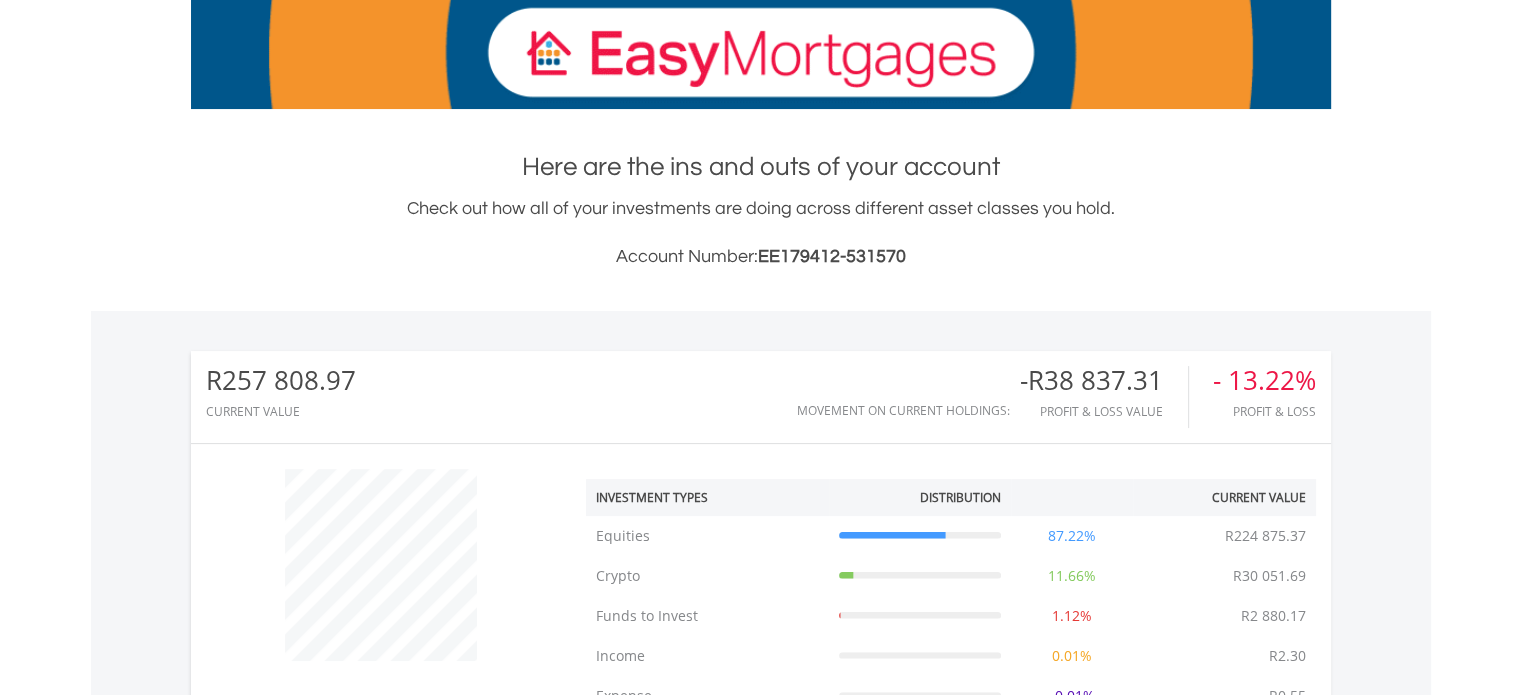scroll, scrollTop: 390, scrollLeft: 0, axis: vertical 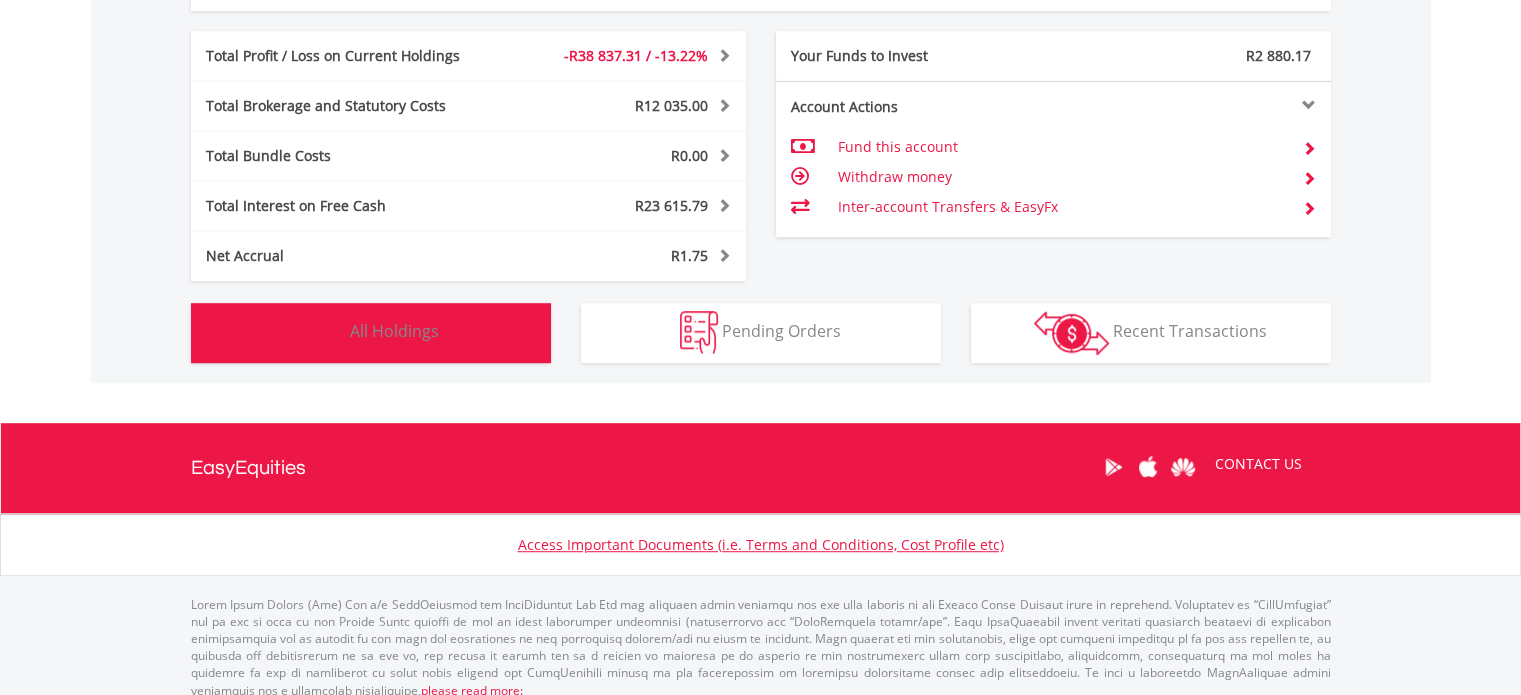 click on "All Holdings" at bounding box center (394, 331) 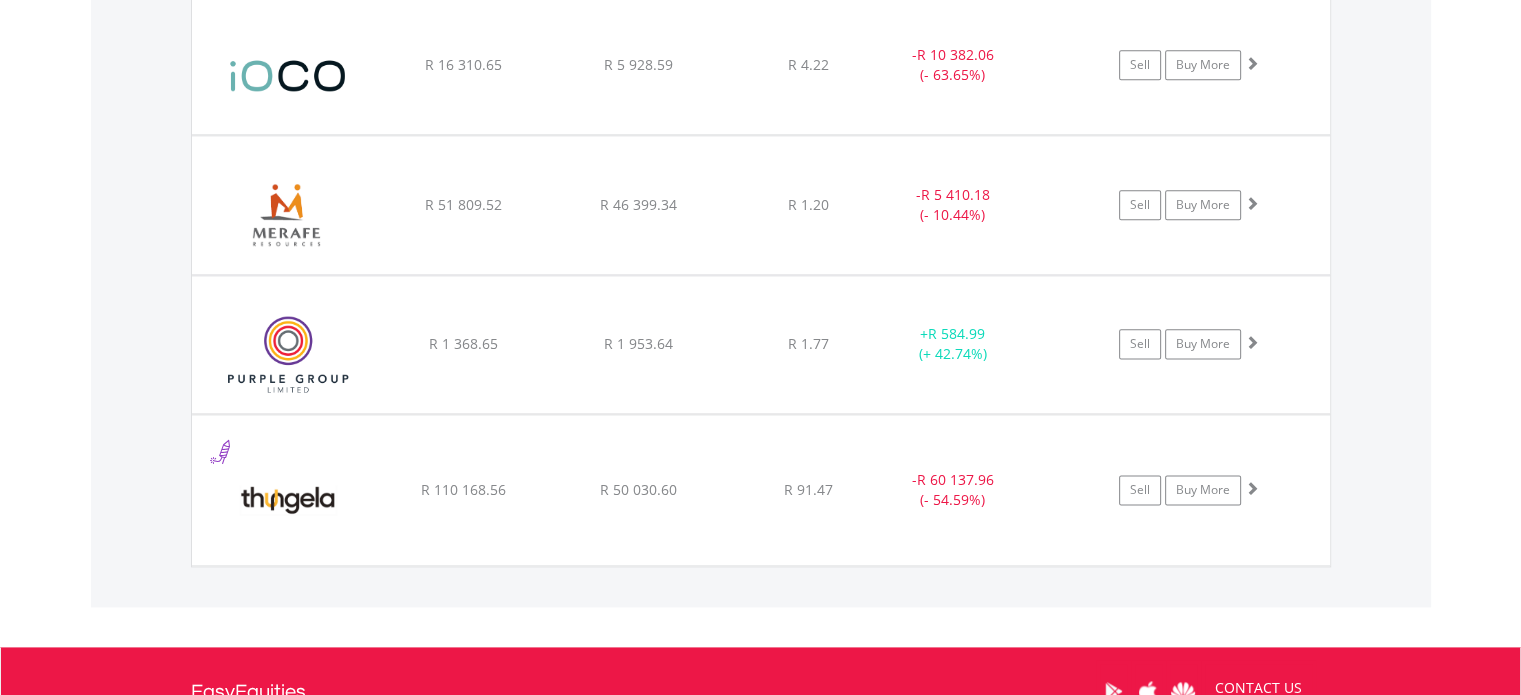 scroll, scrollTop: 2521, scrollLeft: 0, axis: vertical 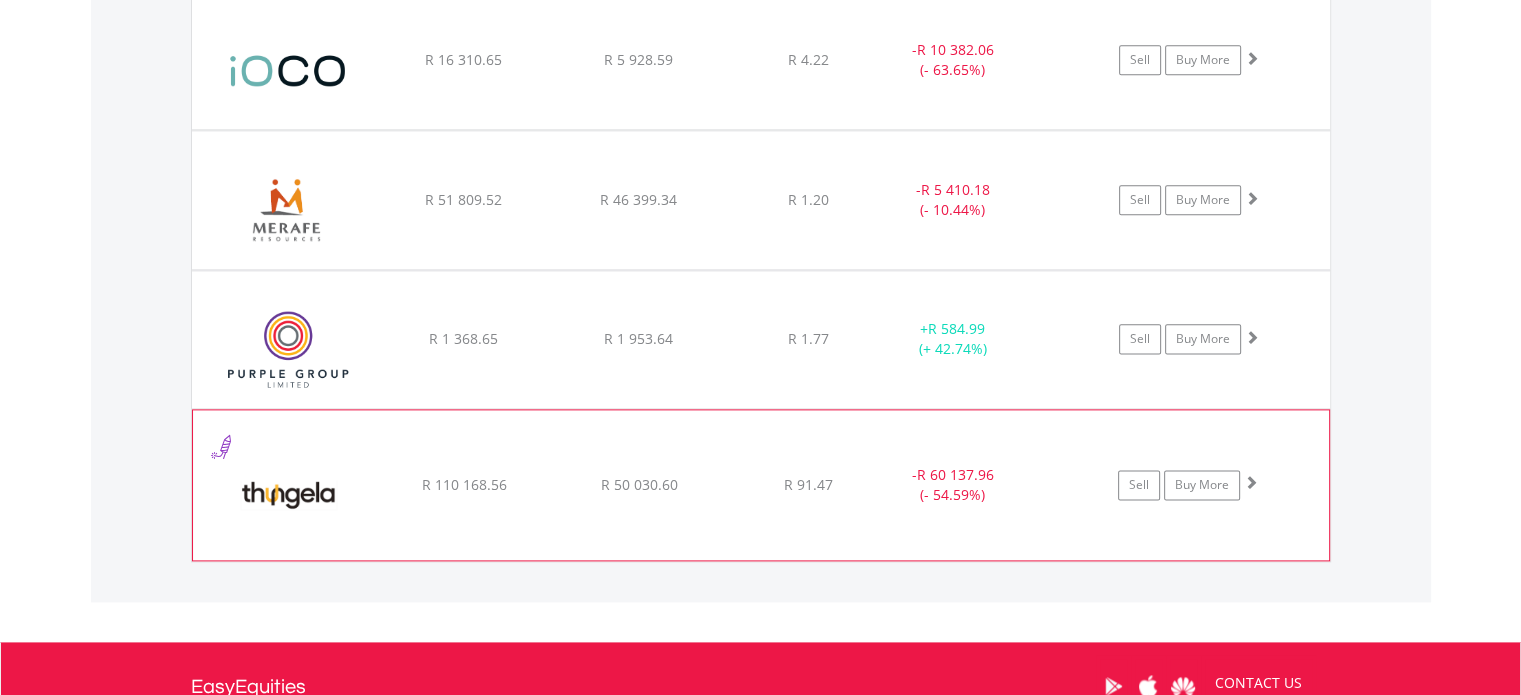 click on "﻿
Thungela Resources Limited
R 110 168.56
R 50 030.60
R 91.47
-  R 60 137.96 (- 54.59%)
Sell
Buy More" at bounding box center (761, -830) 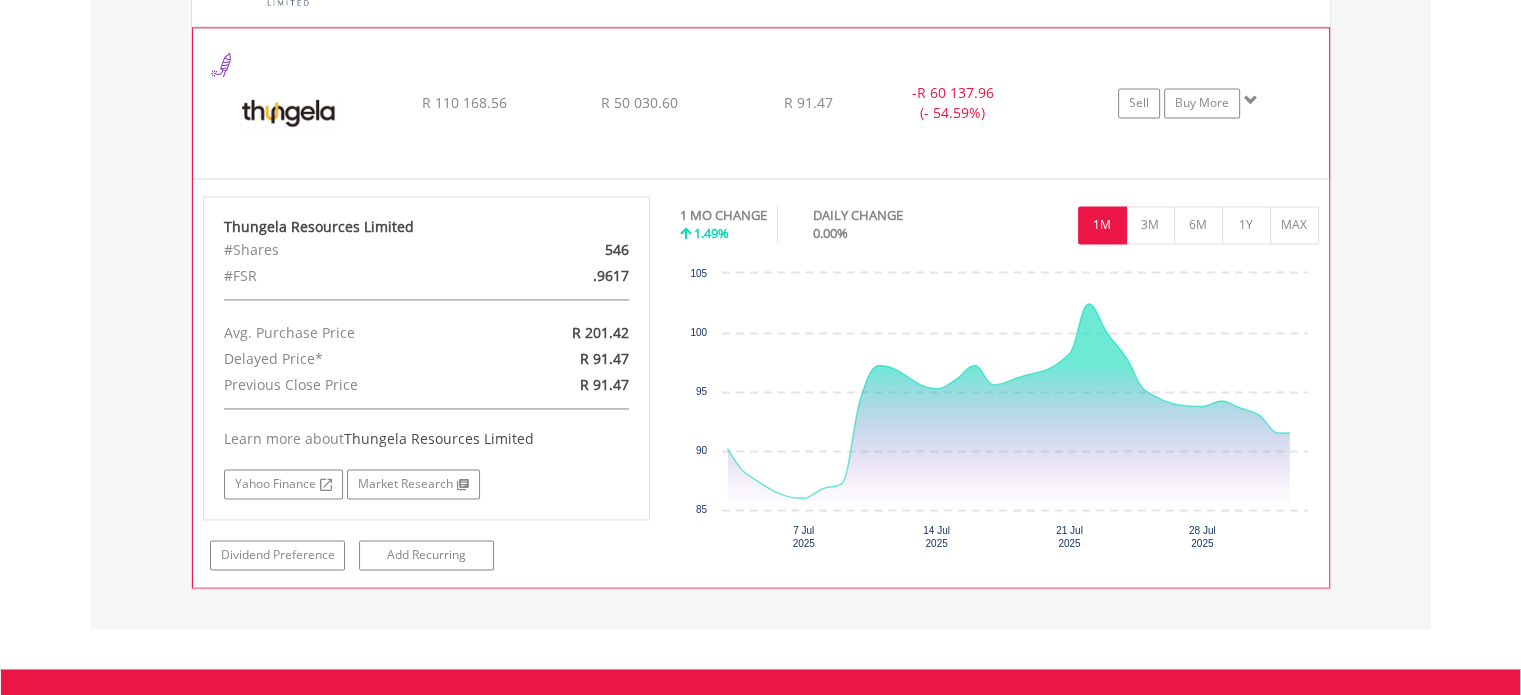 scroll, scrollTop: 2921, scrollLeft: 0, axis: vertical 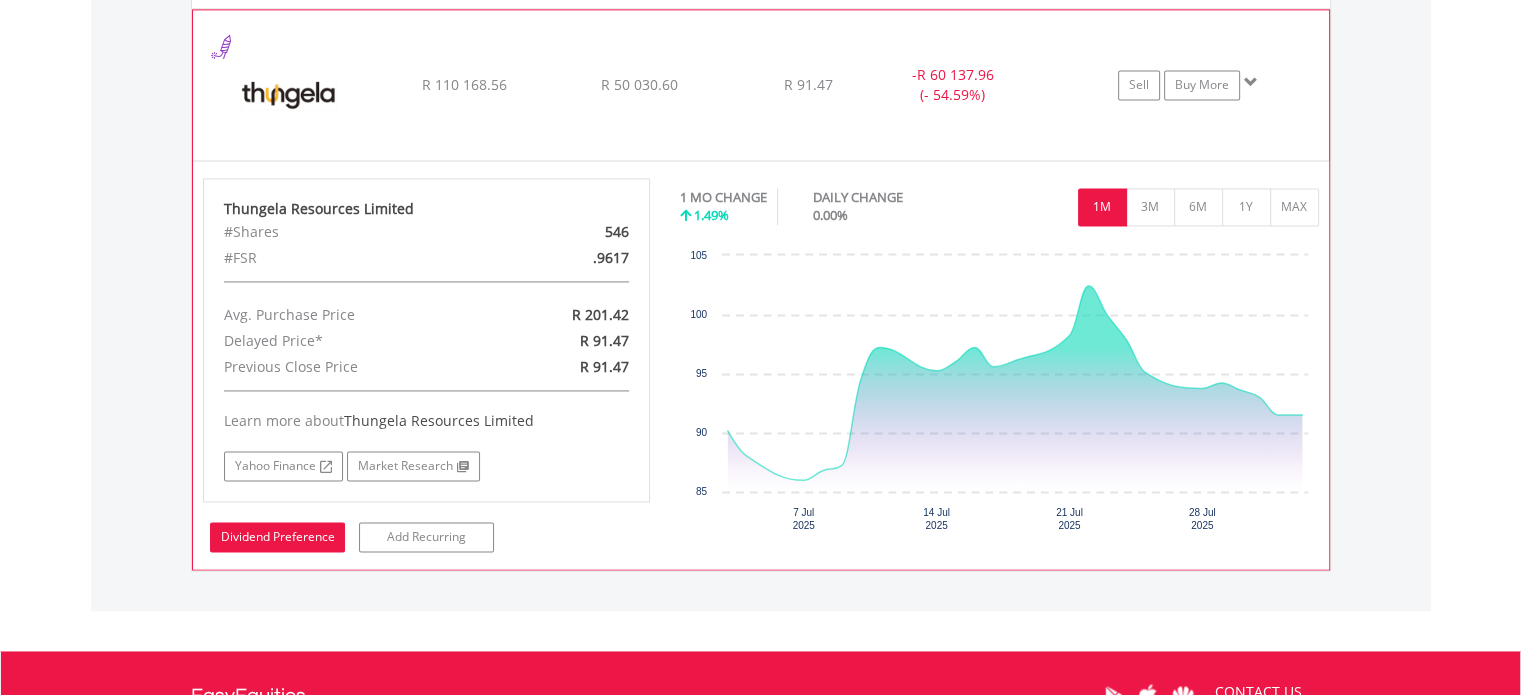 click on "Dividend Preference" at bounding box center [277, 537] 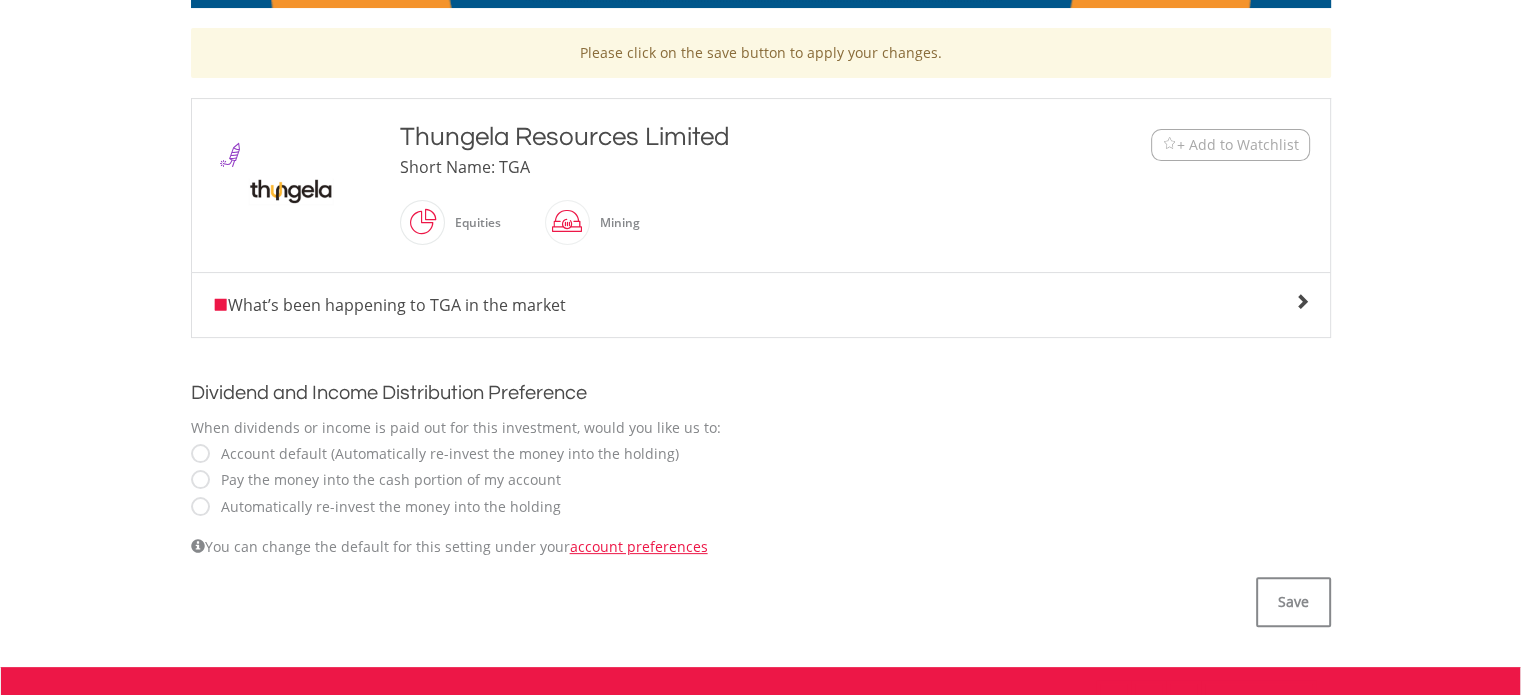 scroll, scrollTop: 500, scrollLeft: 0, axis: vertical 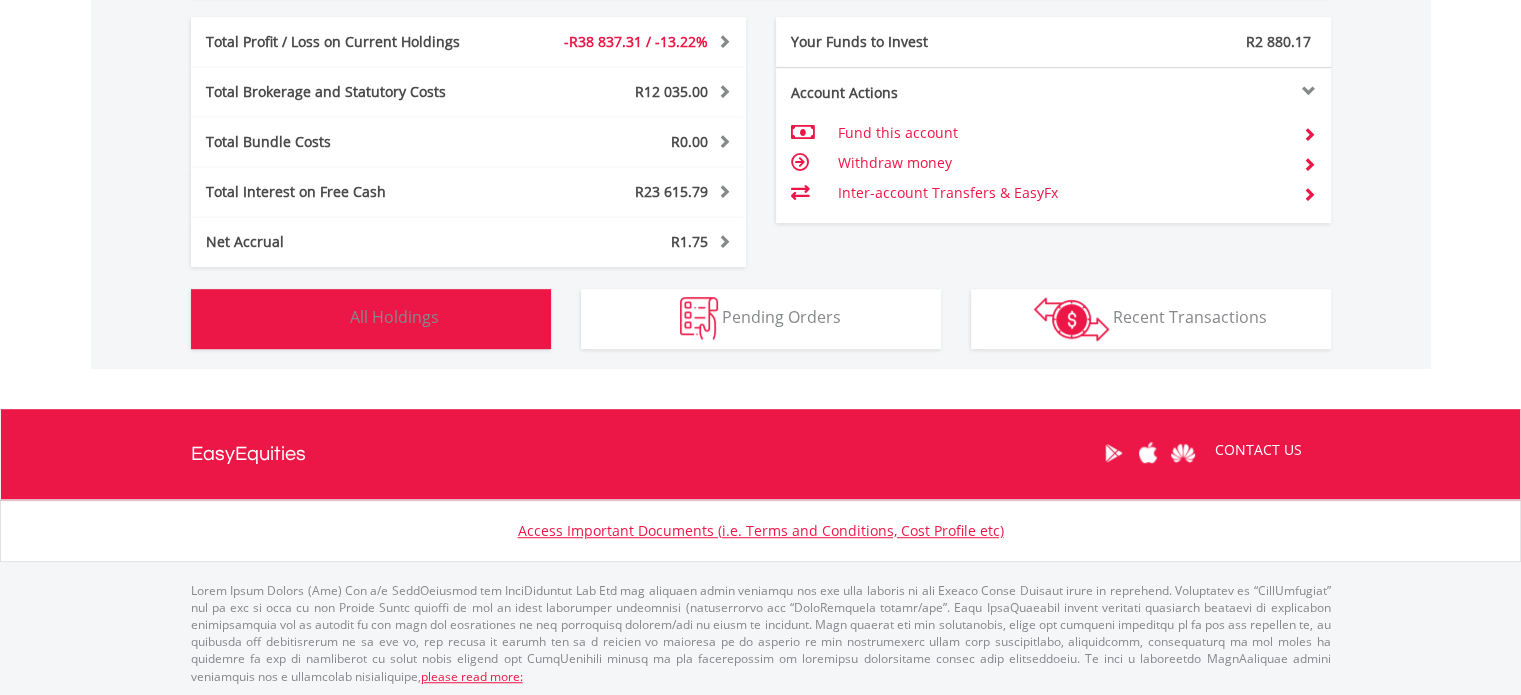 click on "All Holdings" at bounding box center [394, 317] 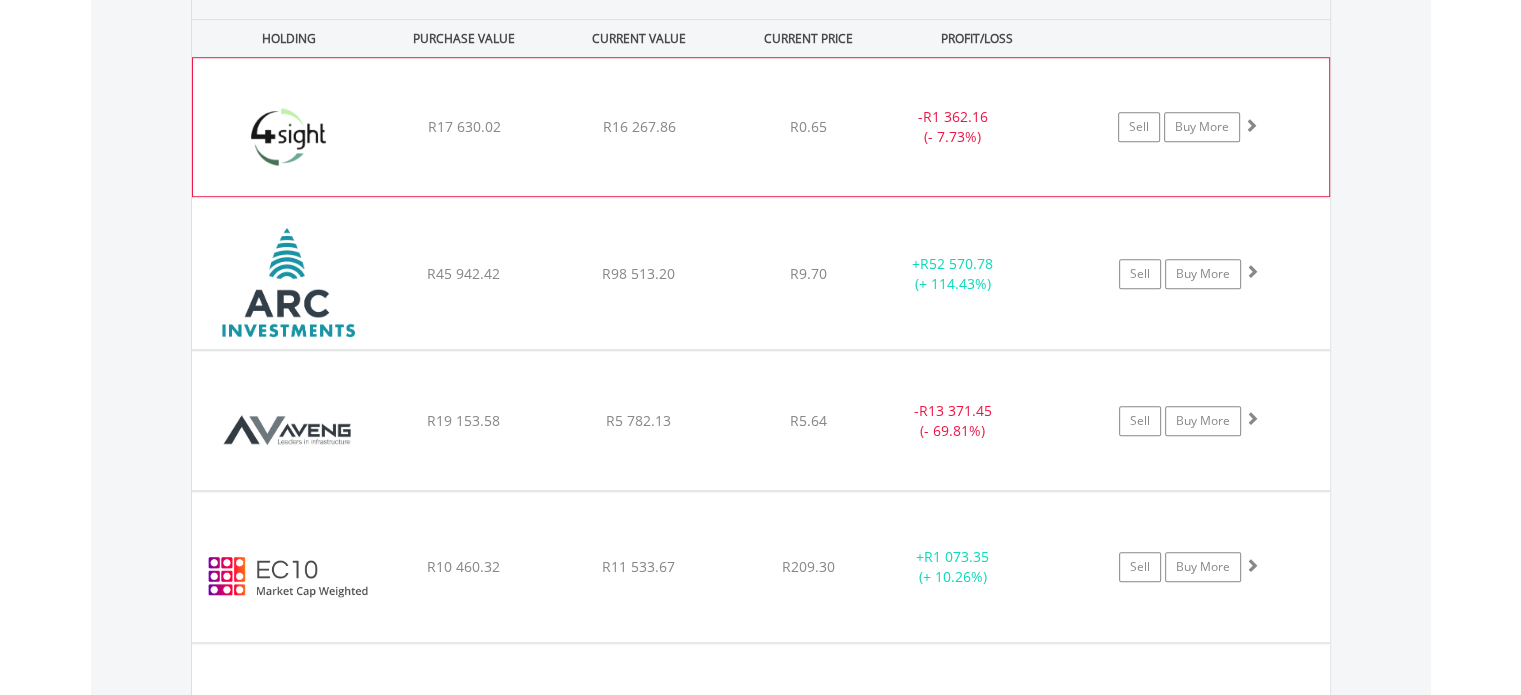 scroll, scrollTop: 1321, scrollLeft: 0, axis: vertical 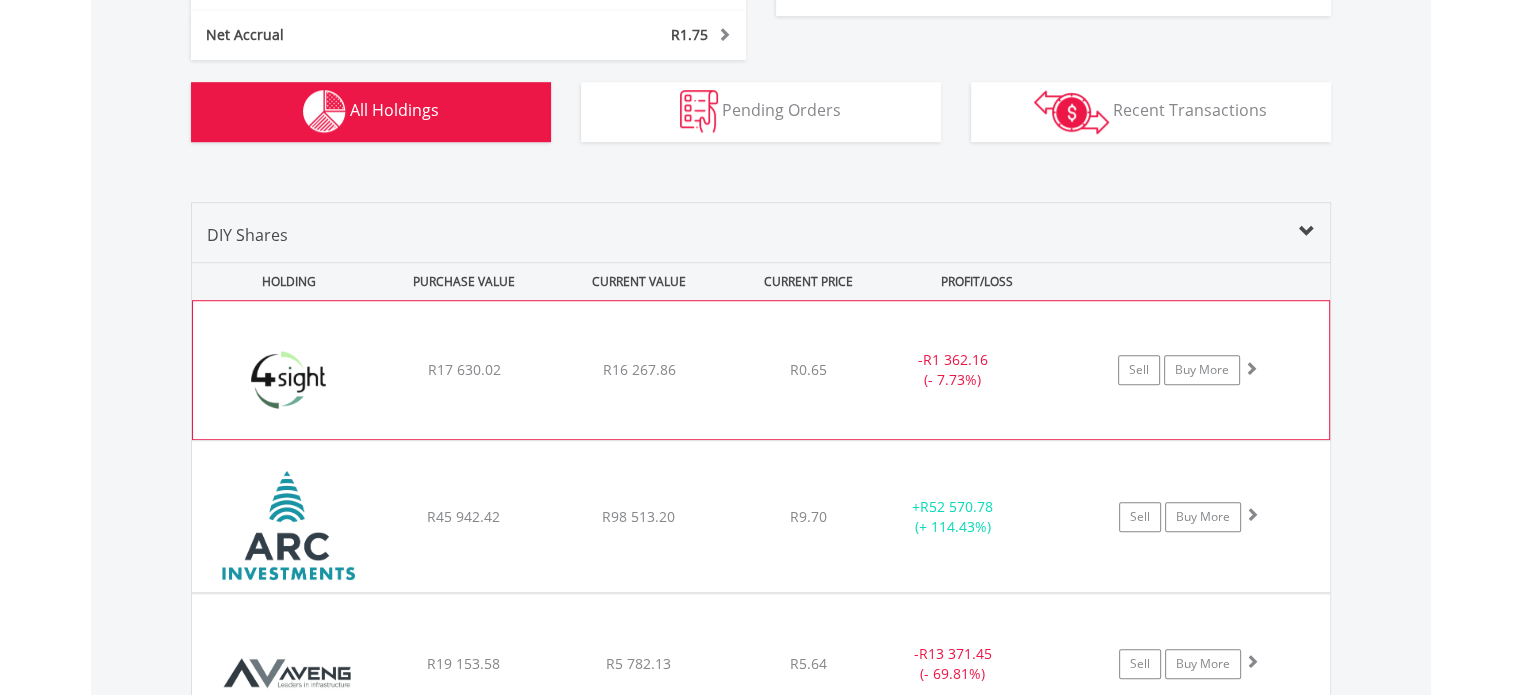 click at bounding box center (289, 380) 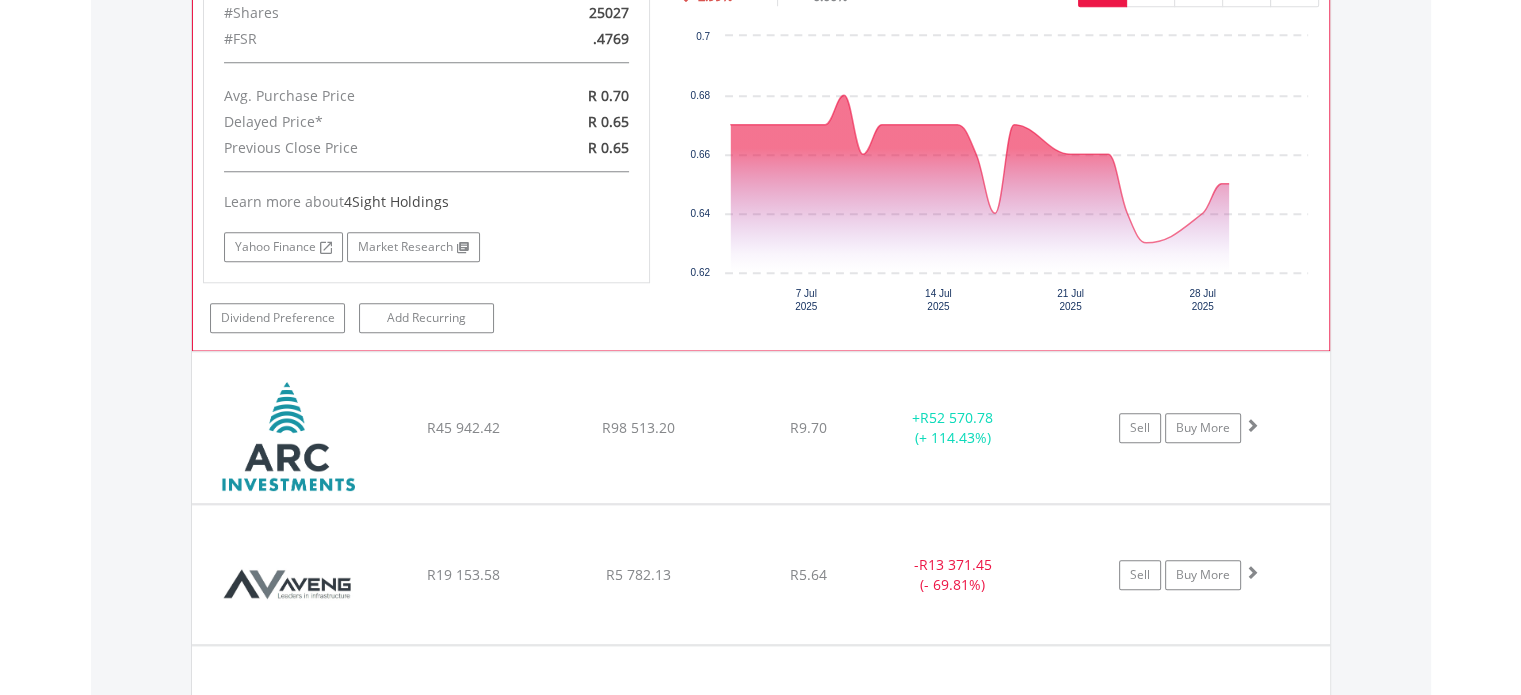 scroll, scrollTop: 1821, scrollLeft: 0, axis: vertical 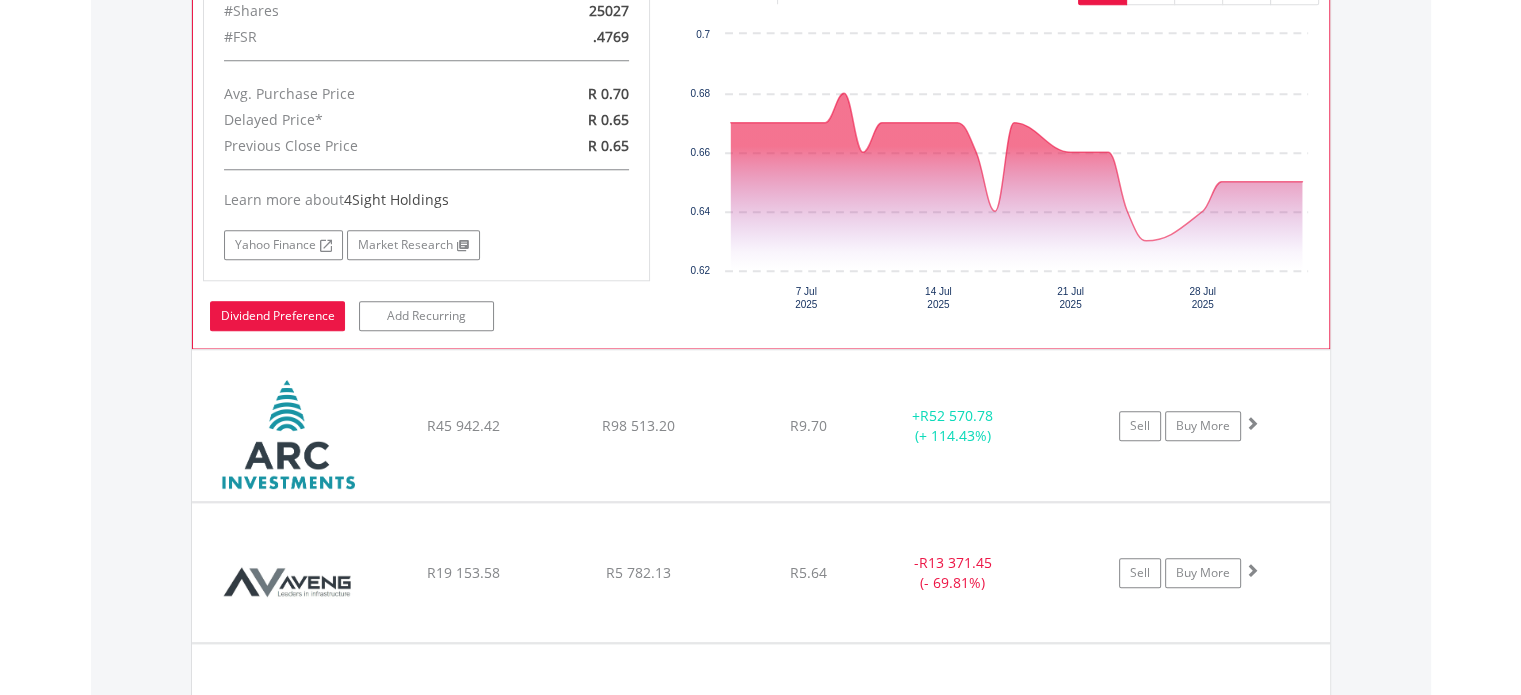click on "Dividend Preference" at bounding box center (277, 316) 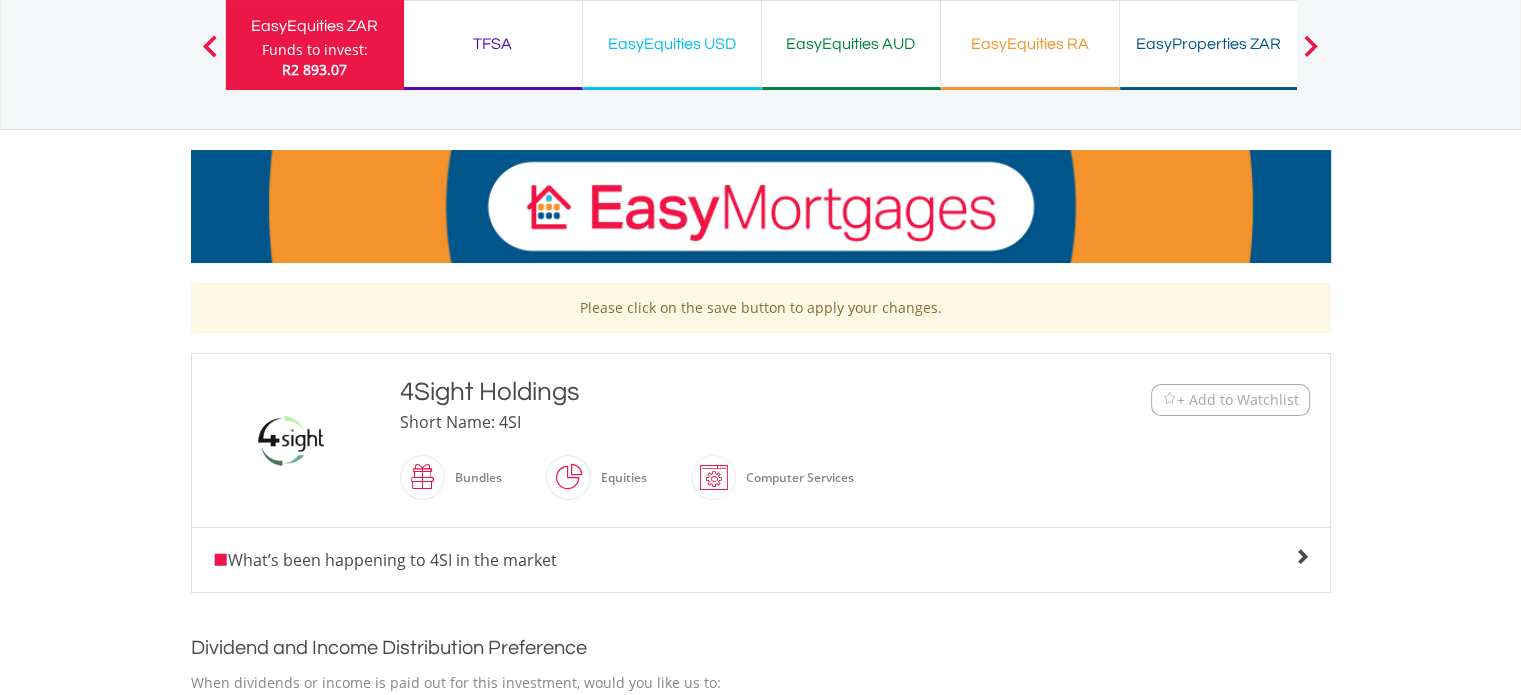 scroll, scrollTop: 0, scrollLeft: 0, axis: both 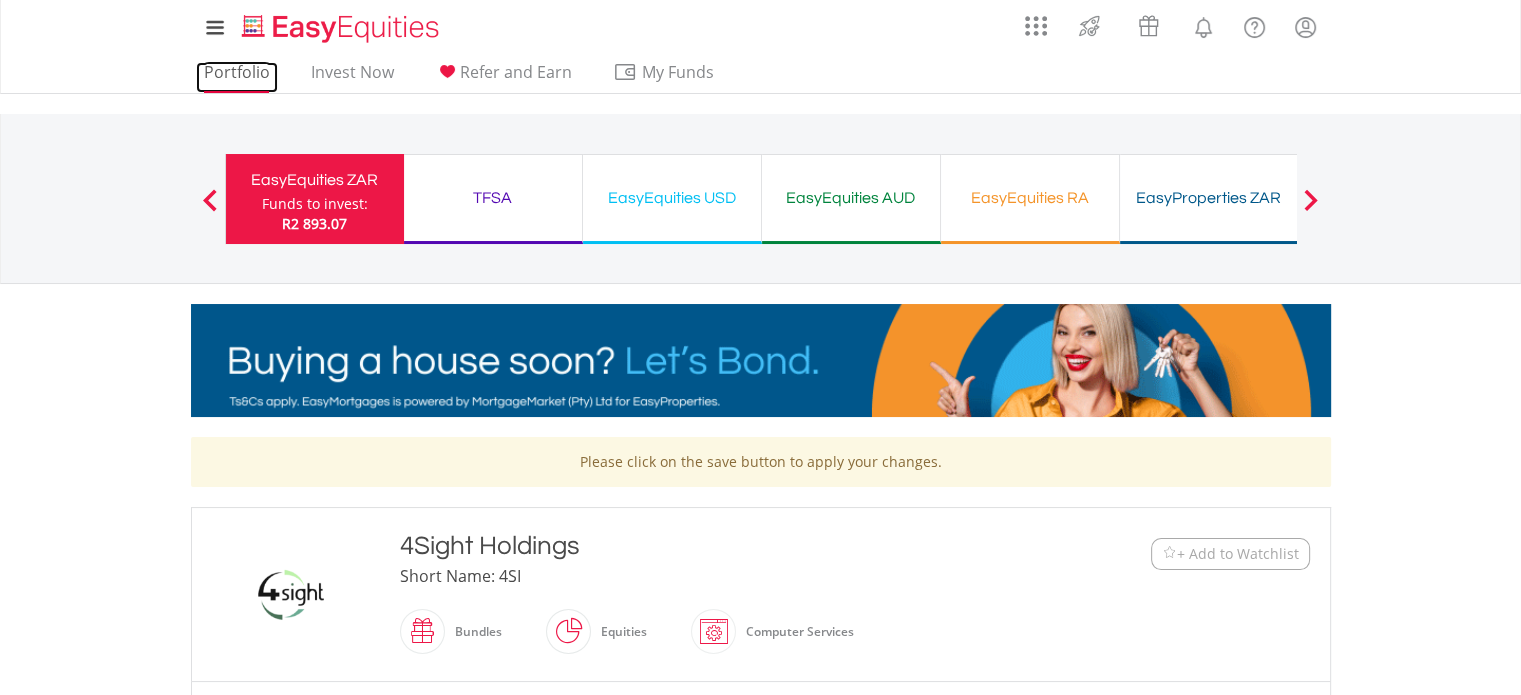 click on "Portfolio" at bounding box center [237, 77] 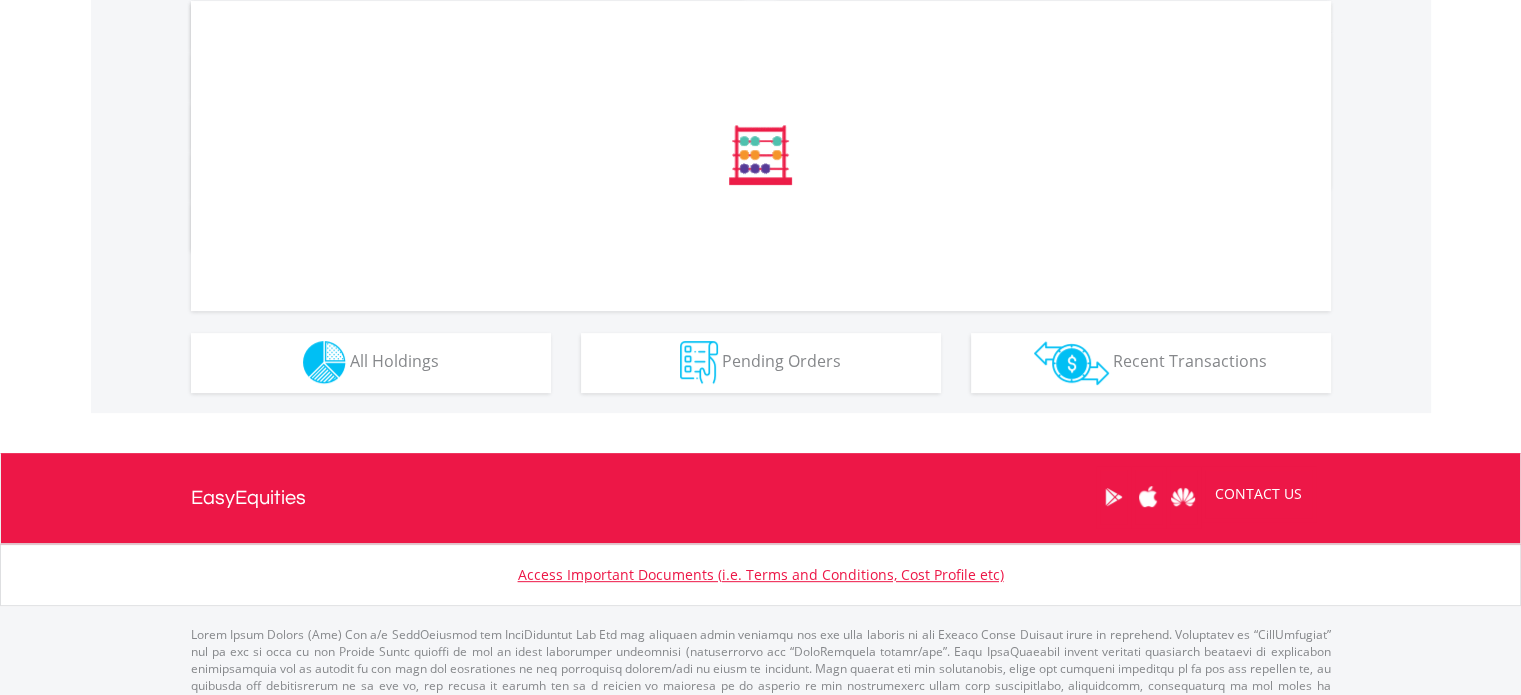scroll, scrollTop: 994, scrollLeft: 0, axis: vertical 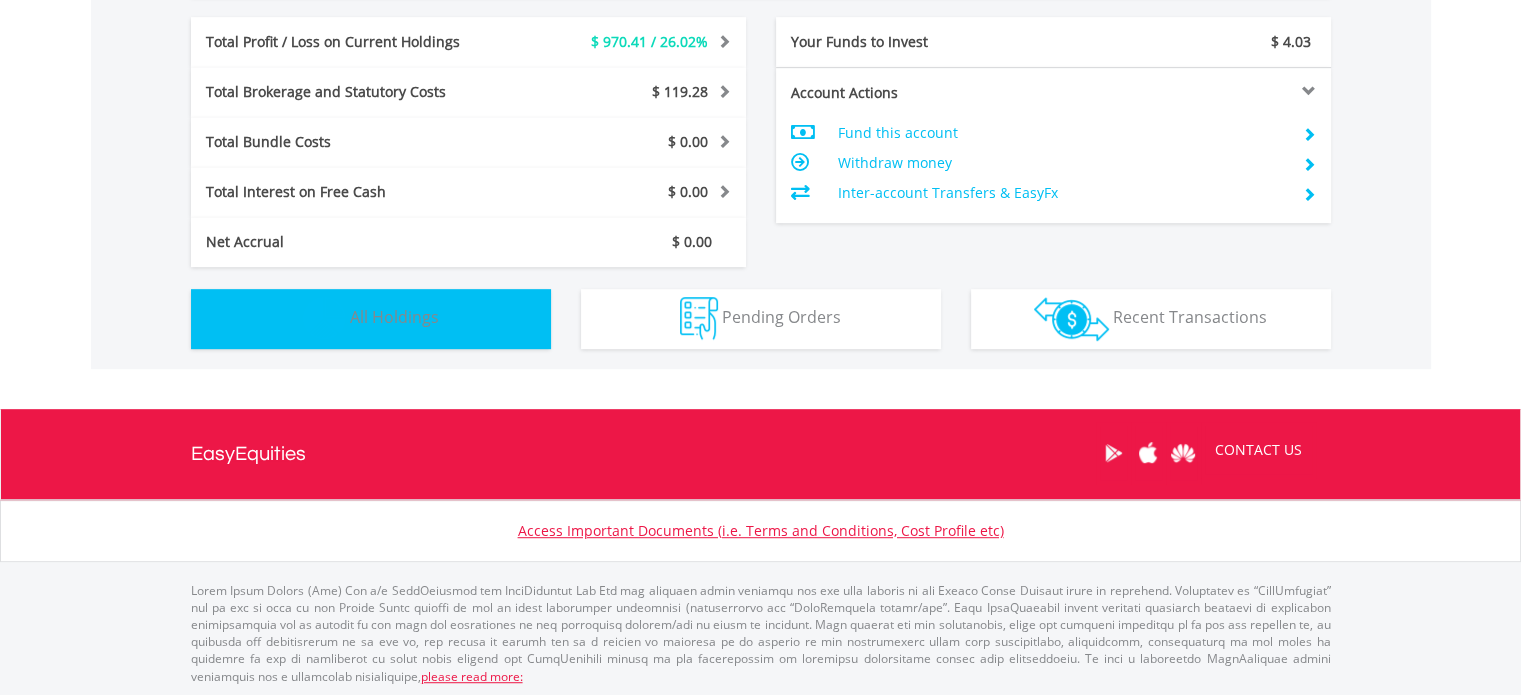 click on "All Holdings" at bounding box center [394, 317] 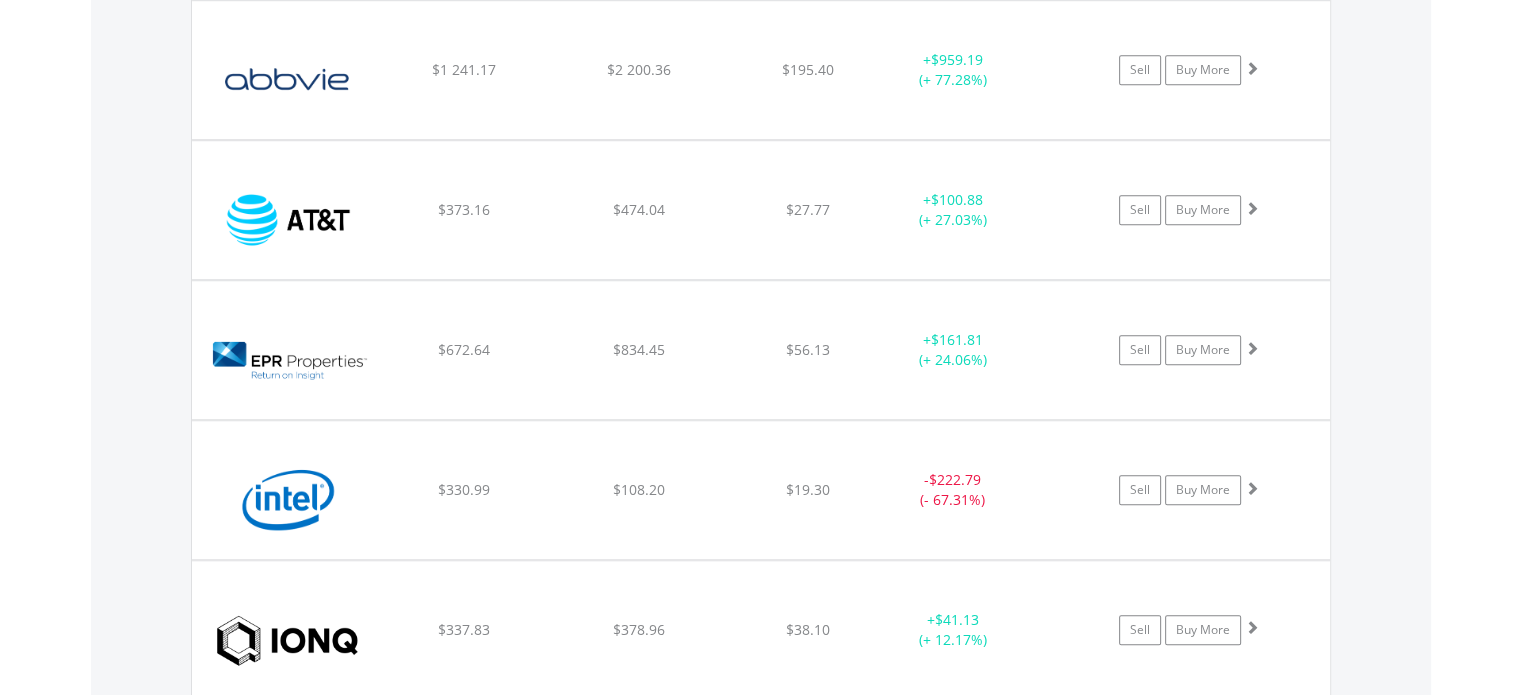 scroll, scrollTop: 1601, scrollLeft: 0, axis: vertical 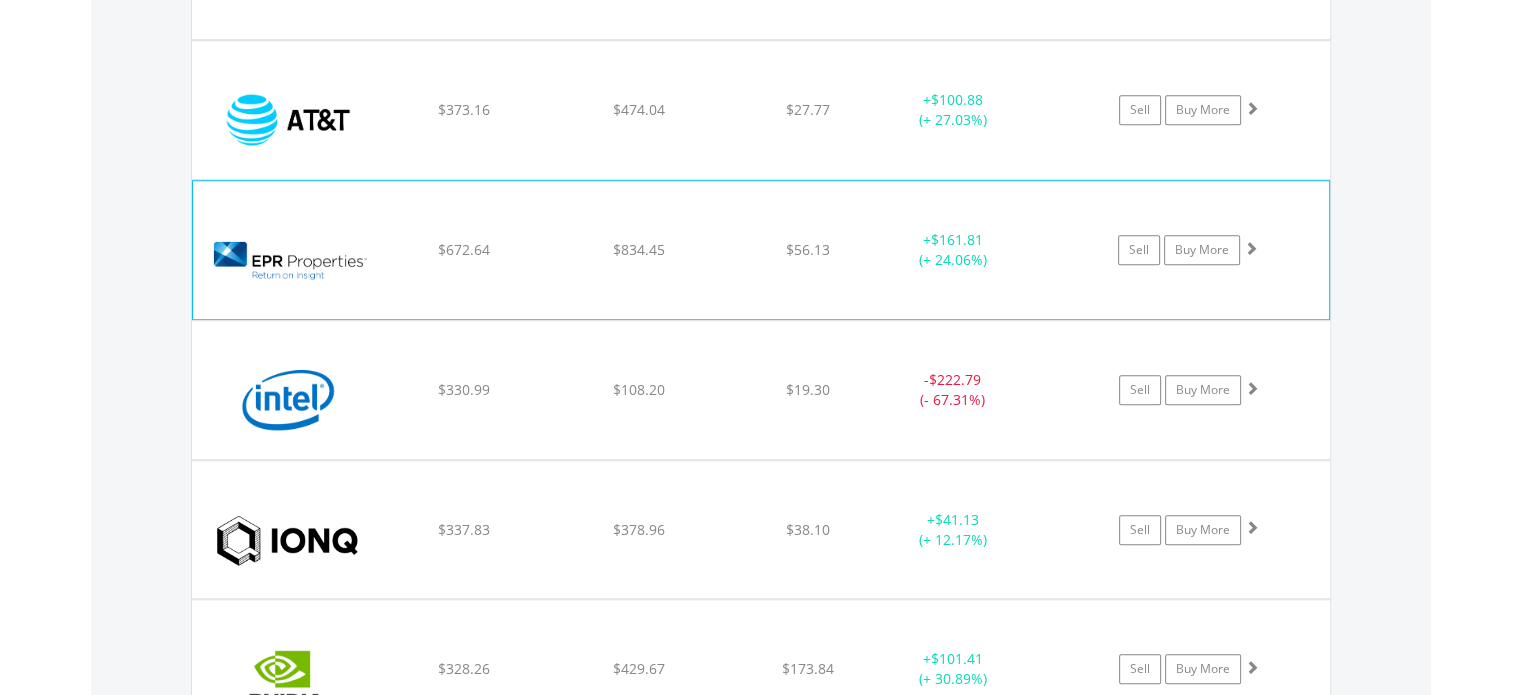 click at bounding box center (289, 260) 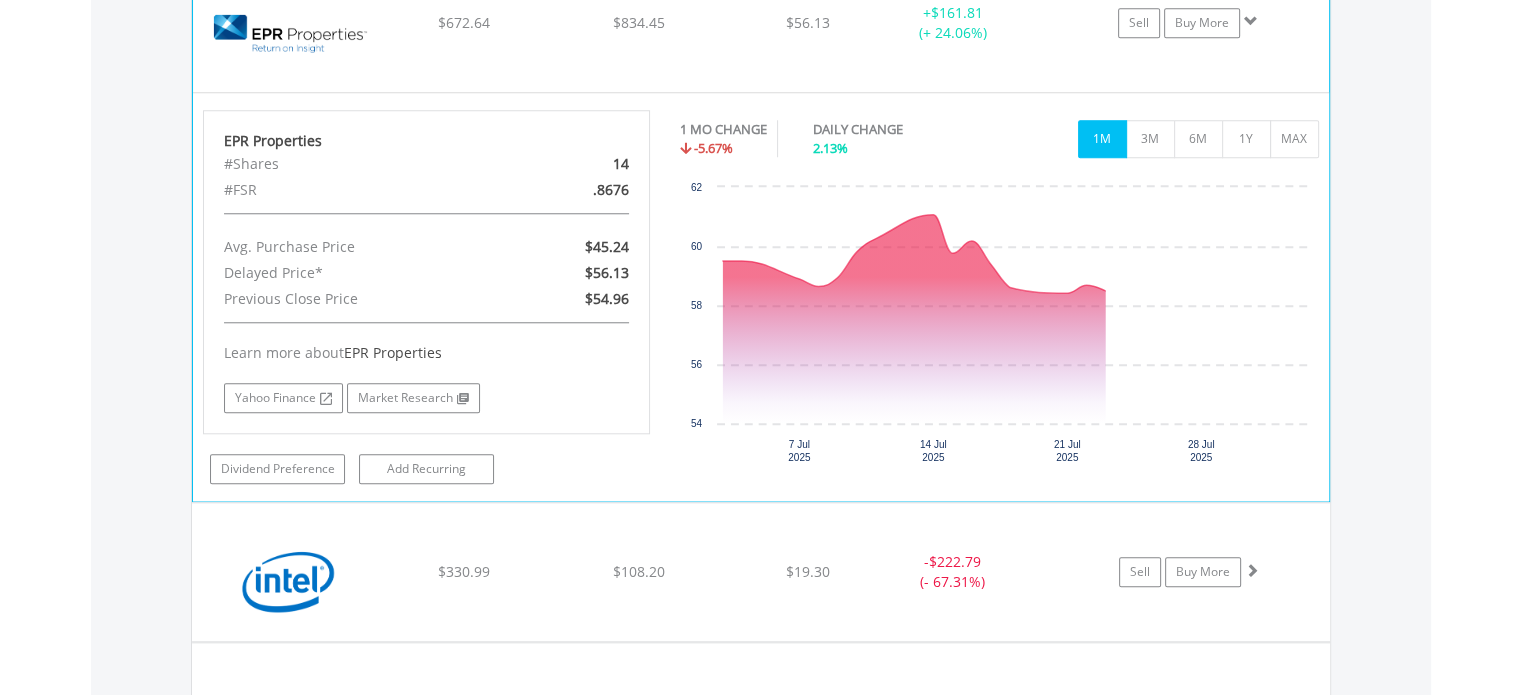 scroll, scrollTop: 1901, scrollLeft: 0, axis: vertical 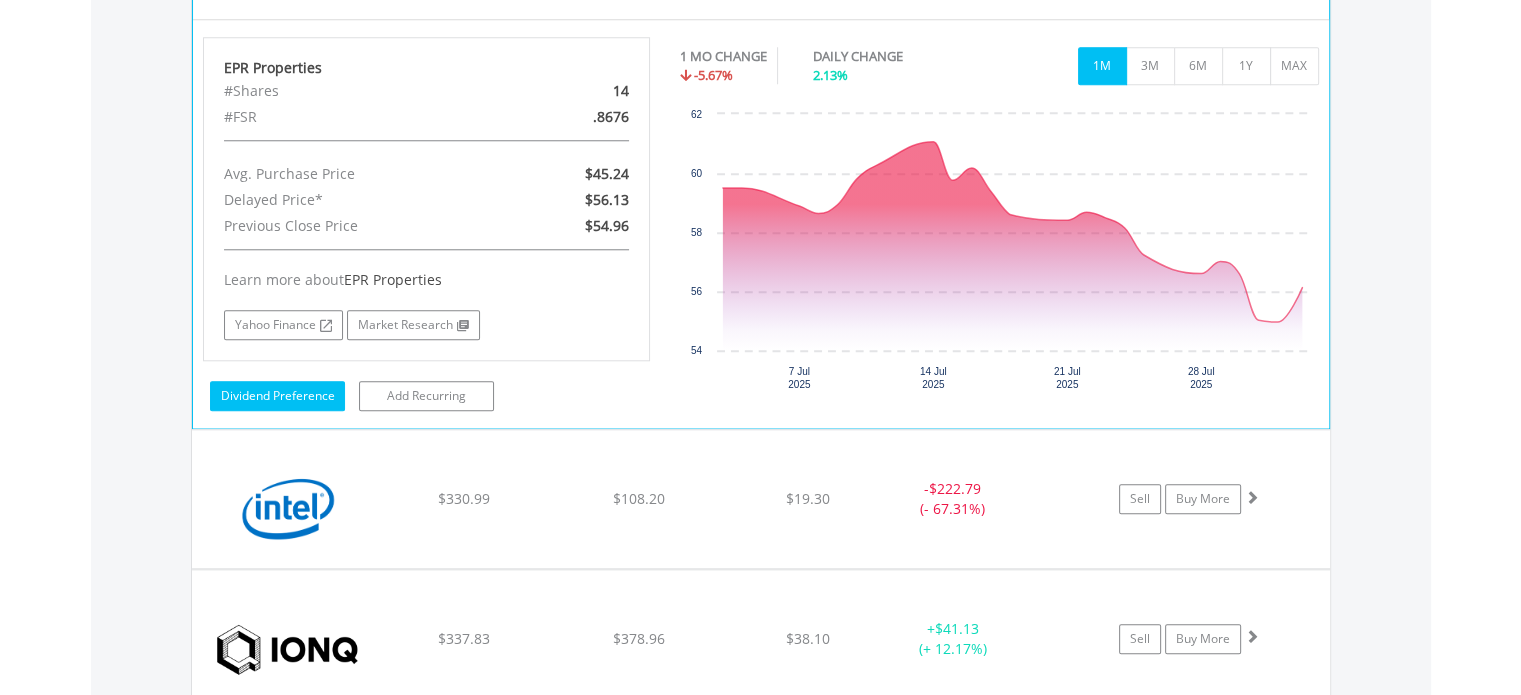 click on "Dividend Preference" at bounding box center [277, 396] 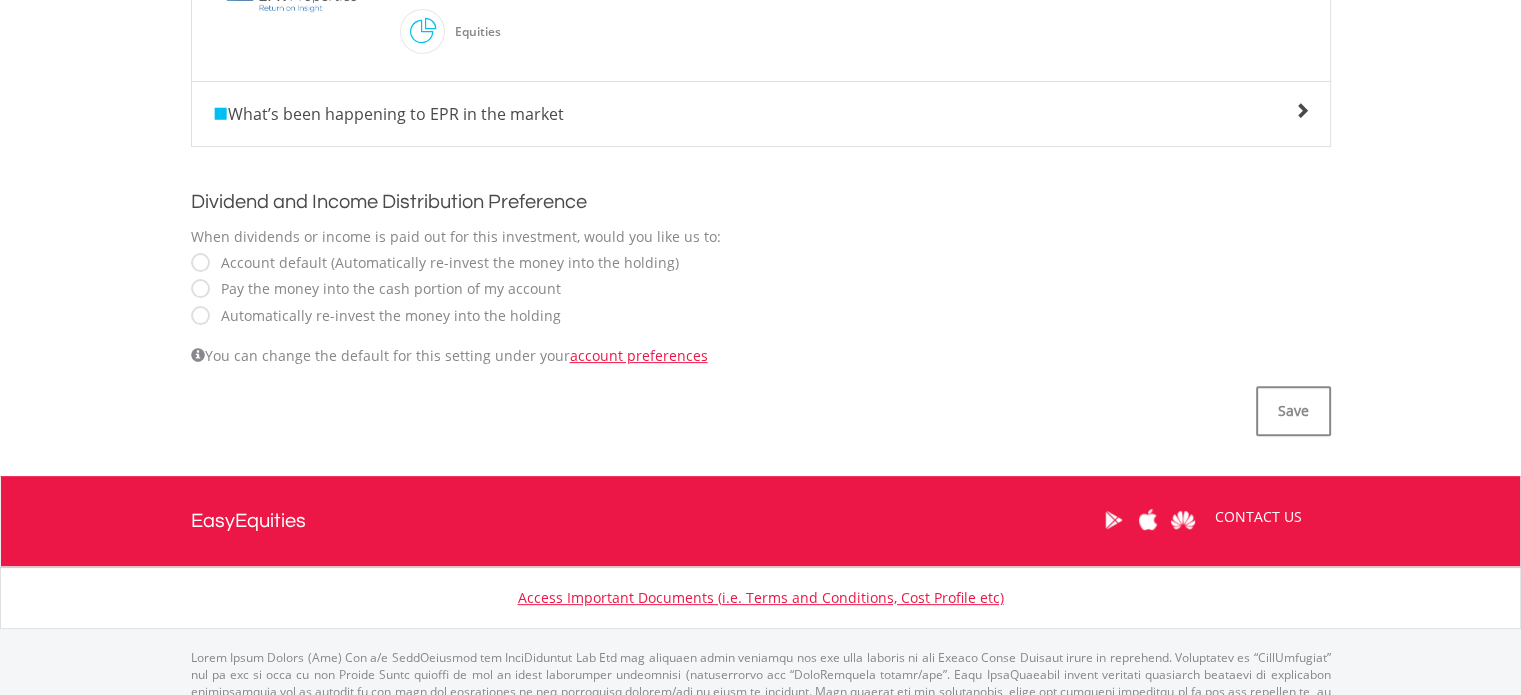 scroll, scrollTop: 0, scrollLeft: 0, axis: both 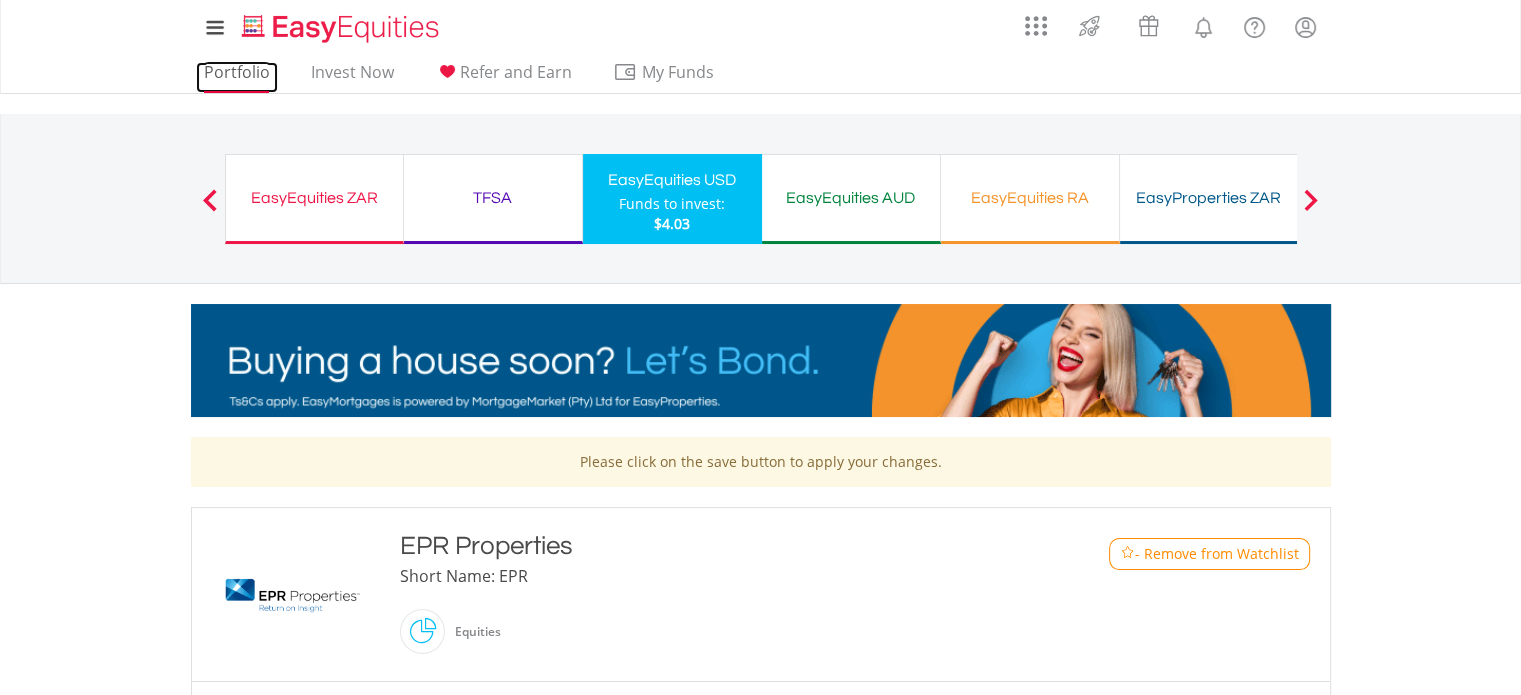 click on "Portfolio" at bounding box center (237, 77) 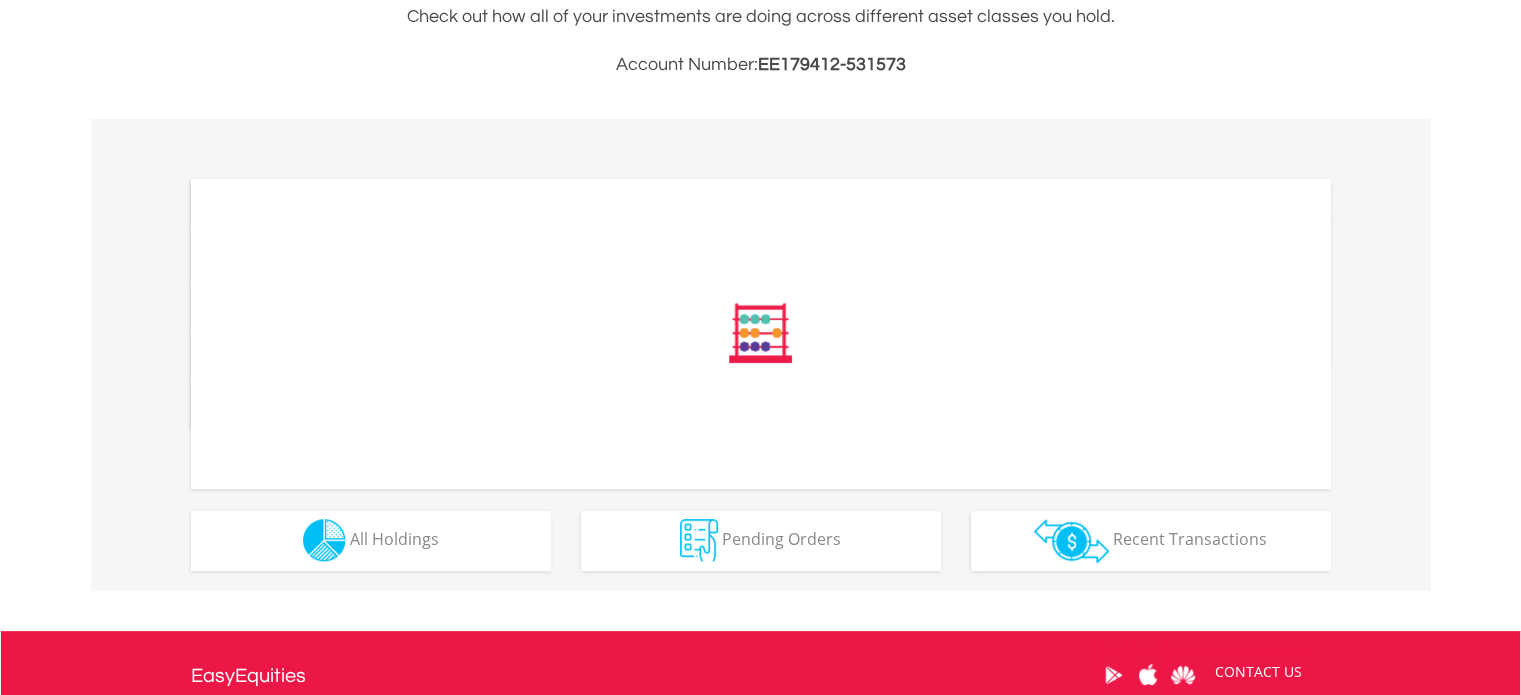 scroll, scrollTop: 994, scrollLeft: 0, axis: vertical 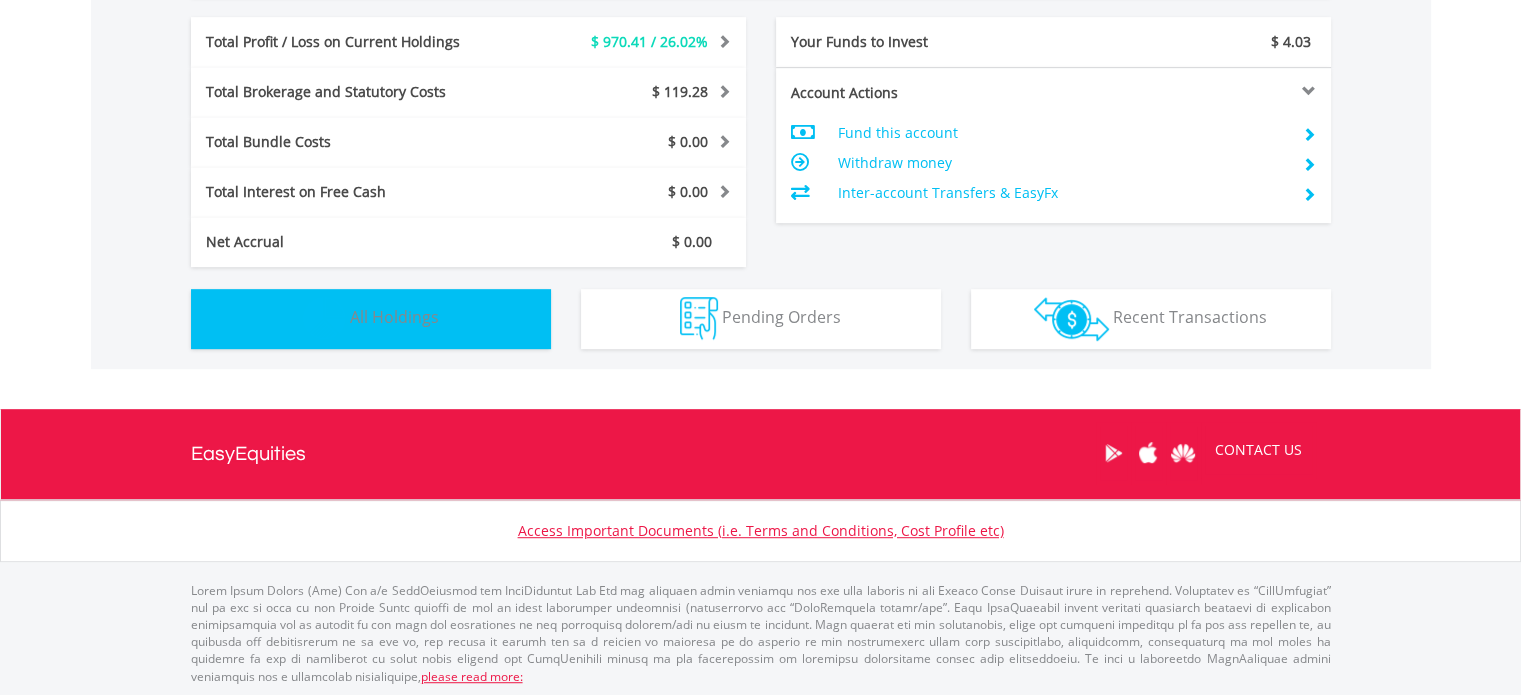 click on "Holdings
All Holdings" at bounding box center (371, 319) 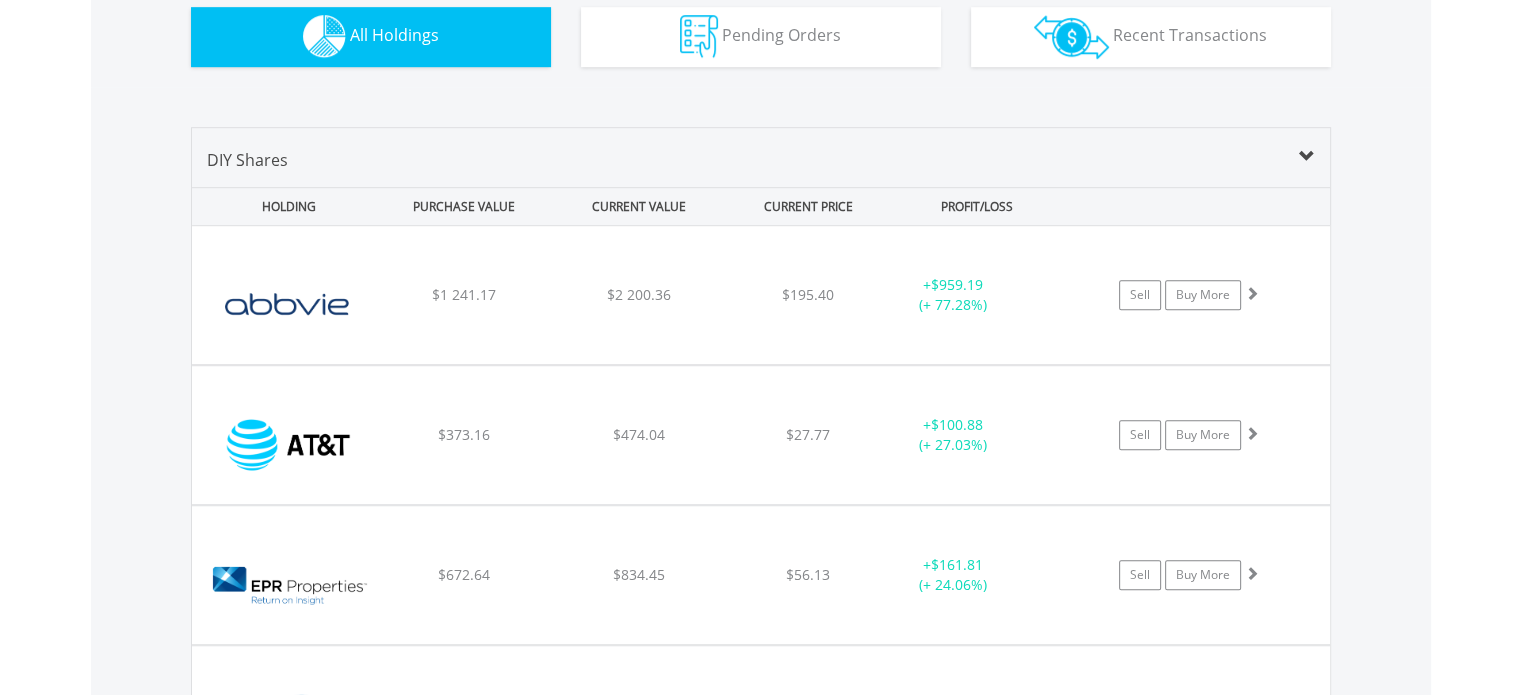 scroll, scrollTop: 1404, scrollLeft: 0, axis: vertical 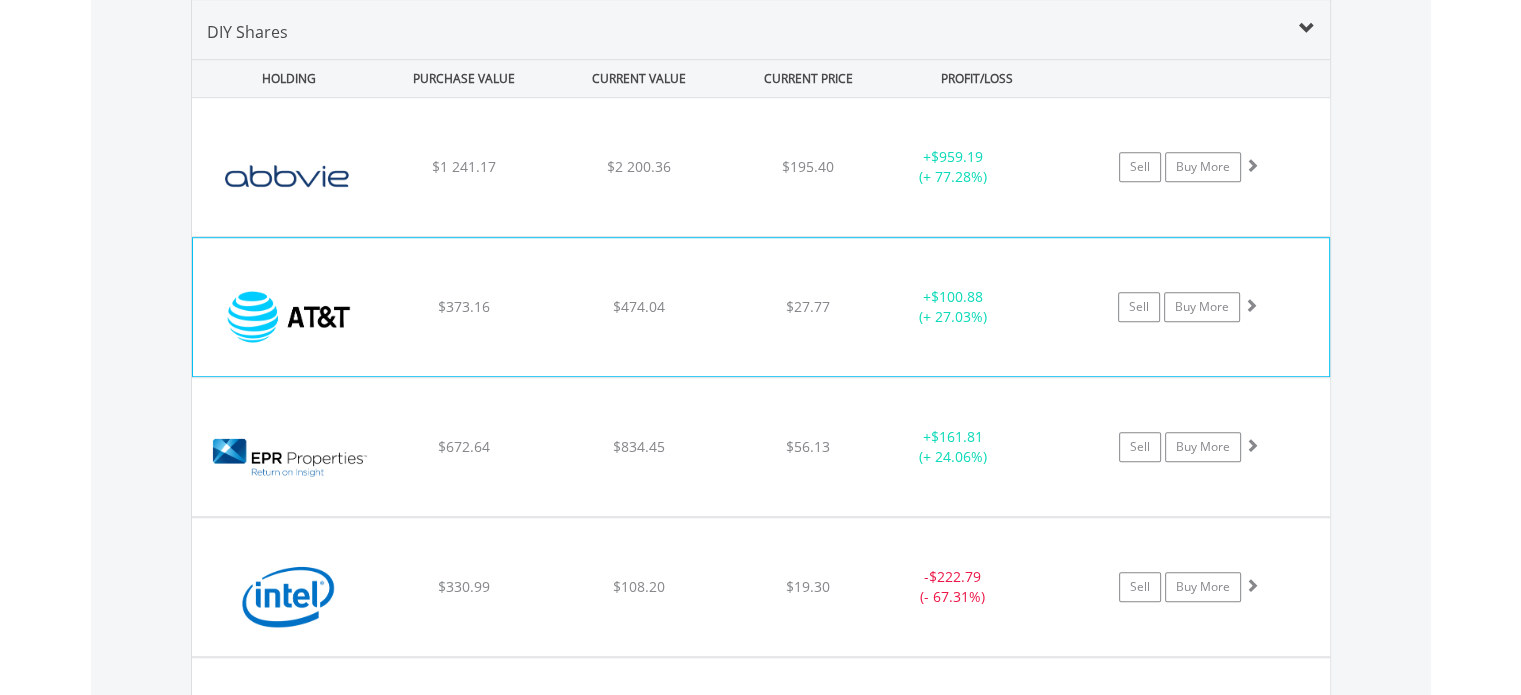 click on "$373.16" at bounding box center [463, 167] 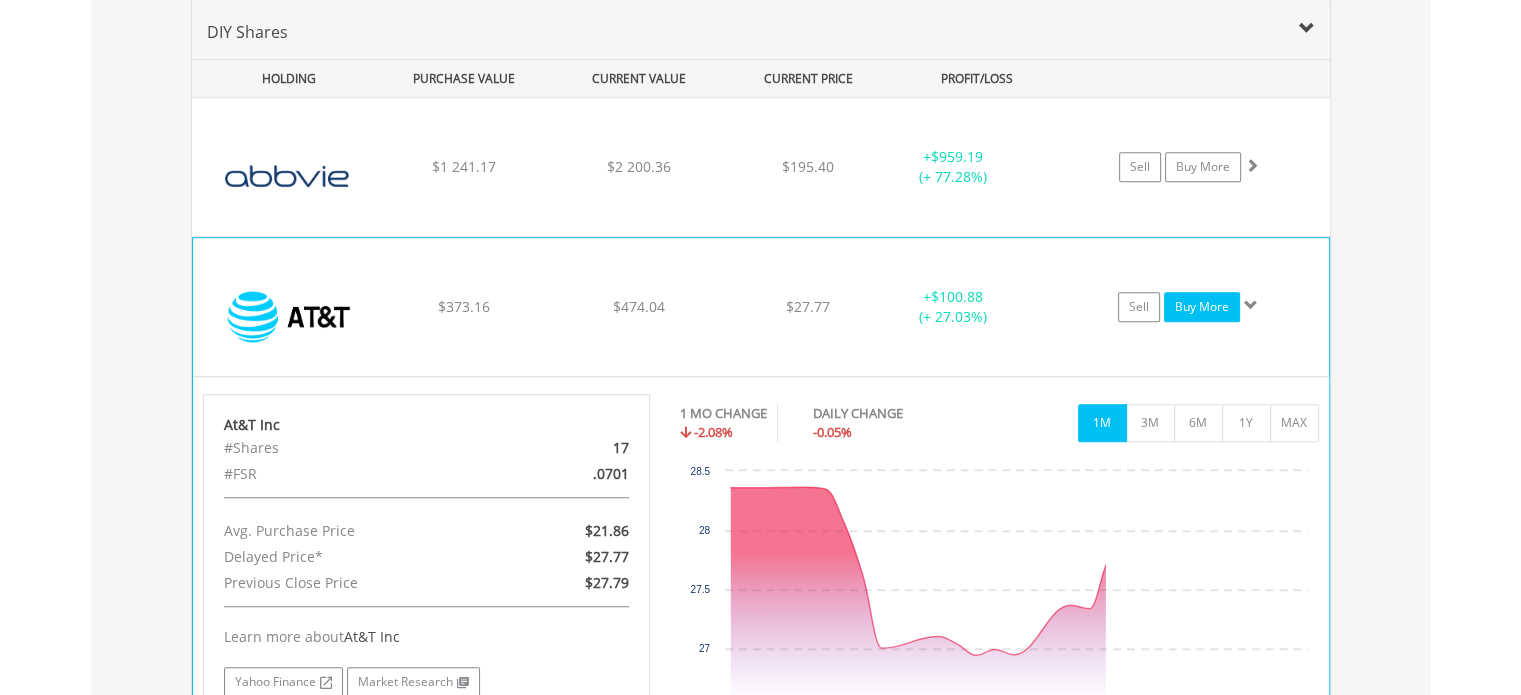 click on "Buy More" at bounding box center [1202, 307] 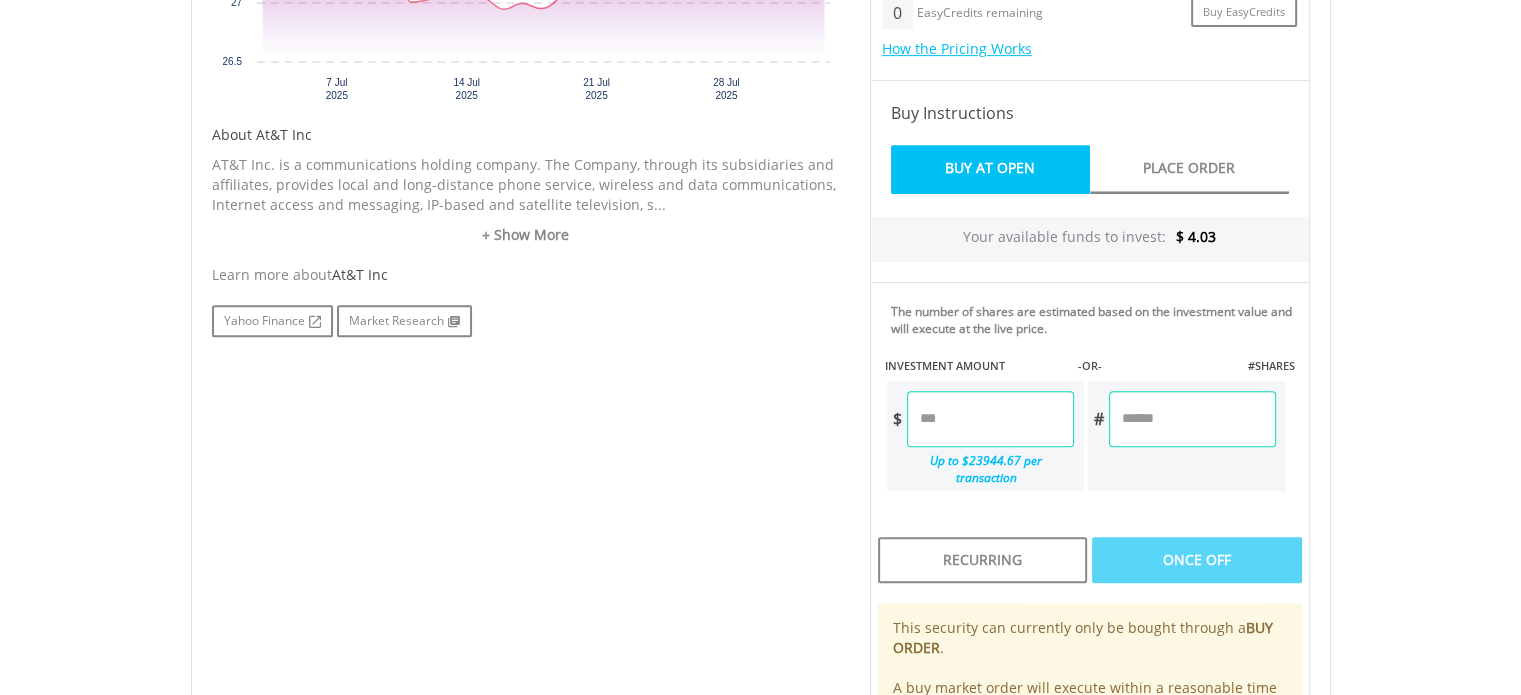 scroll, scrollTop: 900, scrollLeft: 0, axis: vertical 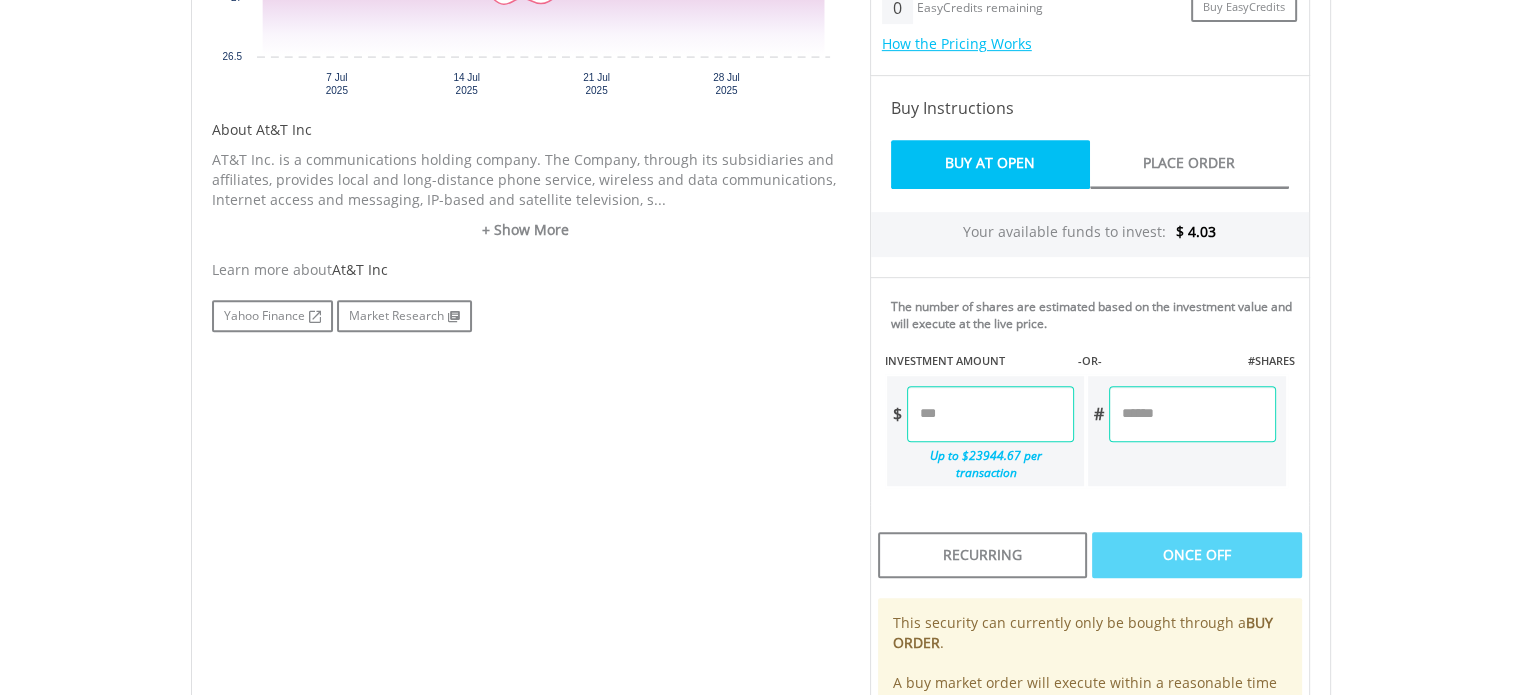 click at bounding box center (990, 414) 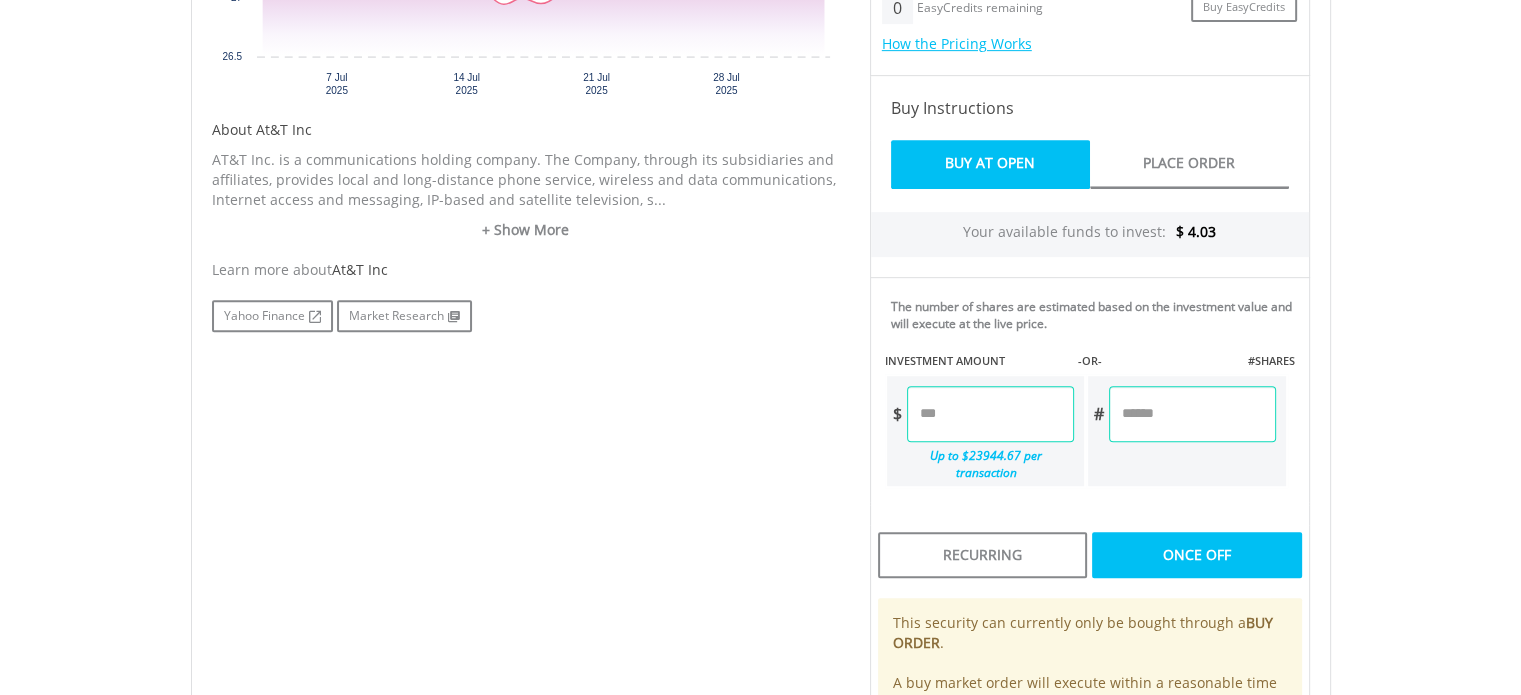 type on "****" 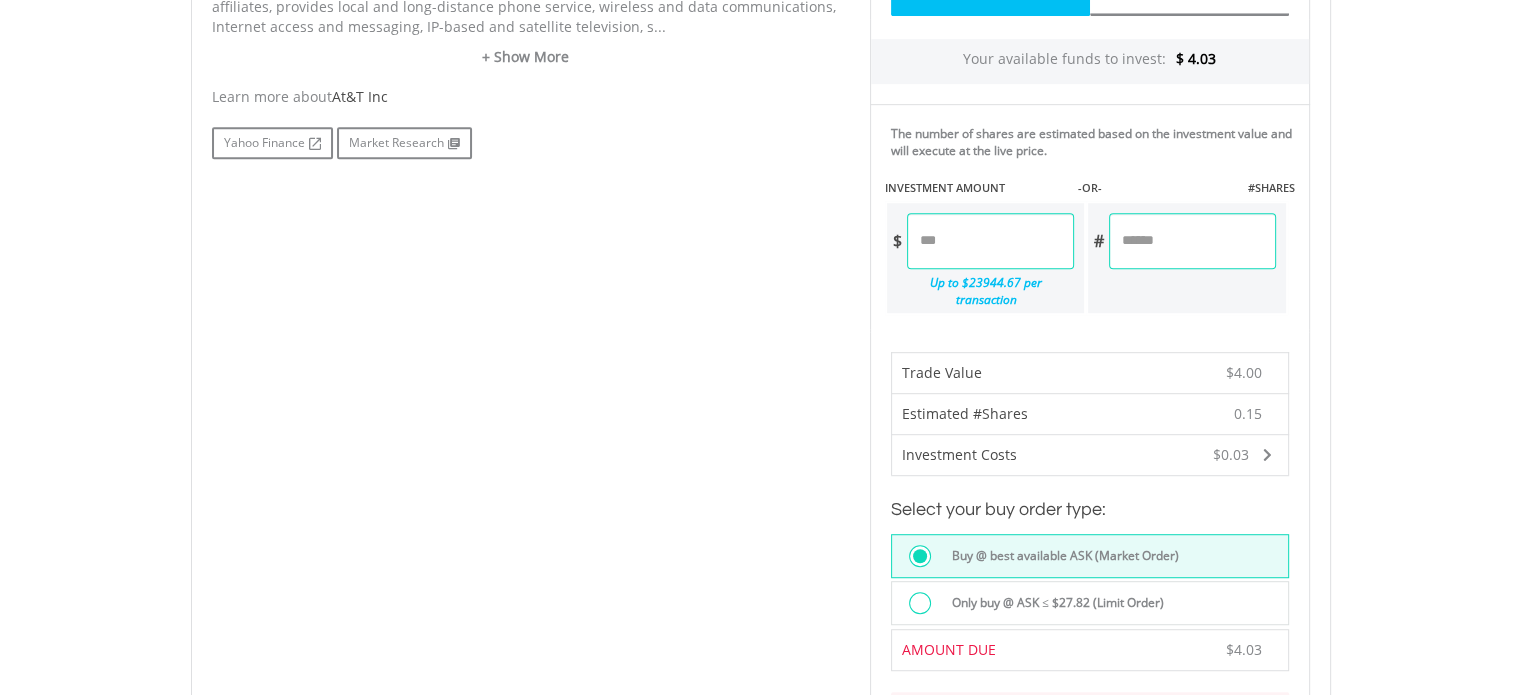 scroll, scrollTop: 1100, scrollLeft: 0, axis: vertical 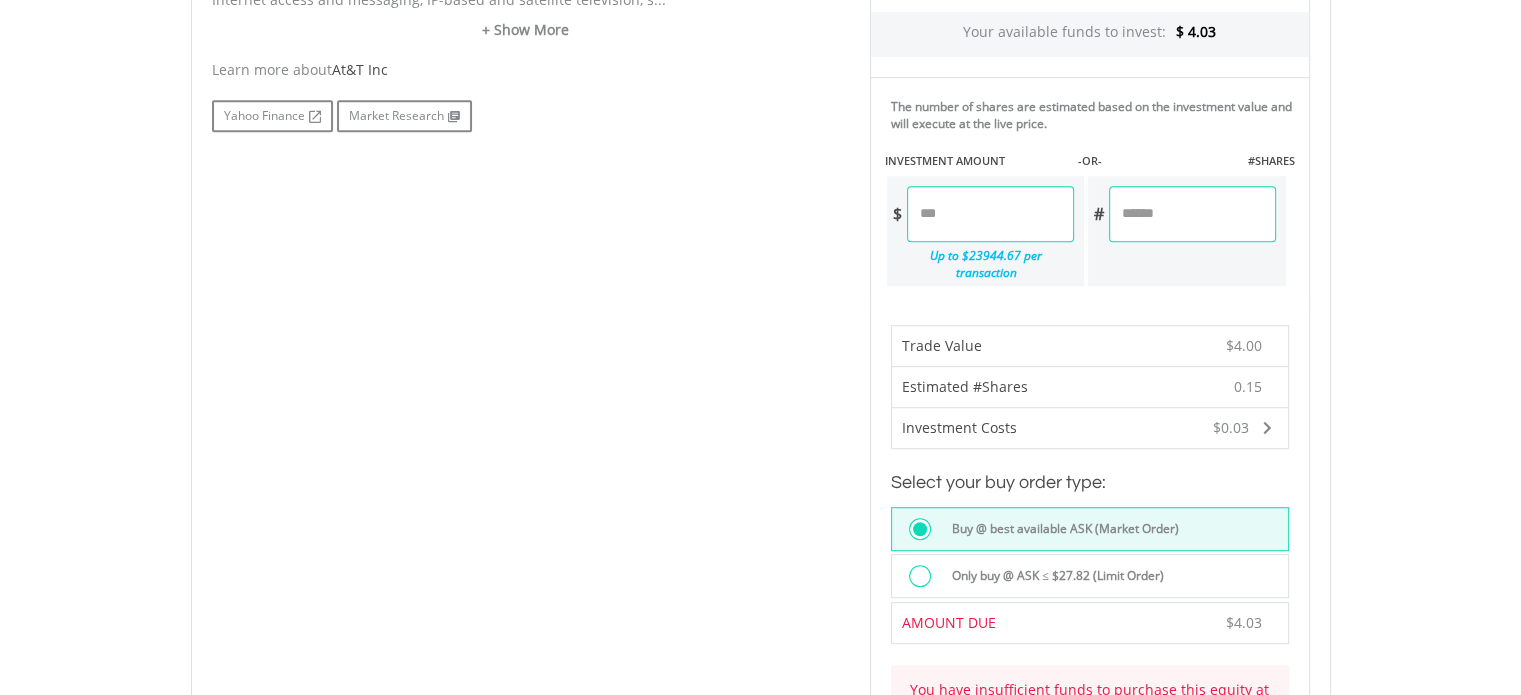 click on "Buy @ best available ASK (Market Order)" at bounding box center (1059, 529) 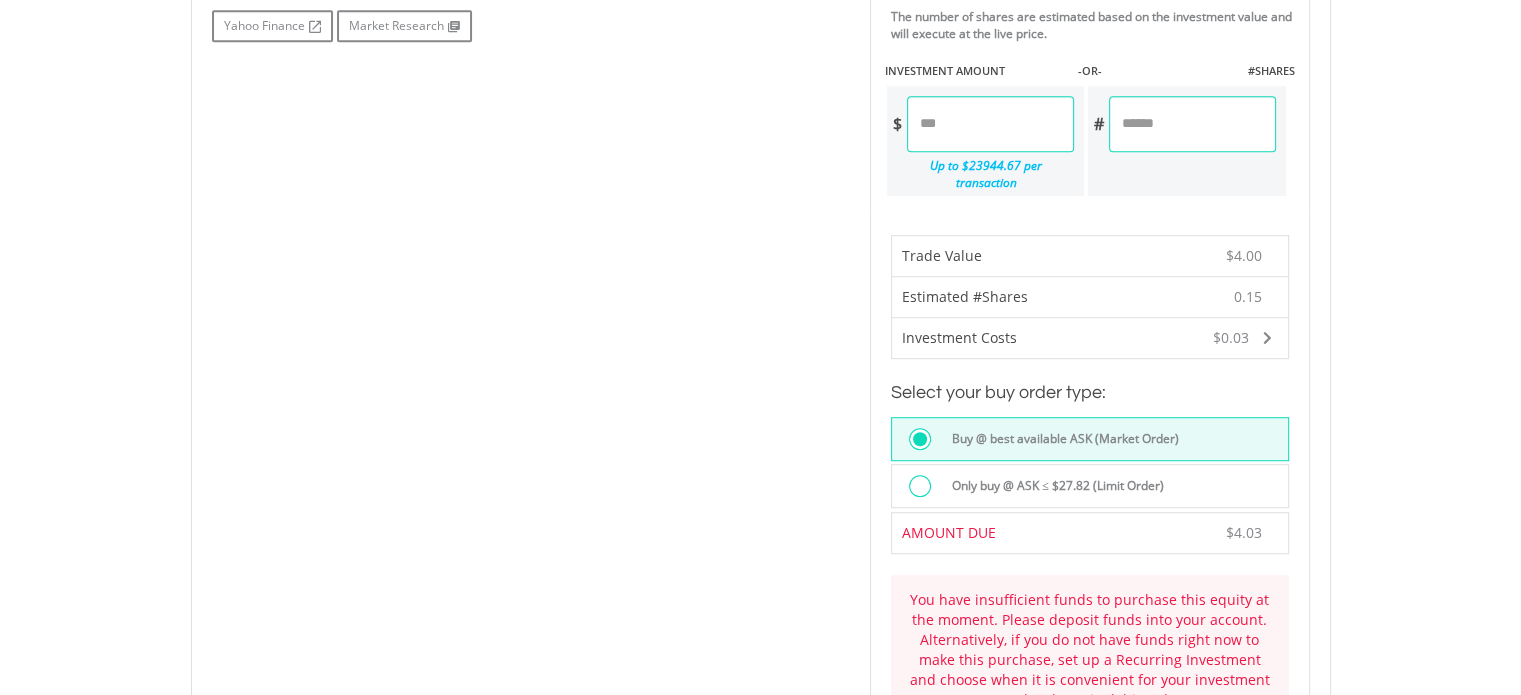 scroll, scrollTop: 1300, scrollLeft: 0, axis: vertical 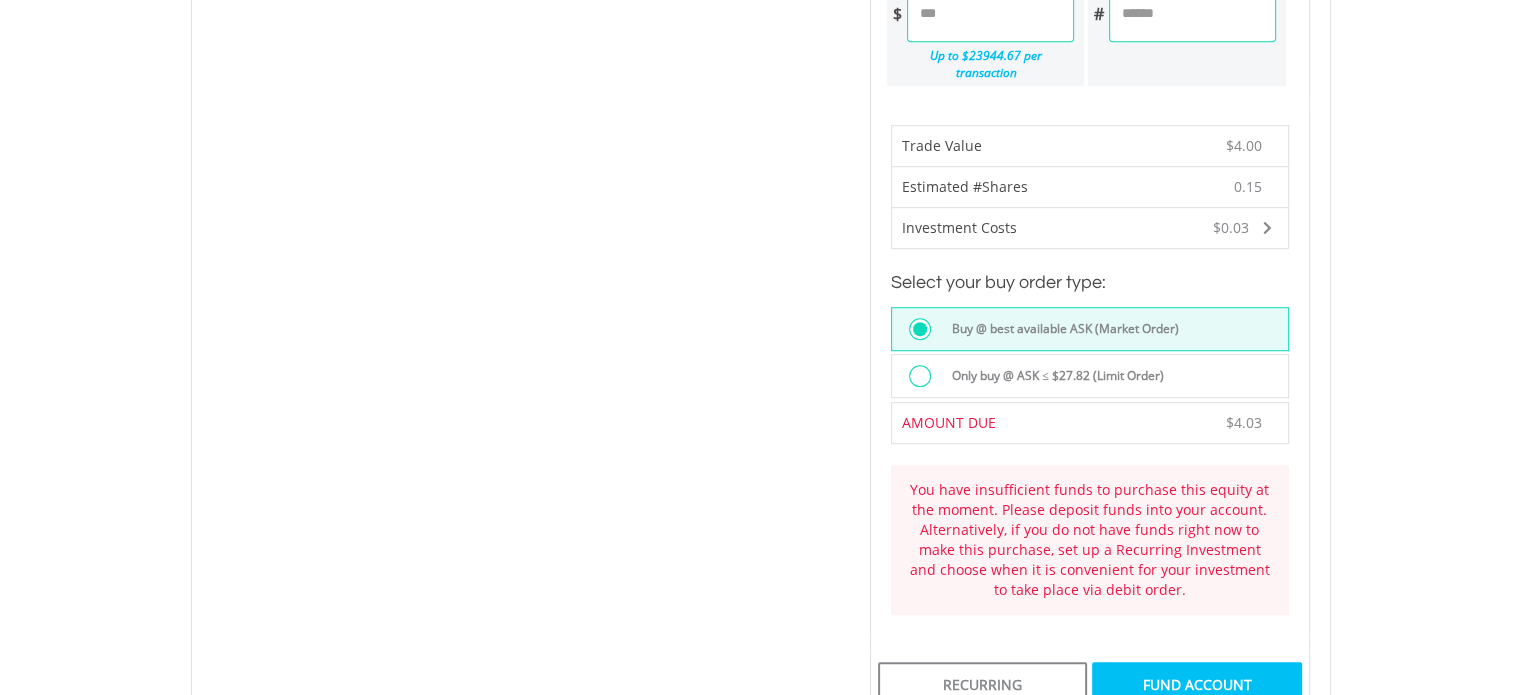 click on "Only buy @ ASK ≤ $27.82 (Limit Order)" at bounding box center (1052, 376) 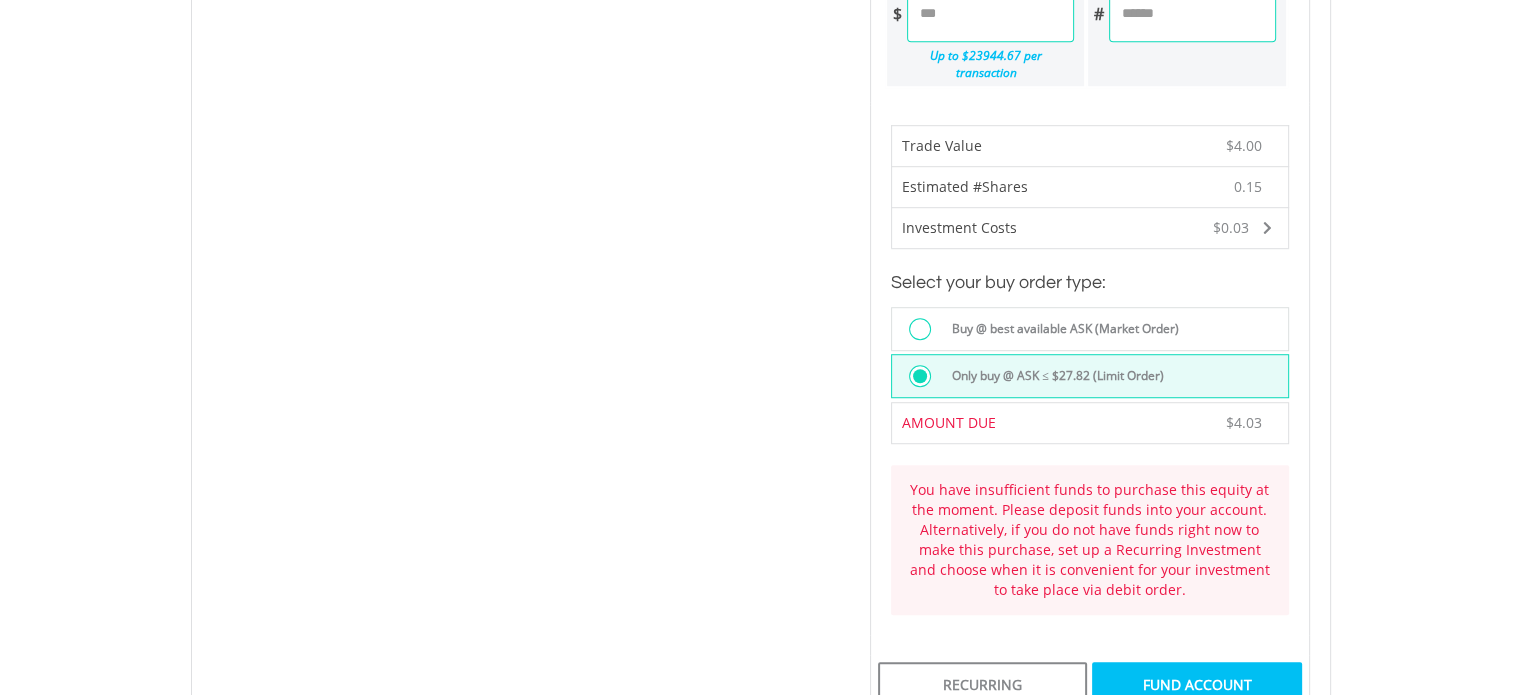 click on "Buy @ best available ASK (Market Order)" at bounding box center [1059, 329] 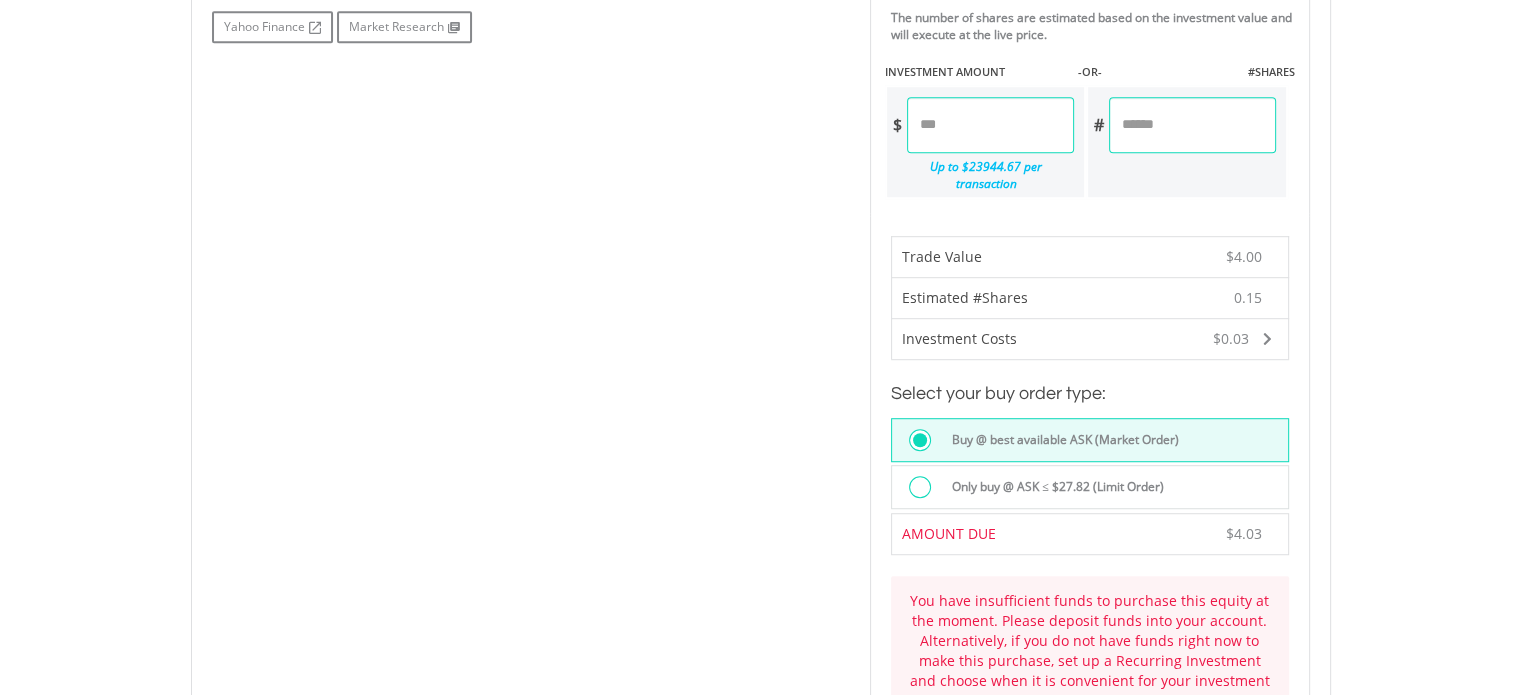scroll, scrollTop: 1100, scrollLeft: 0, axis: vertical 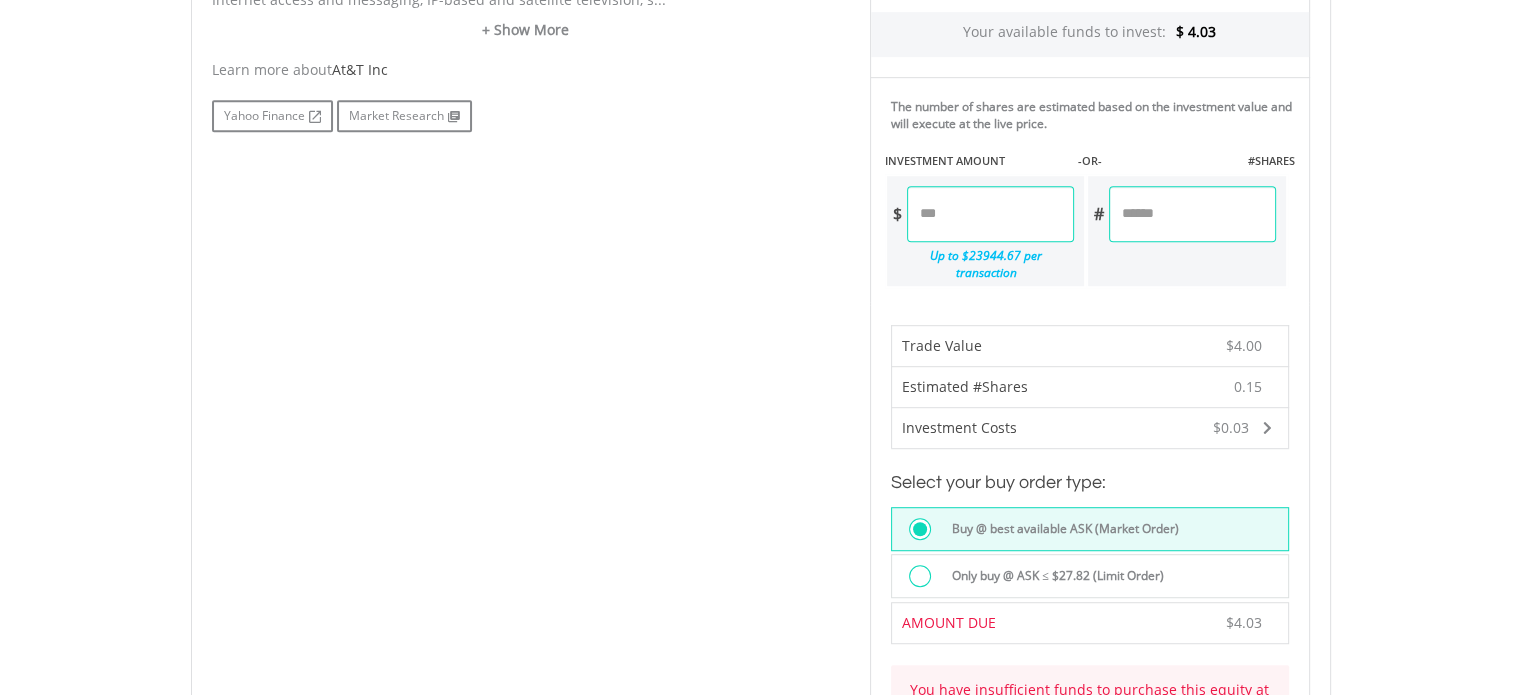 click on "****" at bounding box center [990, 214] 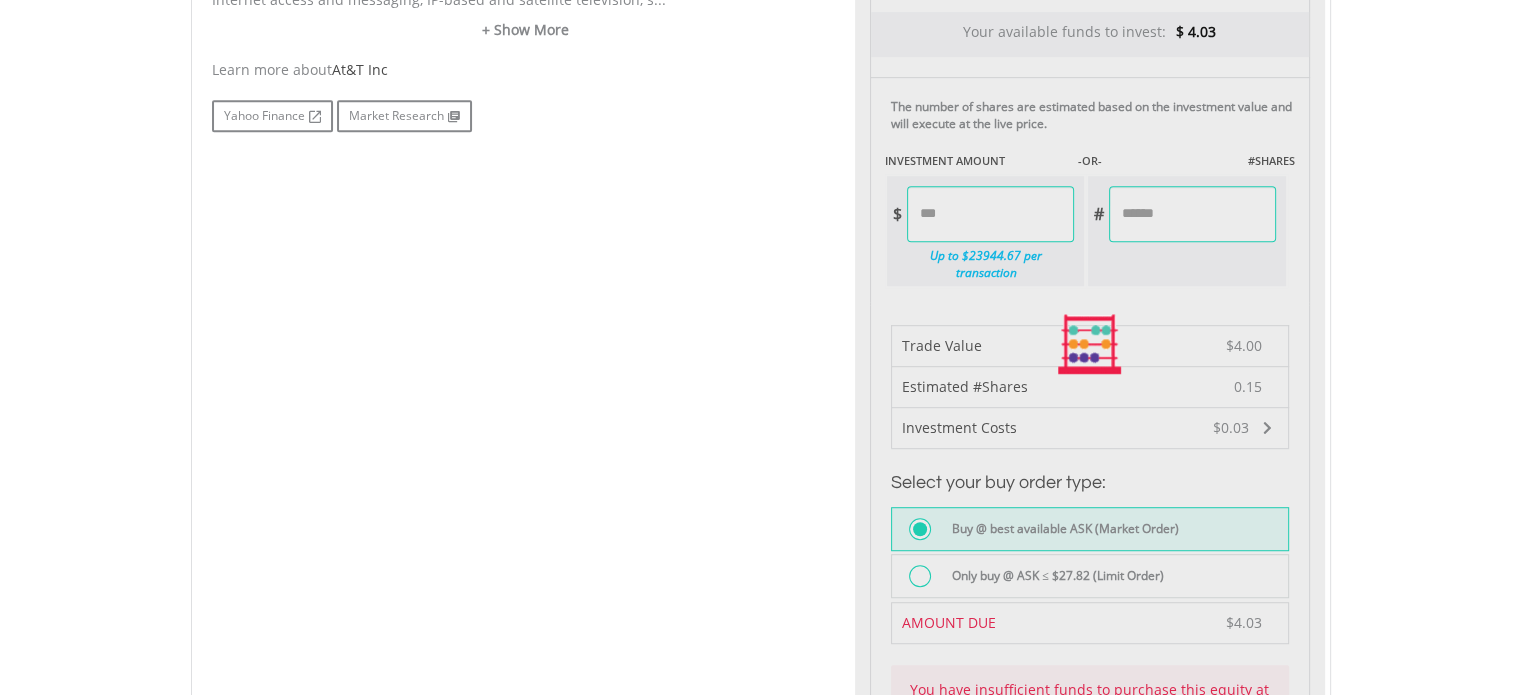 click on "My Investments
Invest Now
New Listings
Sell
My Recurring Investments
Pending Orders
Vouchers
Buy a Voucher
Redeem a Voucher
Account Management" at bounding box center (760, 241) 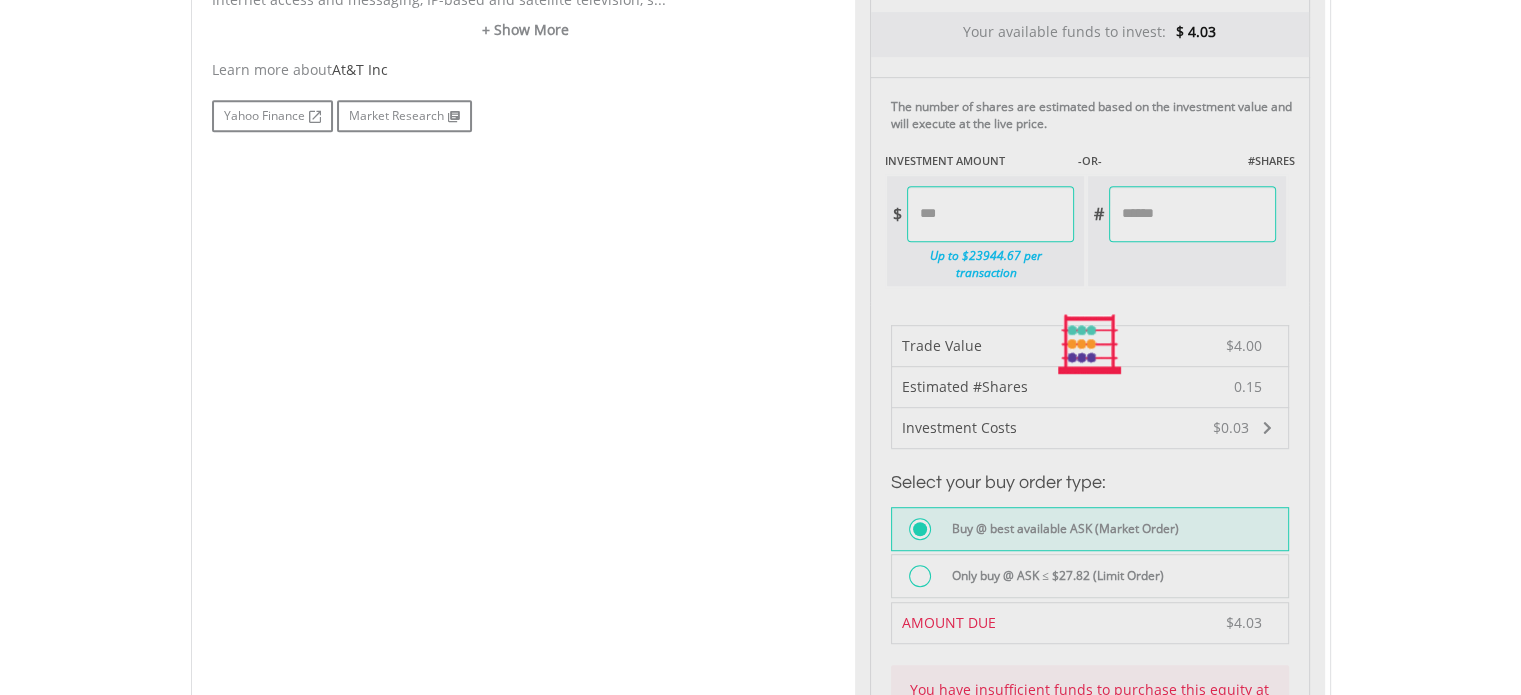 type on "******" 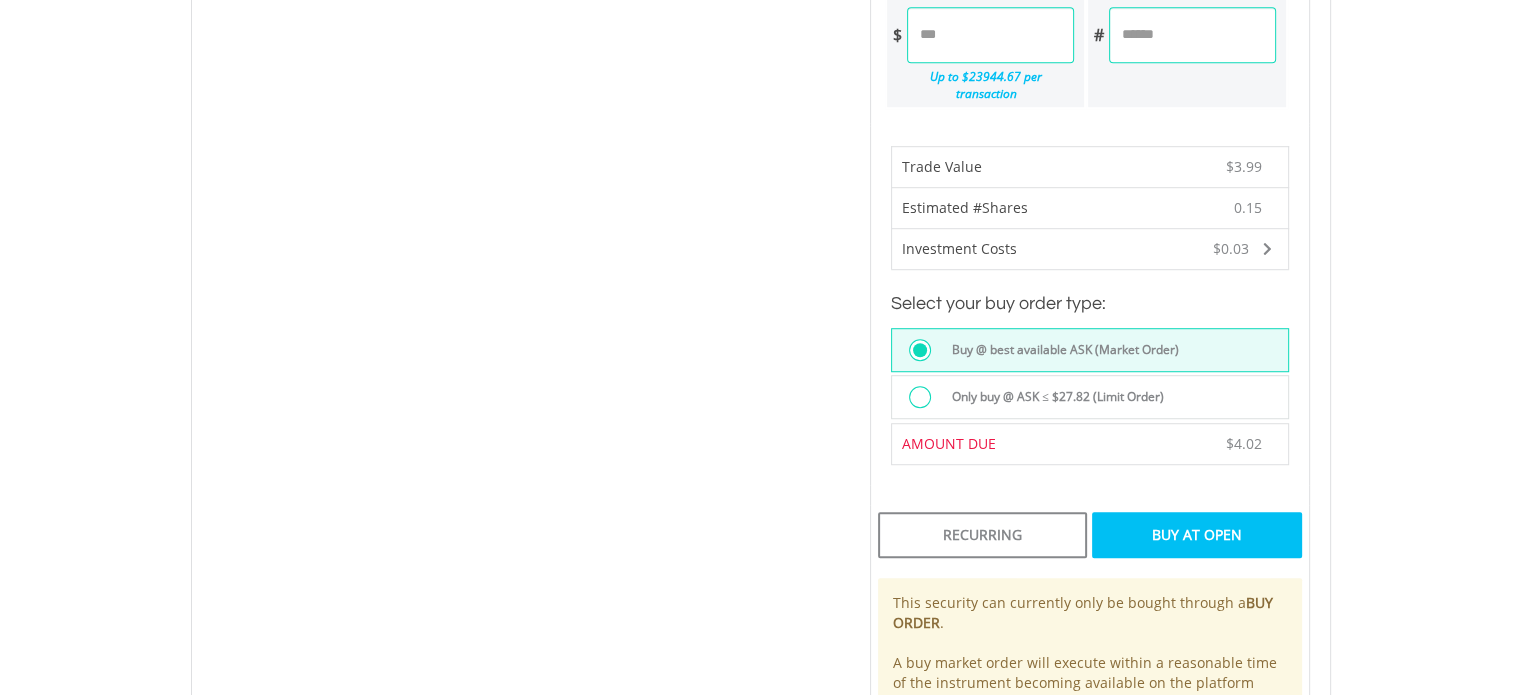 scroll, scrollTop: 1600, scrollLeft: 0, axis: vertical 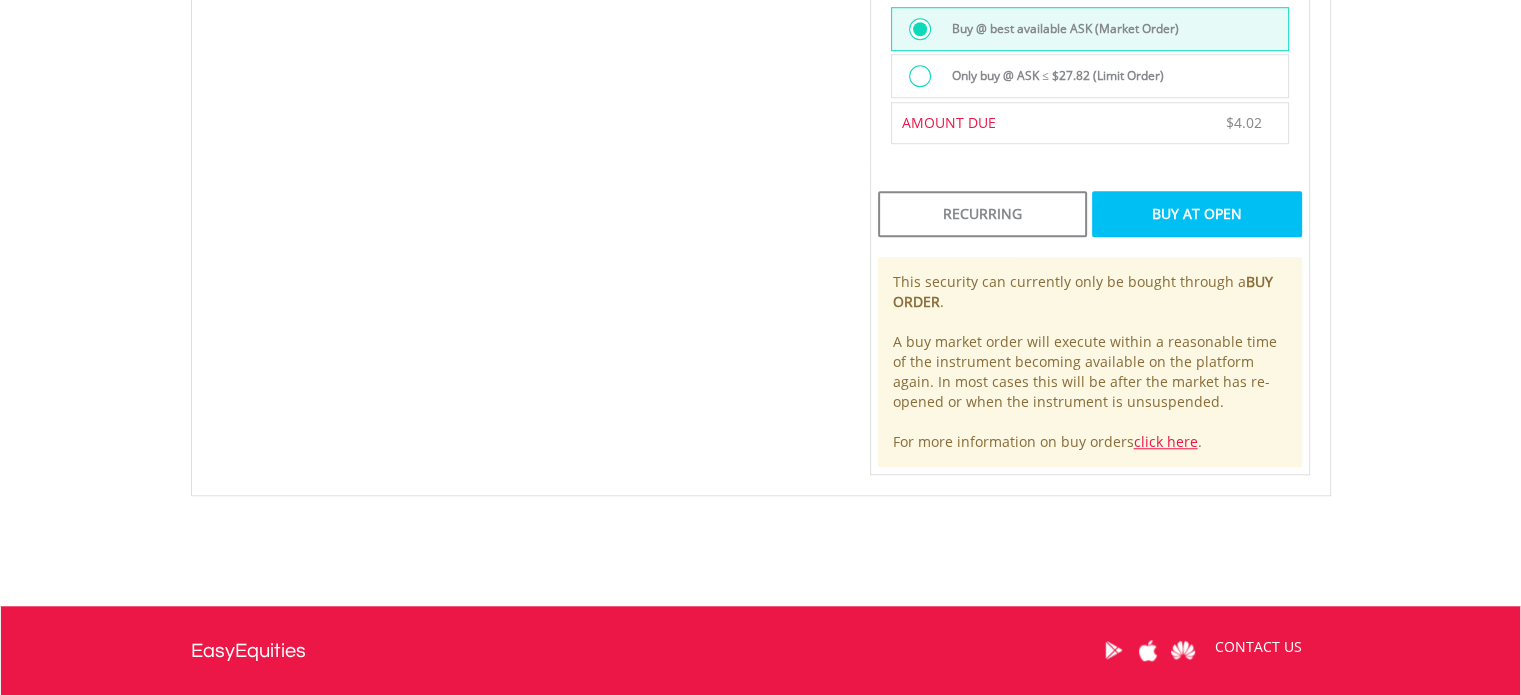 click on "Buy At Open" at bounding box center [1196, 214] 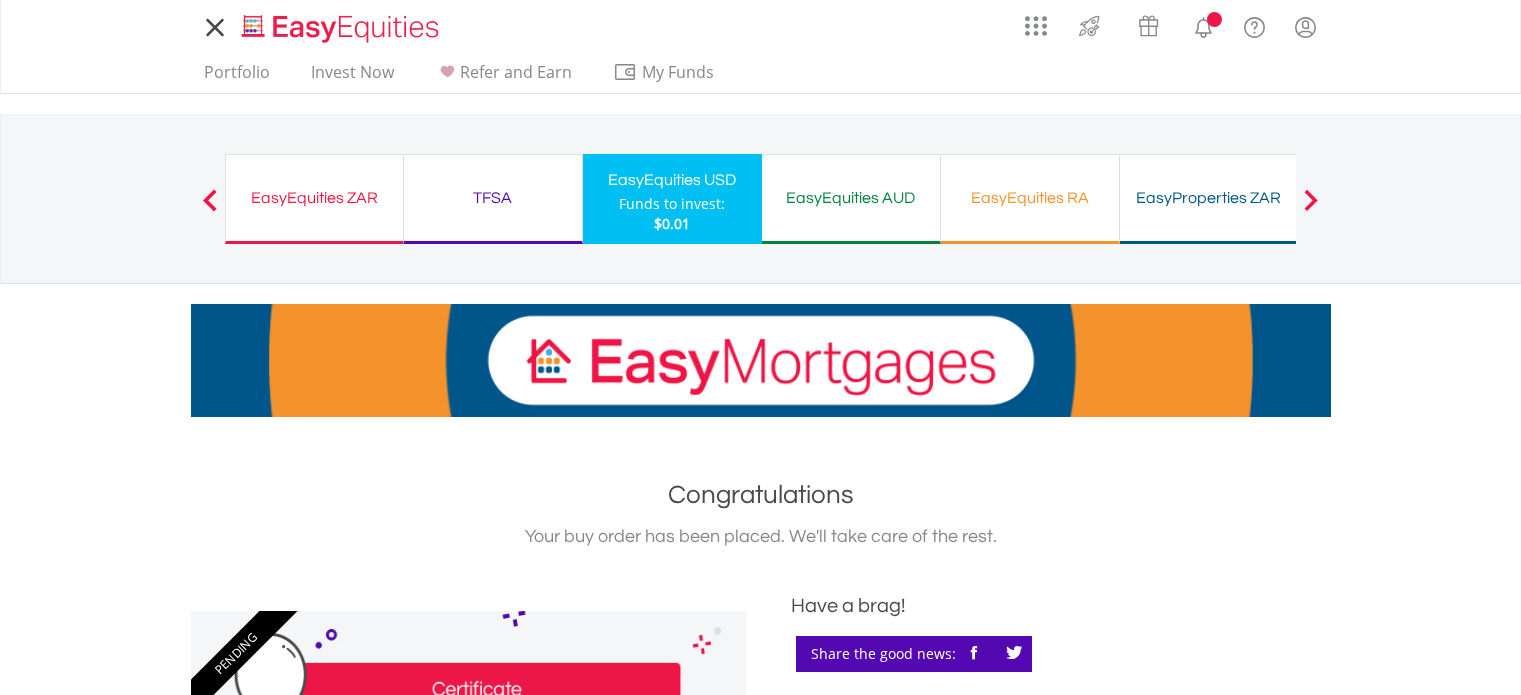 scroll, scrollTop: 0, scrollLeft: 0, axis: both 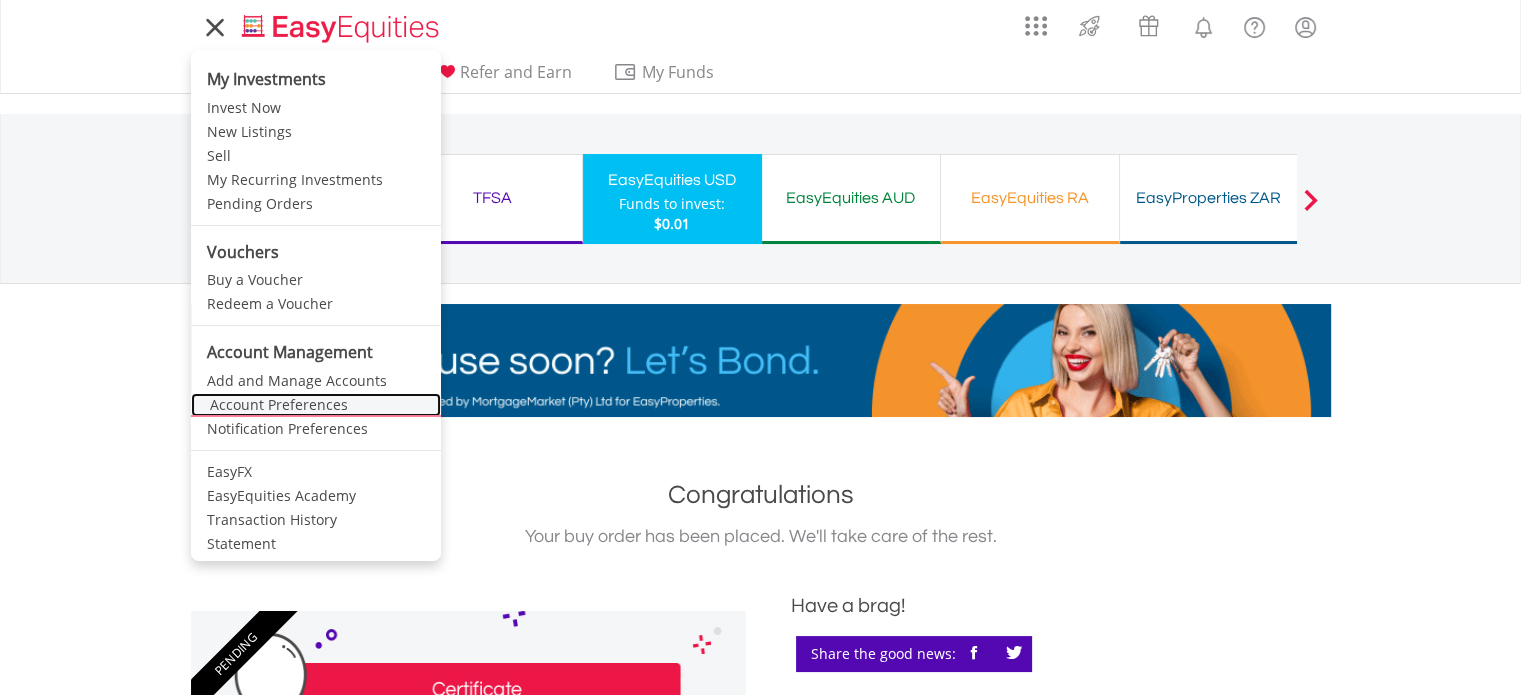click on "Account Preferences" at bounding box center [316, 405] 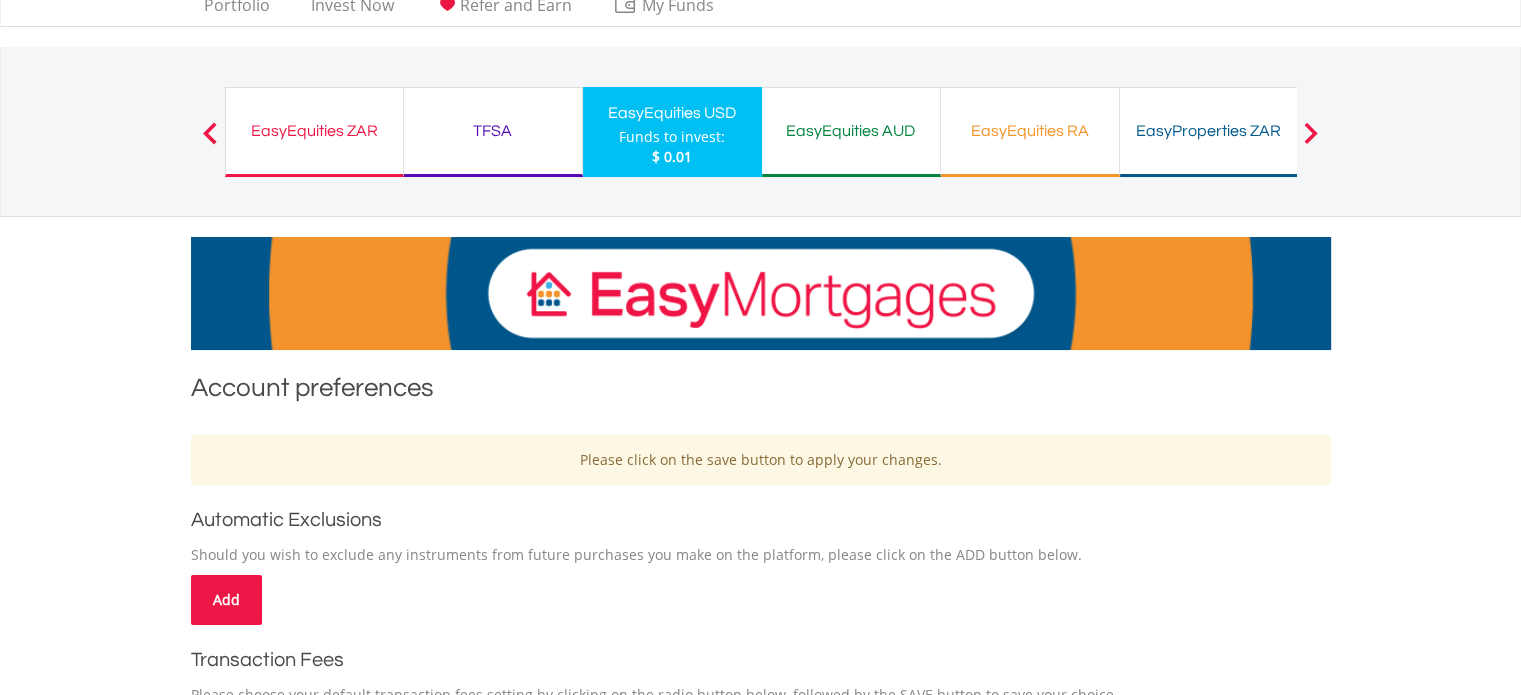 scroll, scrollTop: 0, scrollLeft: 0, axis: both 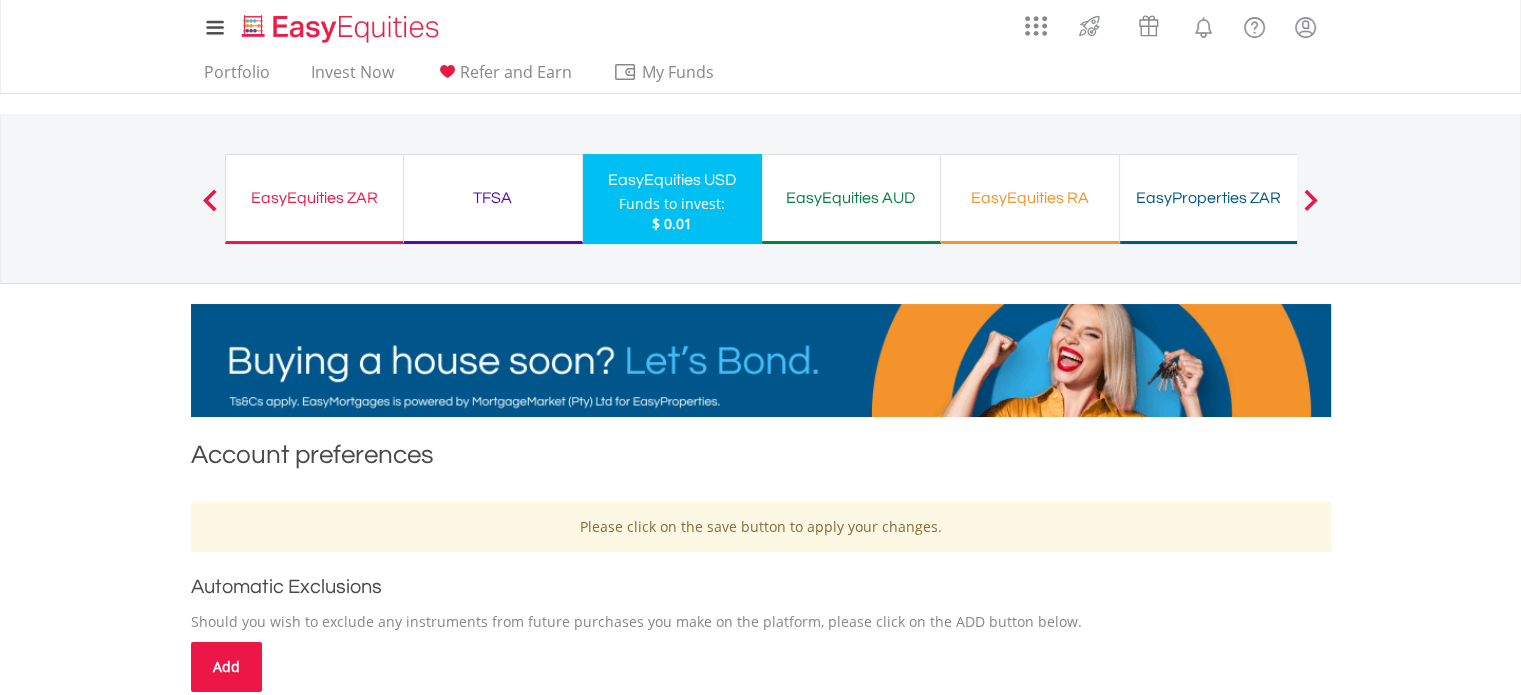 click on "EasyEquities ZAR" at bounding box center [314, 198] 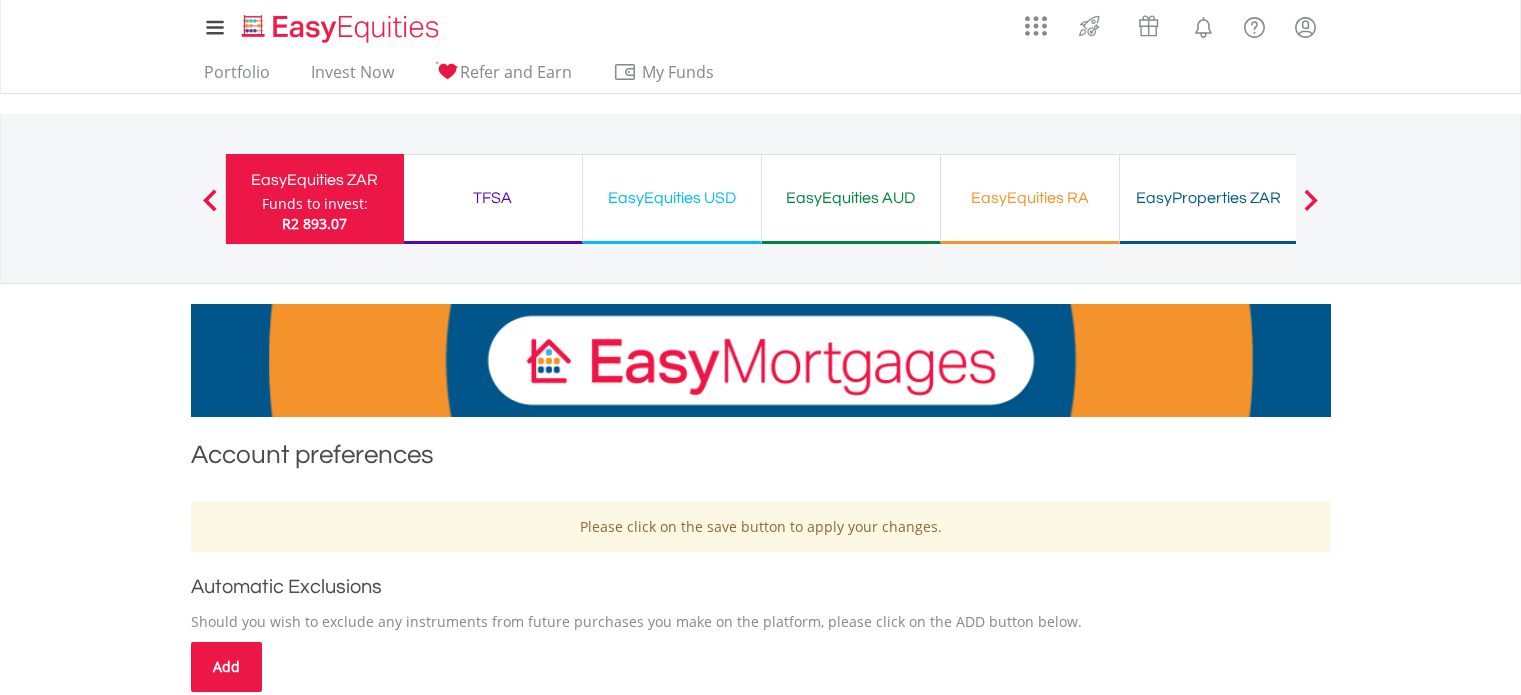 scroll, scrollTop: 0, scrollLeft: 0, axis: both 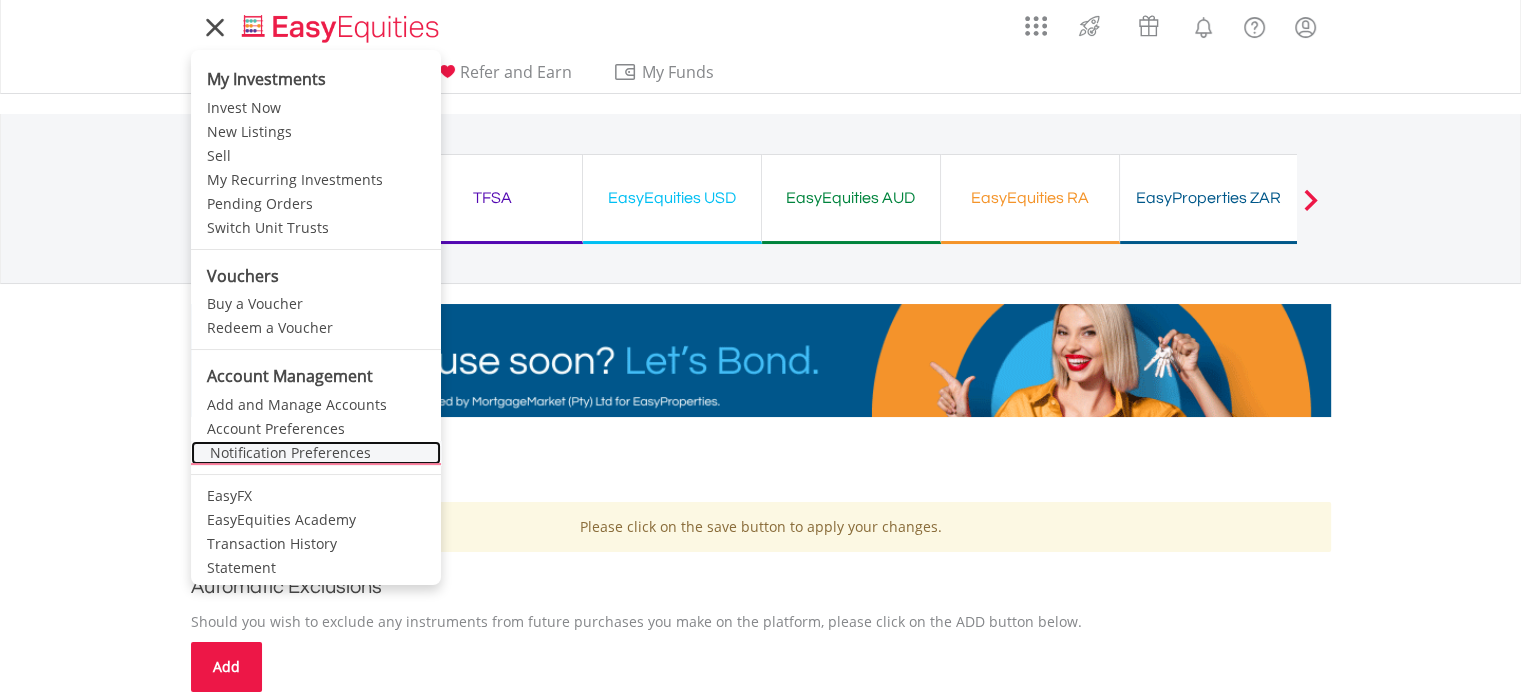click on "Notification Preferences" at bounding box center (316, 453) 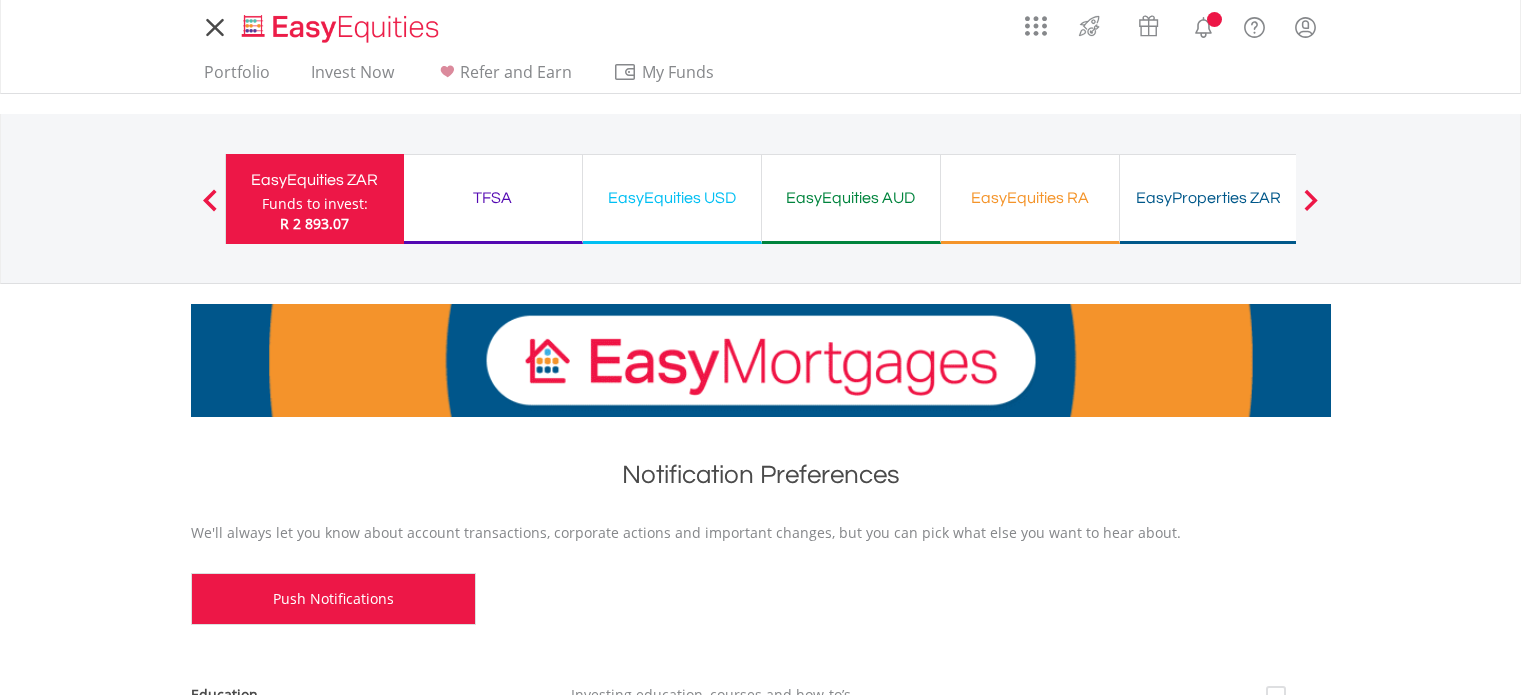 scroll, scrollTop: 0, scrollLeft: 0, axis: both 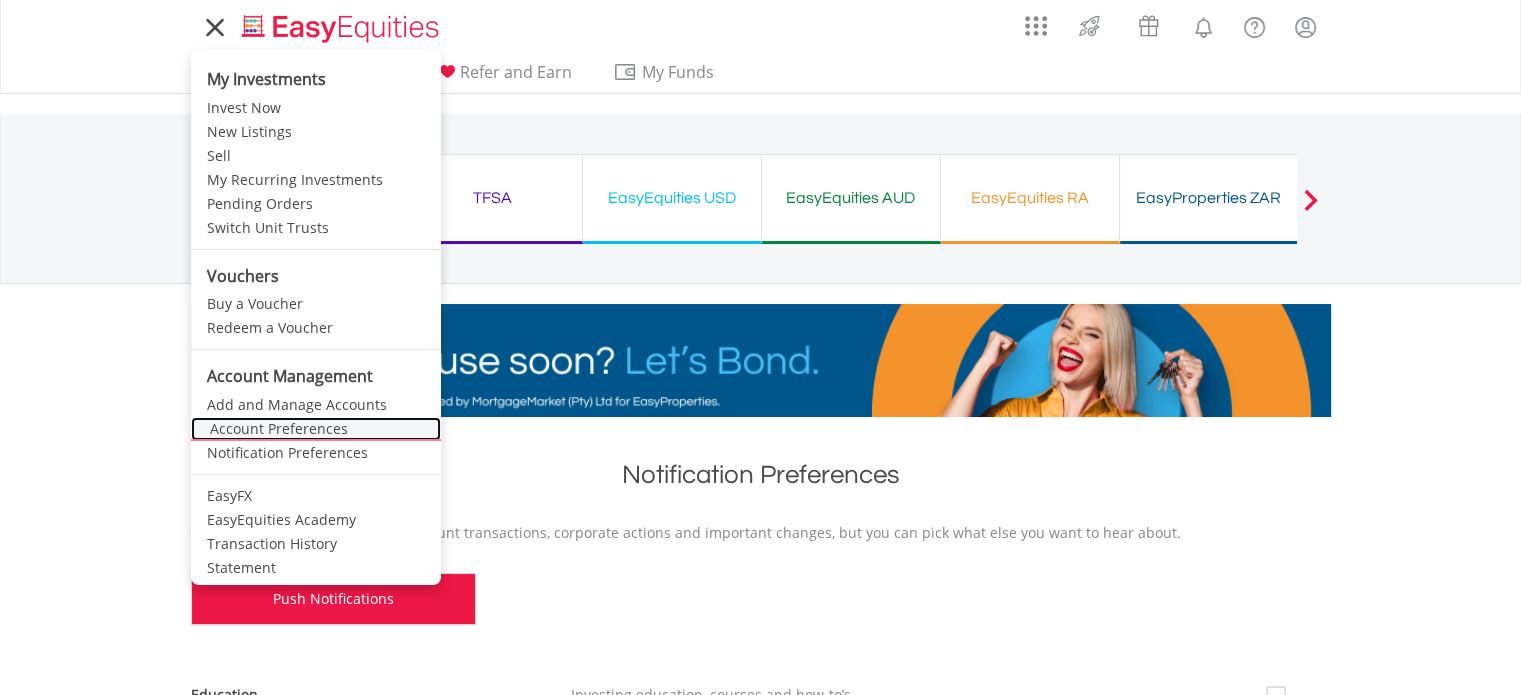 click on "Account Preferences" at bounding box center (316, 429) 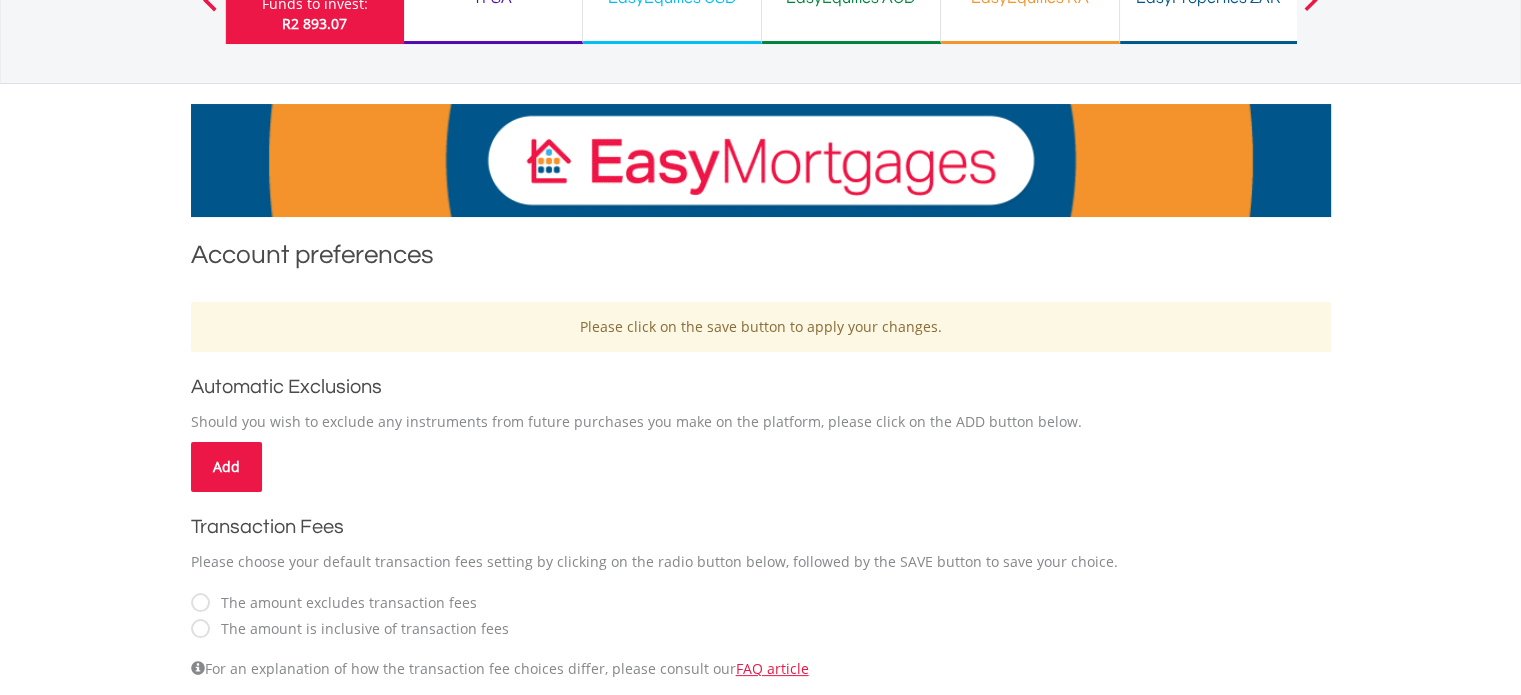 scroll, scrollTop: 0, scrollLeft: 0, axis: both 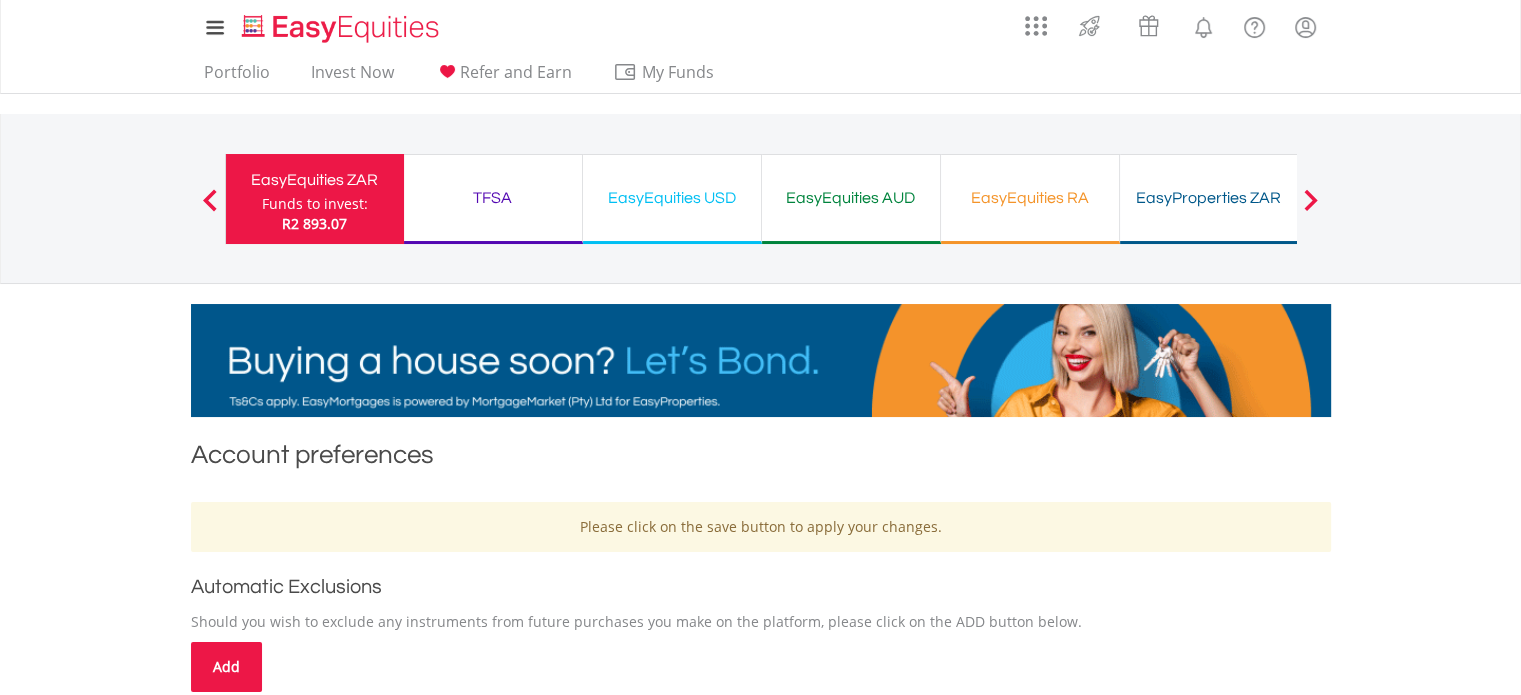 click on "TFSA" at bounding box center (493, 198) 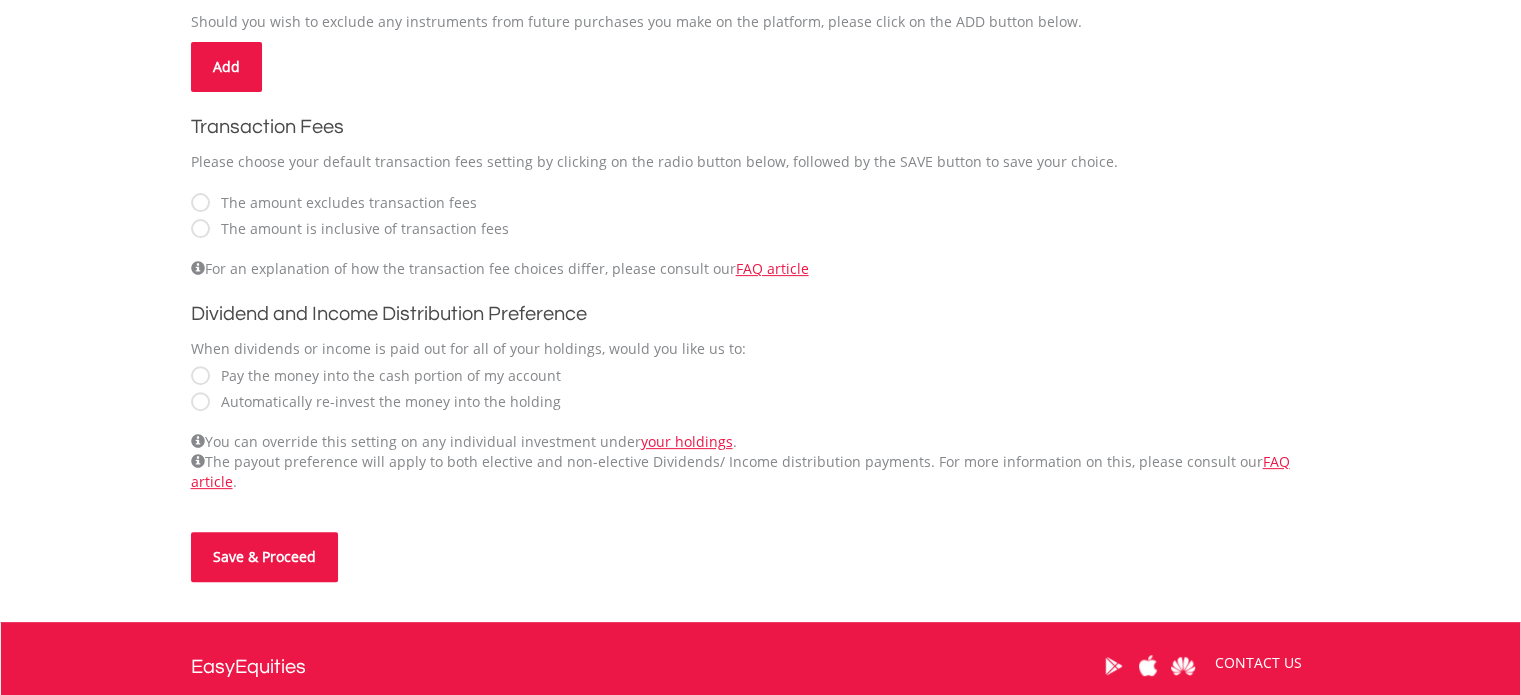 scroll, scrollTop: 0, scrollLeft: 0, axis: both 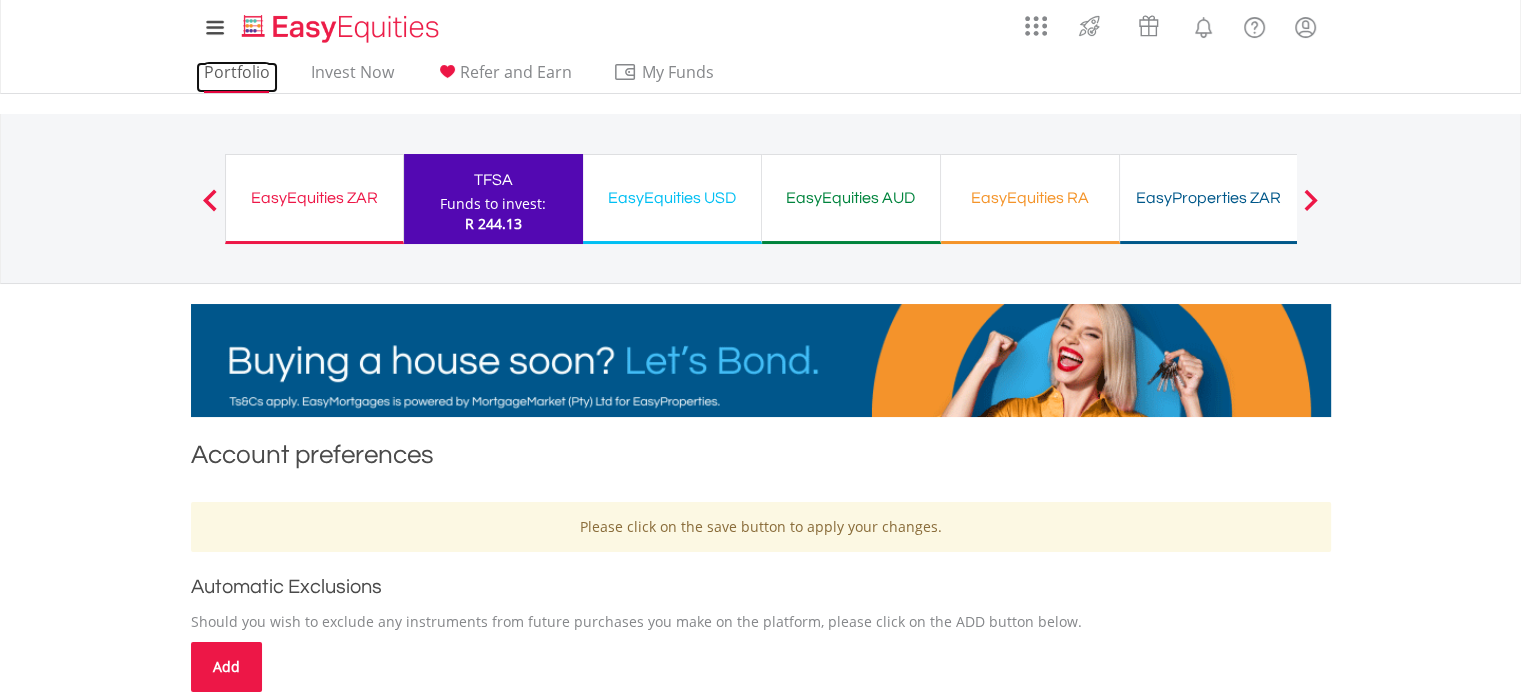 click on "Portfolio" at bounding box center [237, 77] 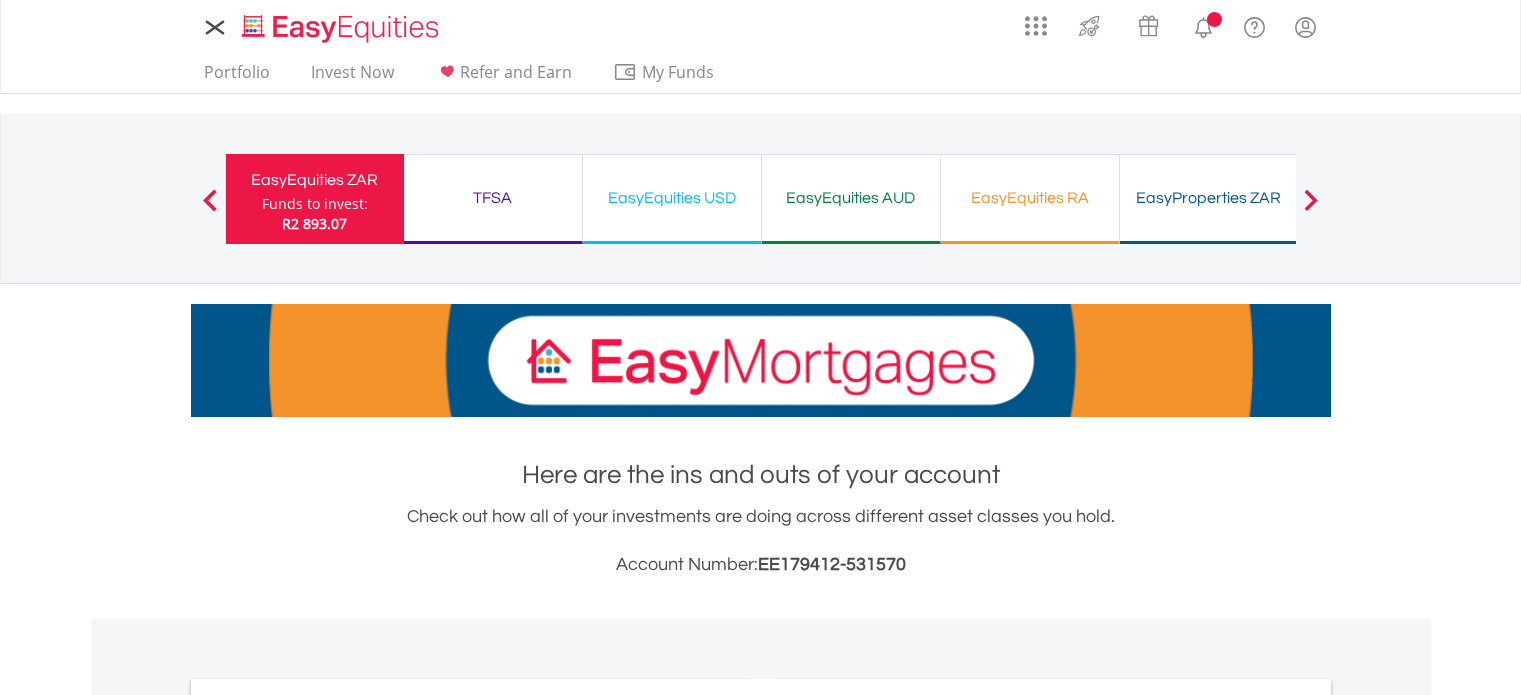 scroll, scrollTop: 0, scrollLeft: 0, axis: both 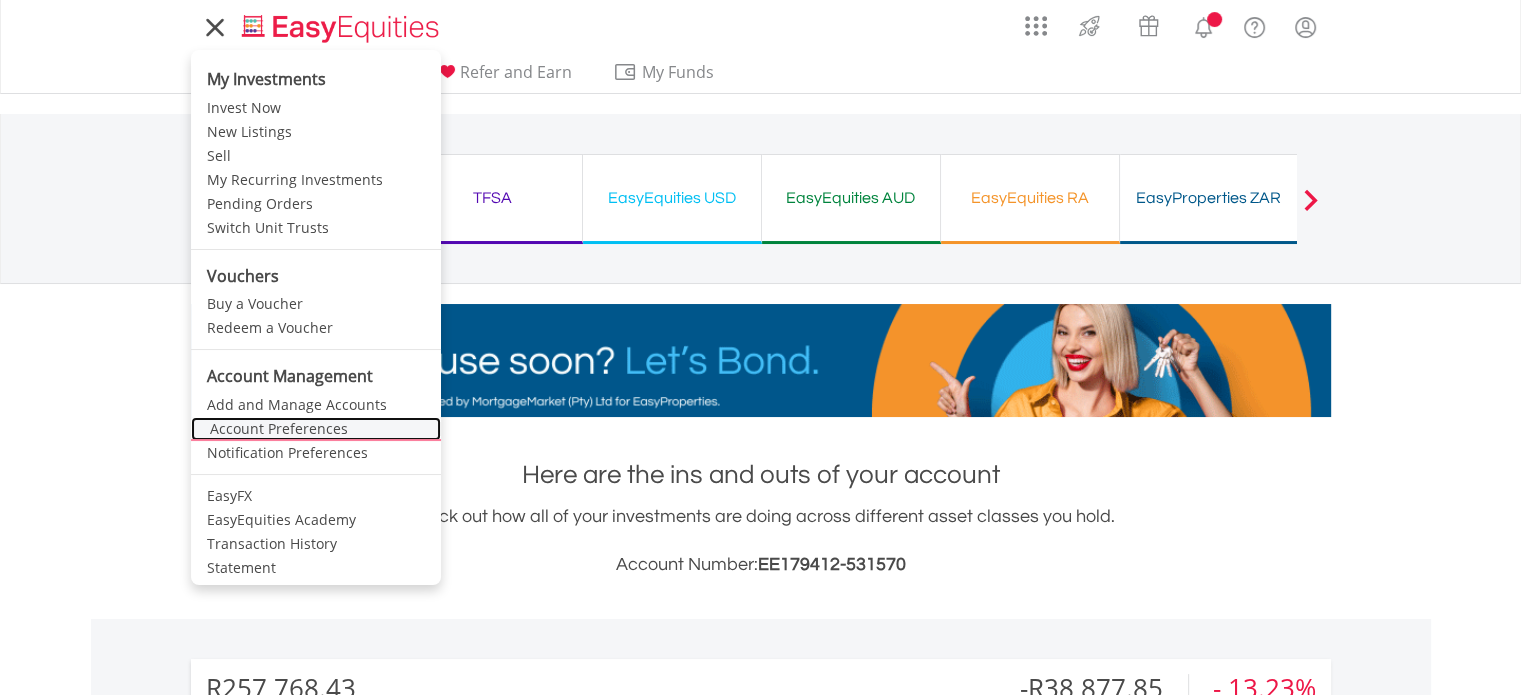 click on "Account Preferences" at bounding box center [316, 429] 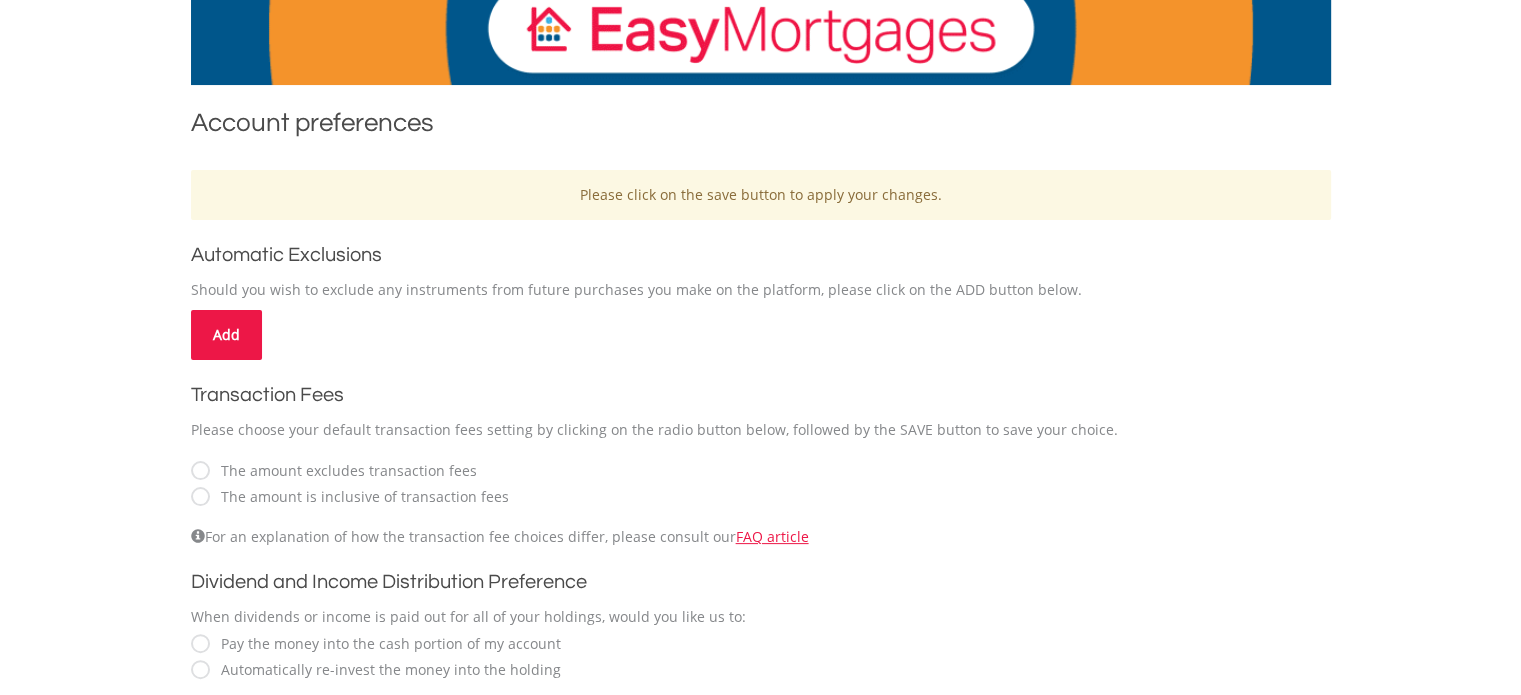 scroll, scrollTop: 400, scrollLeft: 0, axis: vertical 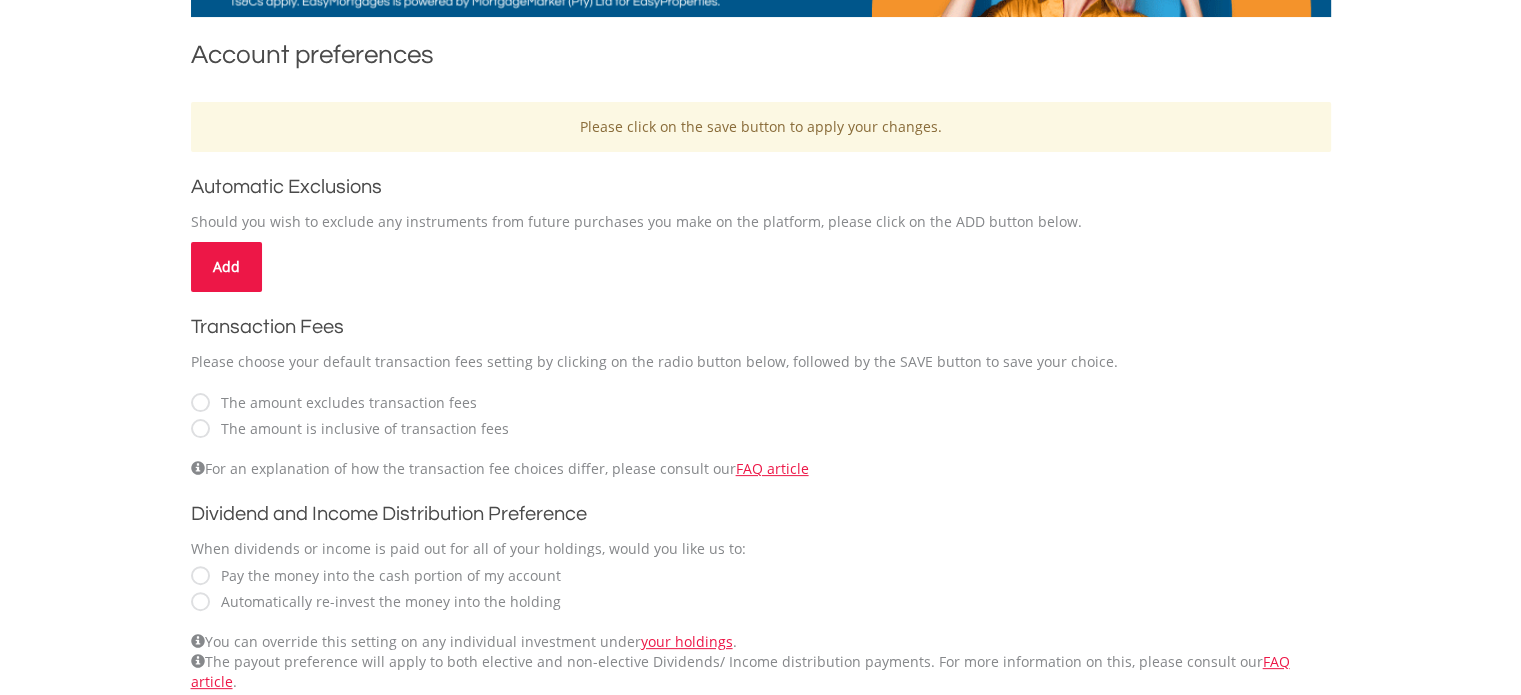 click on "Pay the money into the cash portion of my account" at bounding box center [386, 576] 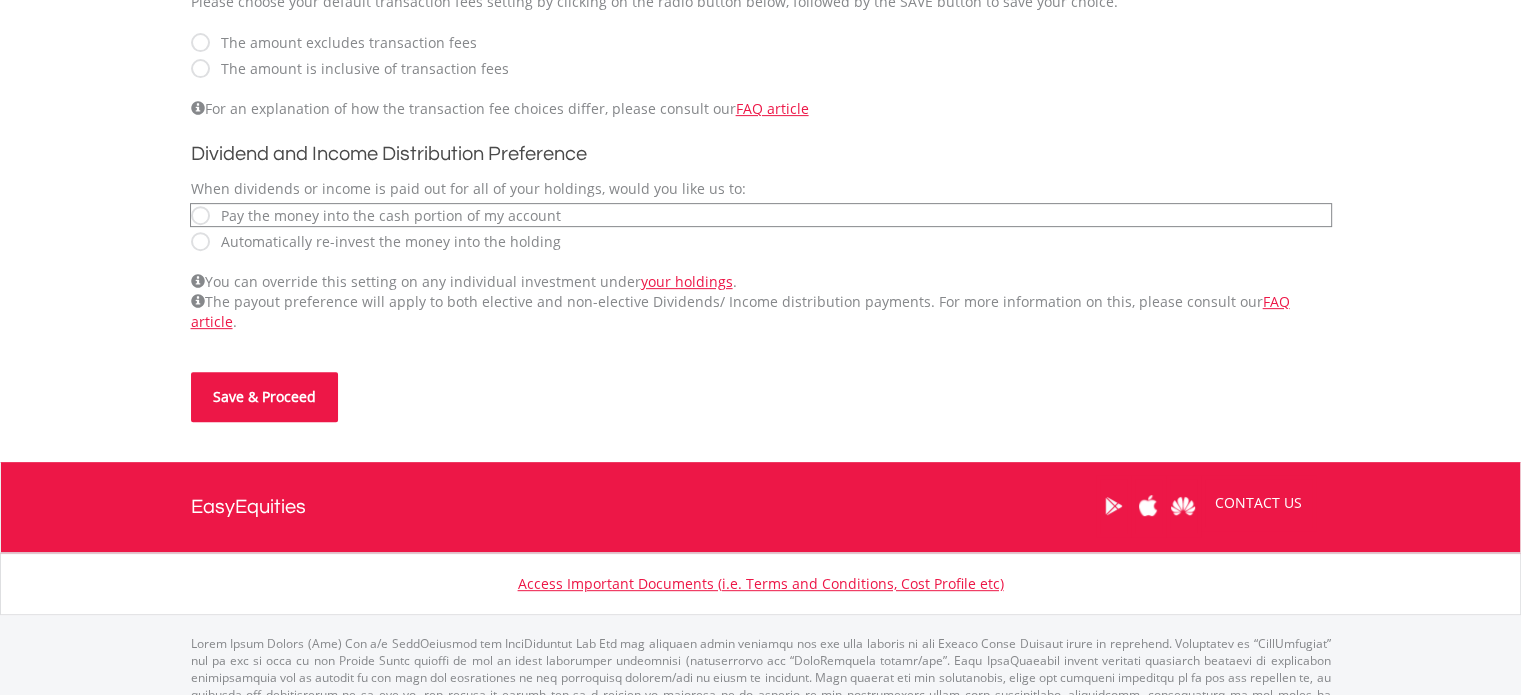 scroll, scrollTop: 793, scrollLeft: 0, axis: vertical 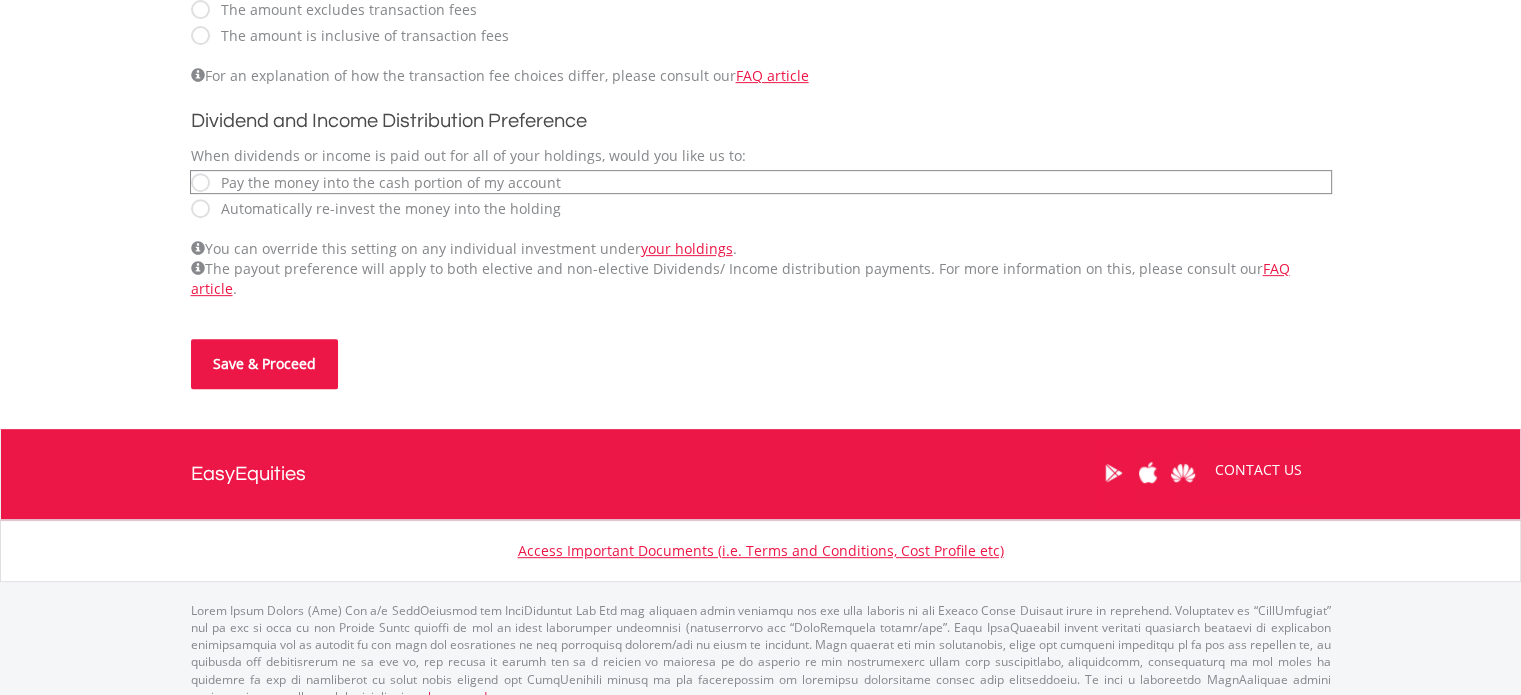 click on "Save & Proceed" at bounding box center [264, 364] 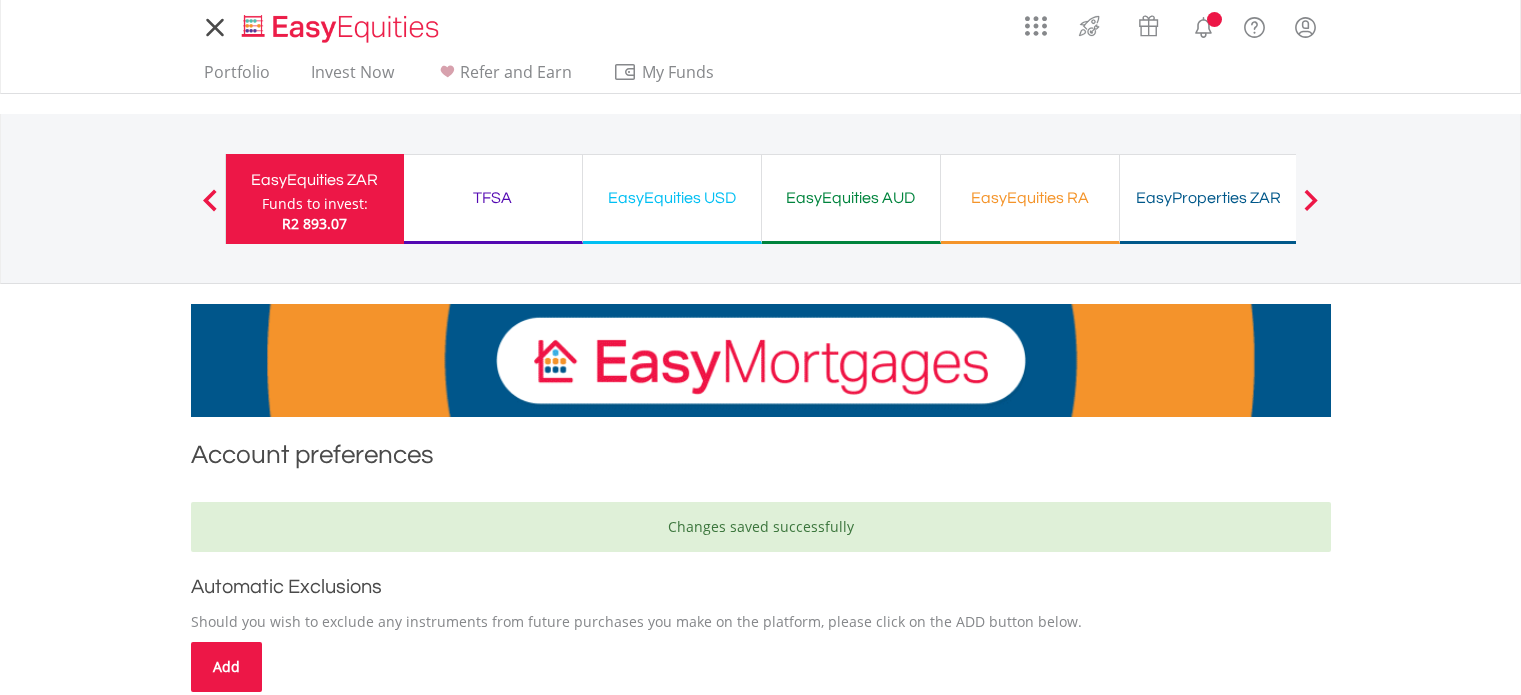 scroll, scrollTop: 0, scrollLeft: 0, axis: both 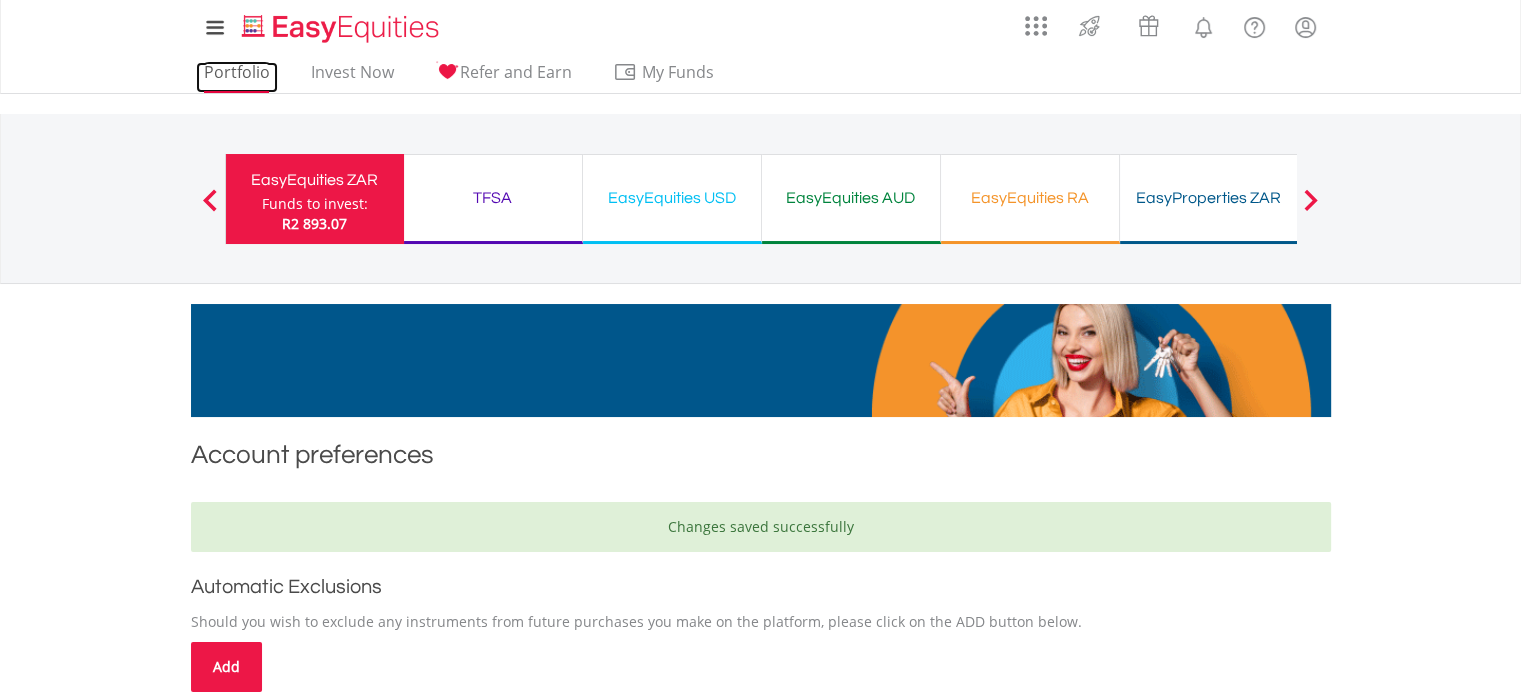 click on "Portfolio" at bounding box center [237, 77] 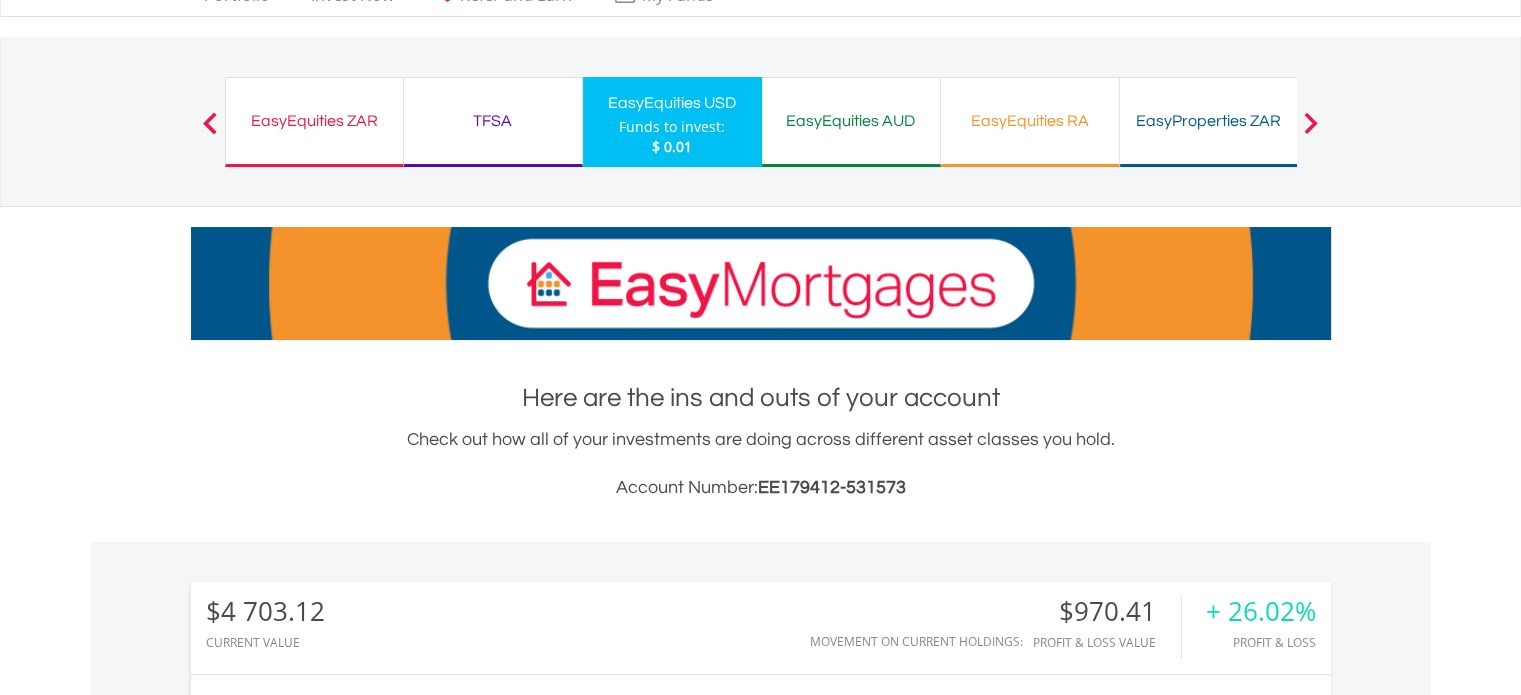 scroll, scrollTop: 100, scrollLeft: 0, axis: vertical 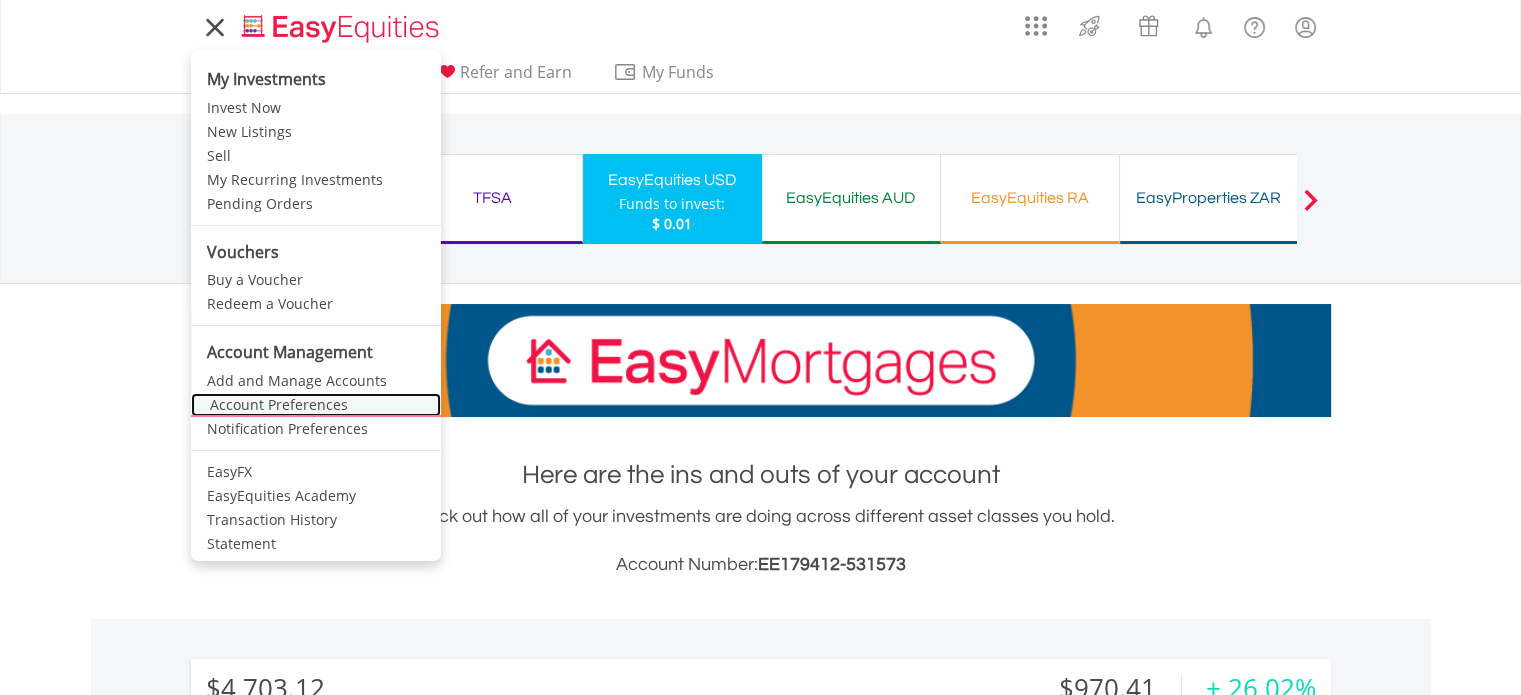 click on "Account Preferences" at bounding box center [316, 405] 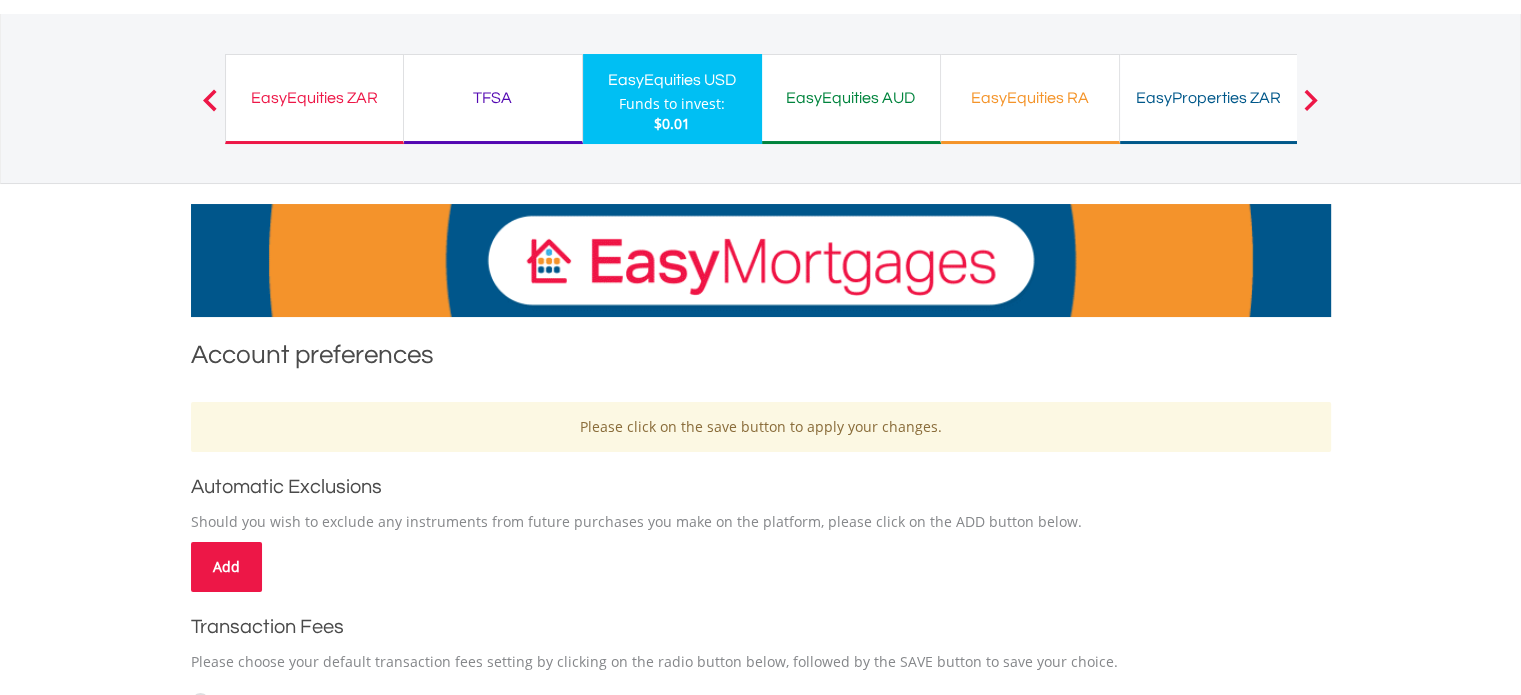 scroll, scrollTop: 0, scrollLeft: 0, axis: both 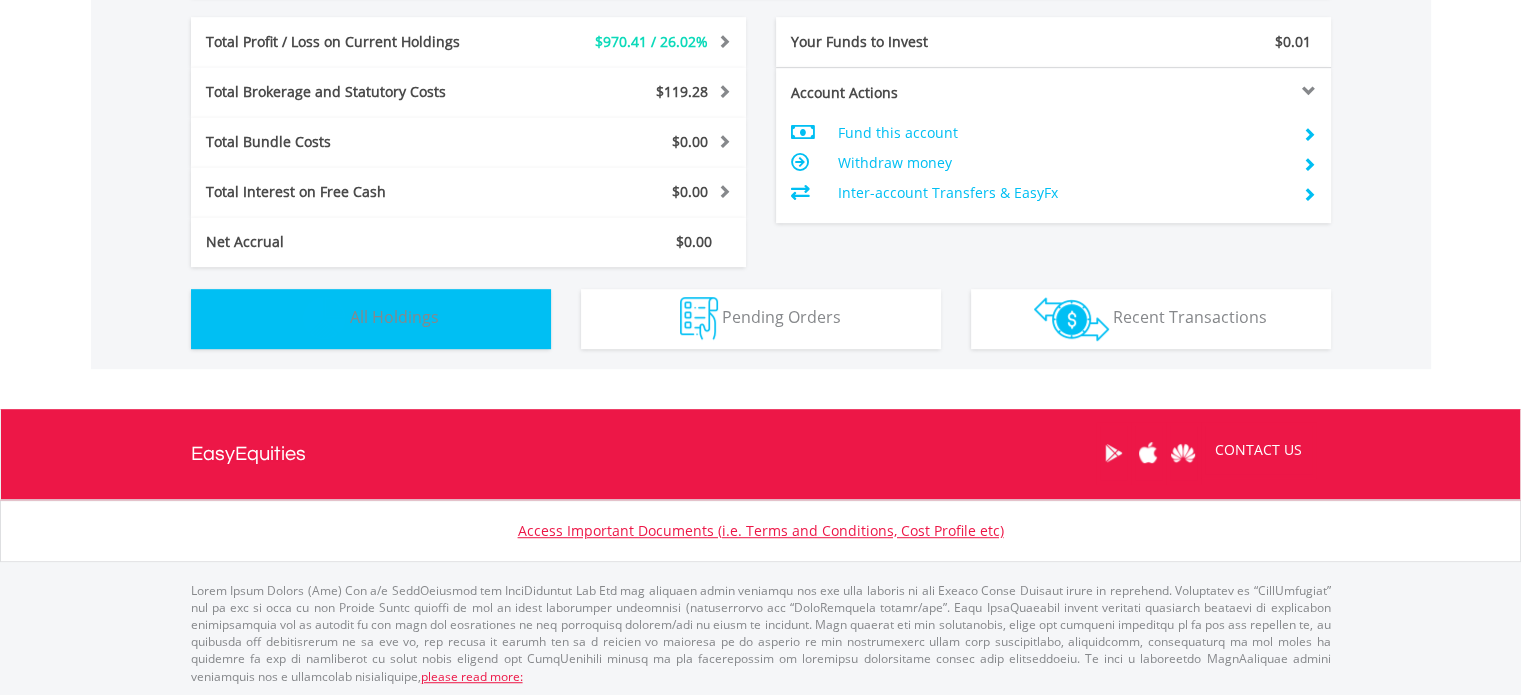 click on "Holdings
All Holdings" at bounding box center (371, 319) 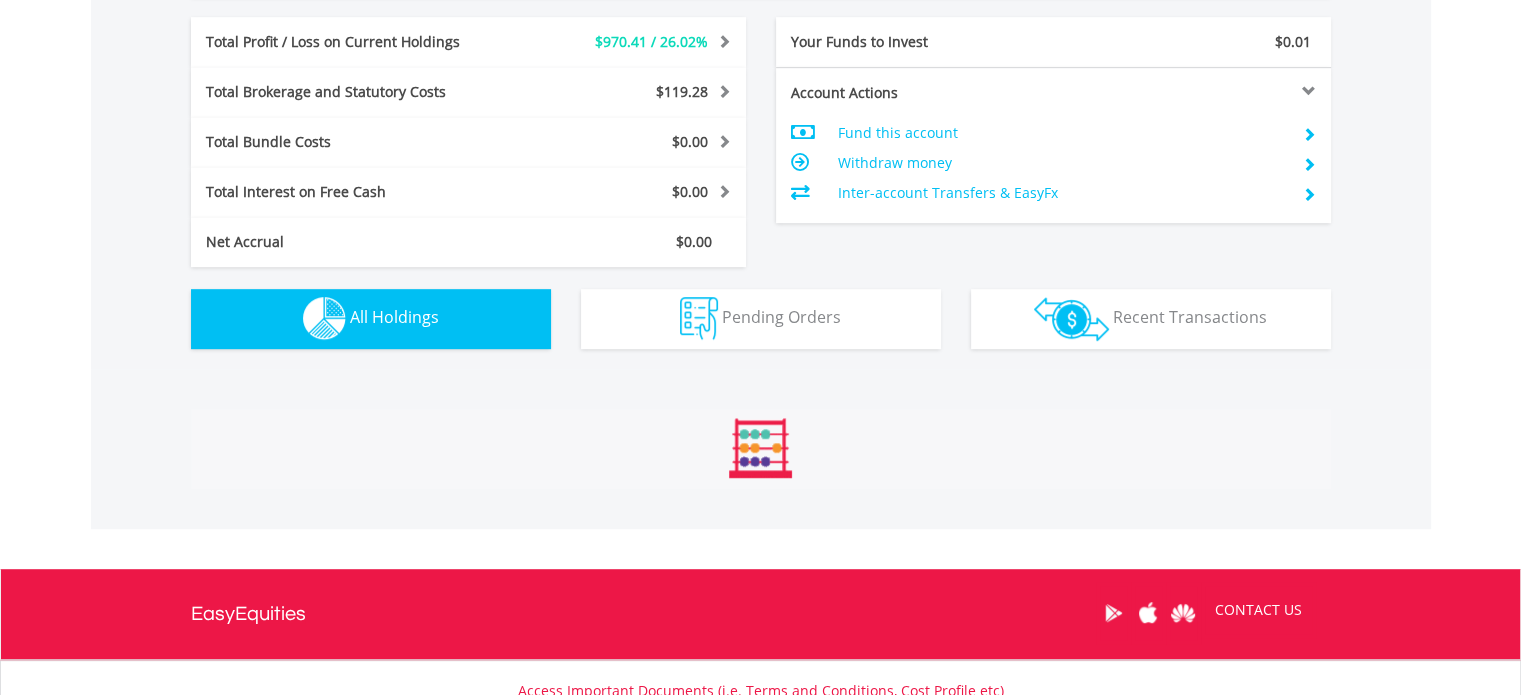 scroll, scrollTop: 1441, scrollLeft: 0, axis: vertical 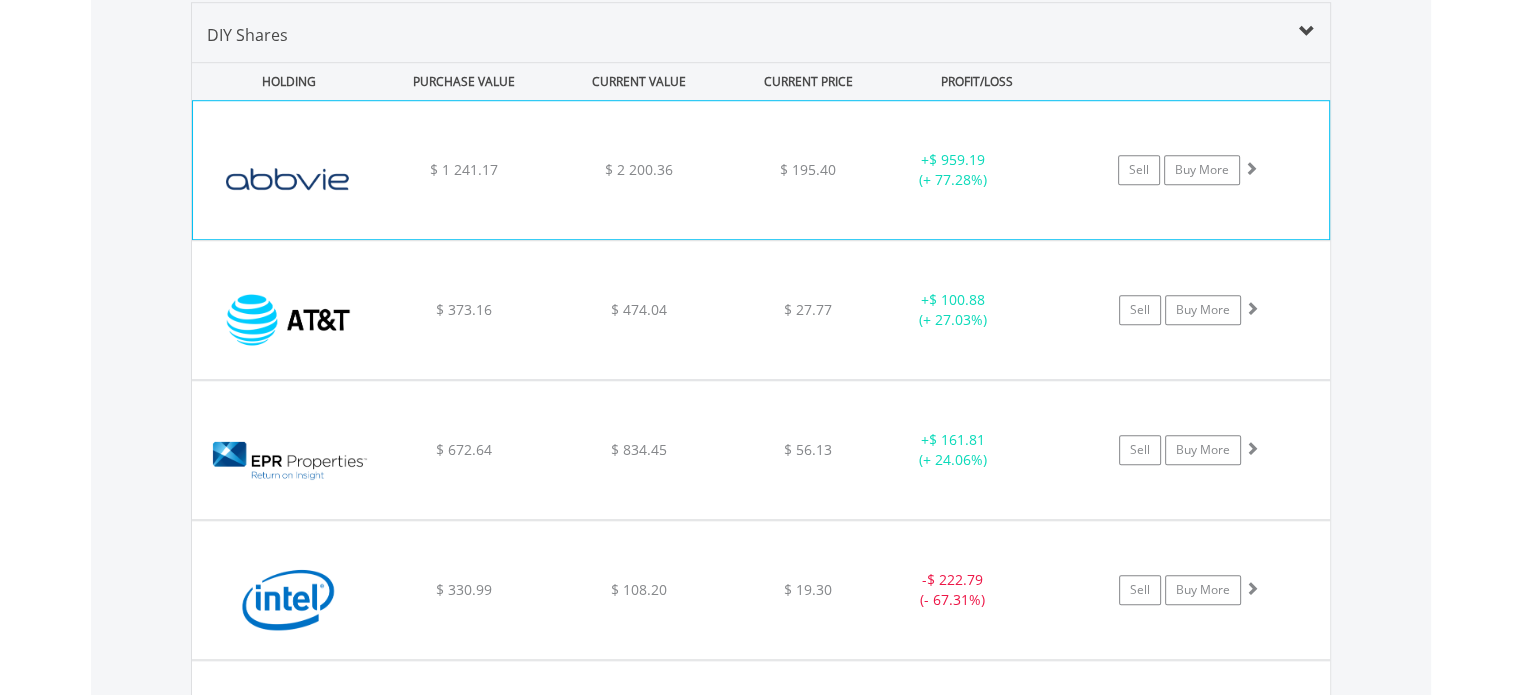 click on "﻿
Abbvie Inc
$ 1 241.17
$ 2 200.36
$ 195.40
+  $ 959.19 (+ 77.28%)
Sell
Buy More" at bounding box center [761, 170] 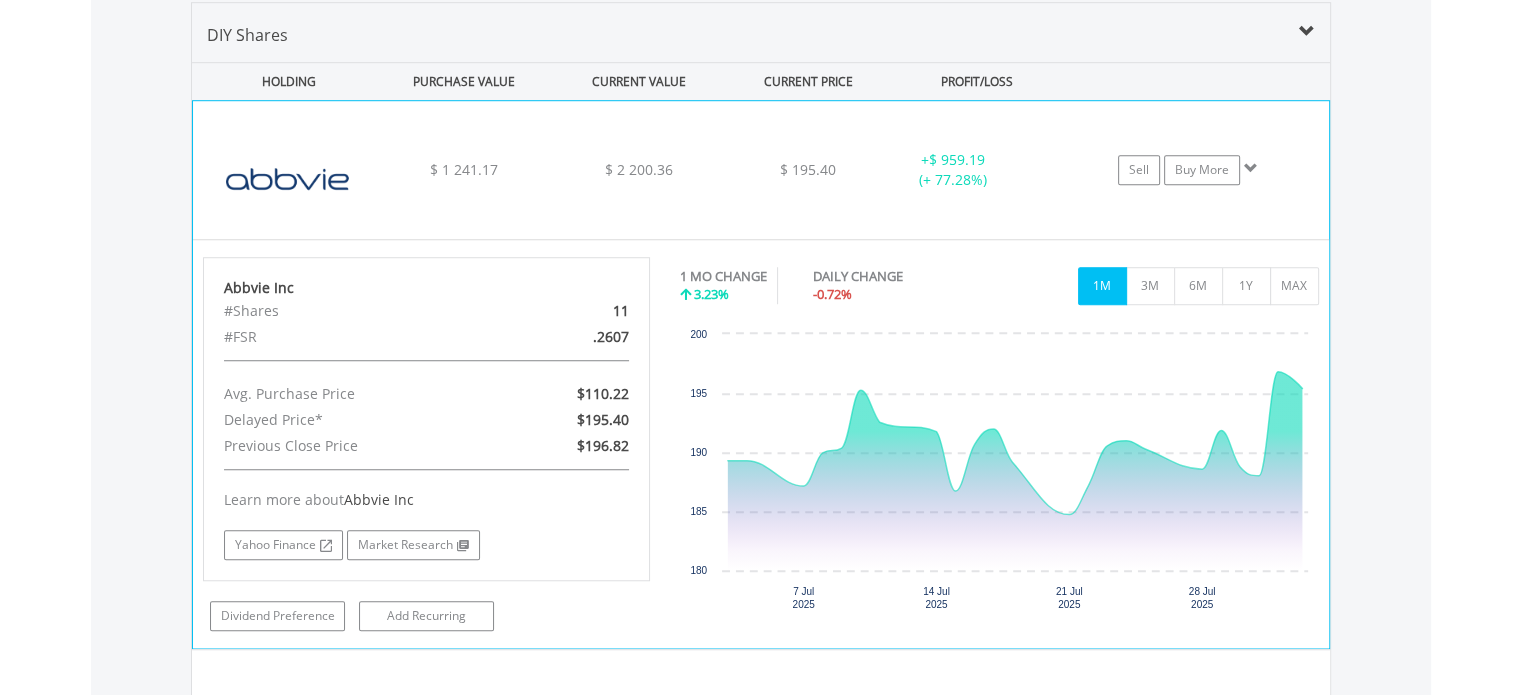 click at bounding box center [289, 180] 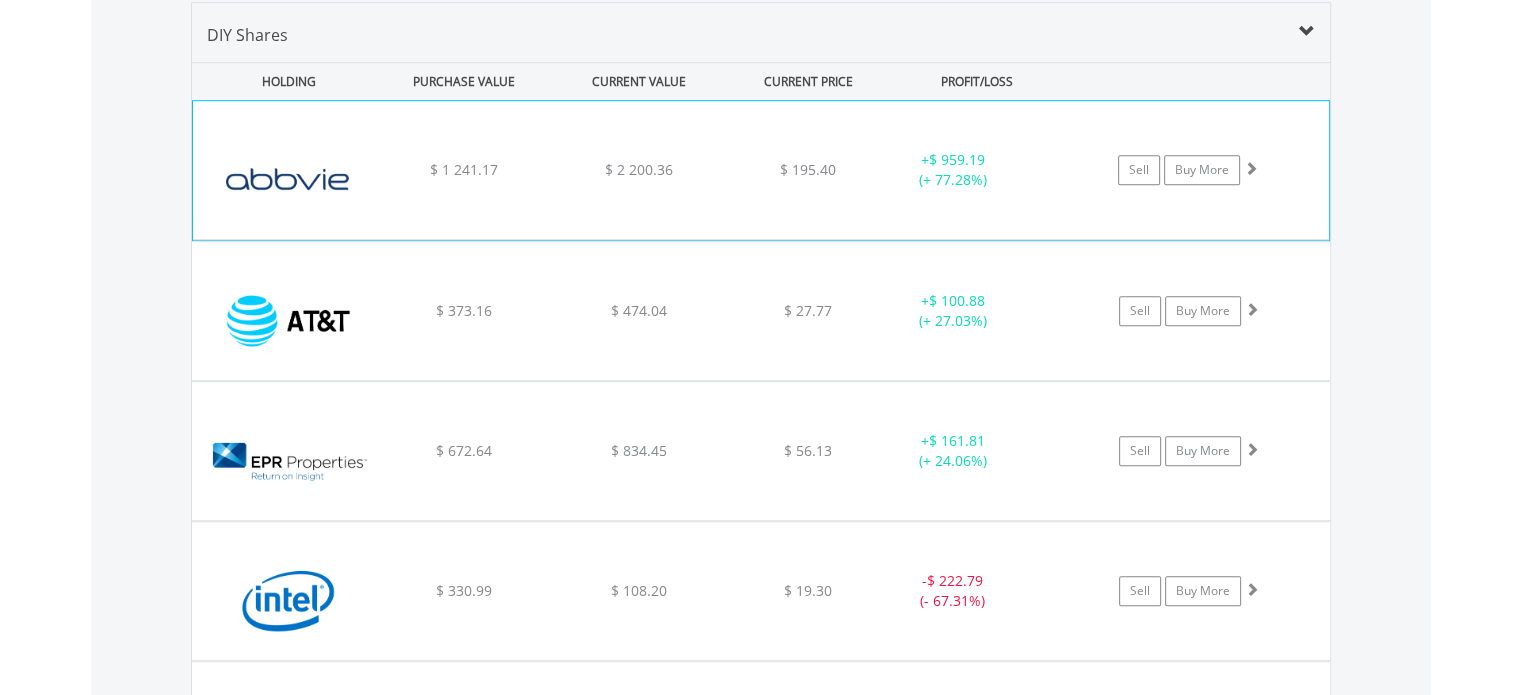 scroll, scrollTop: 1541, scrollLeft: 0, axis: vertical 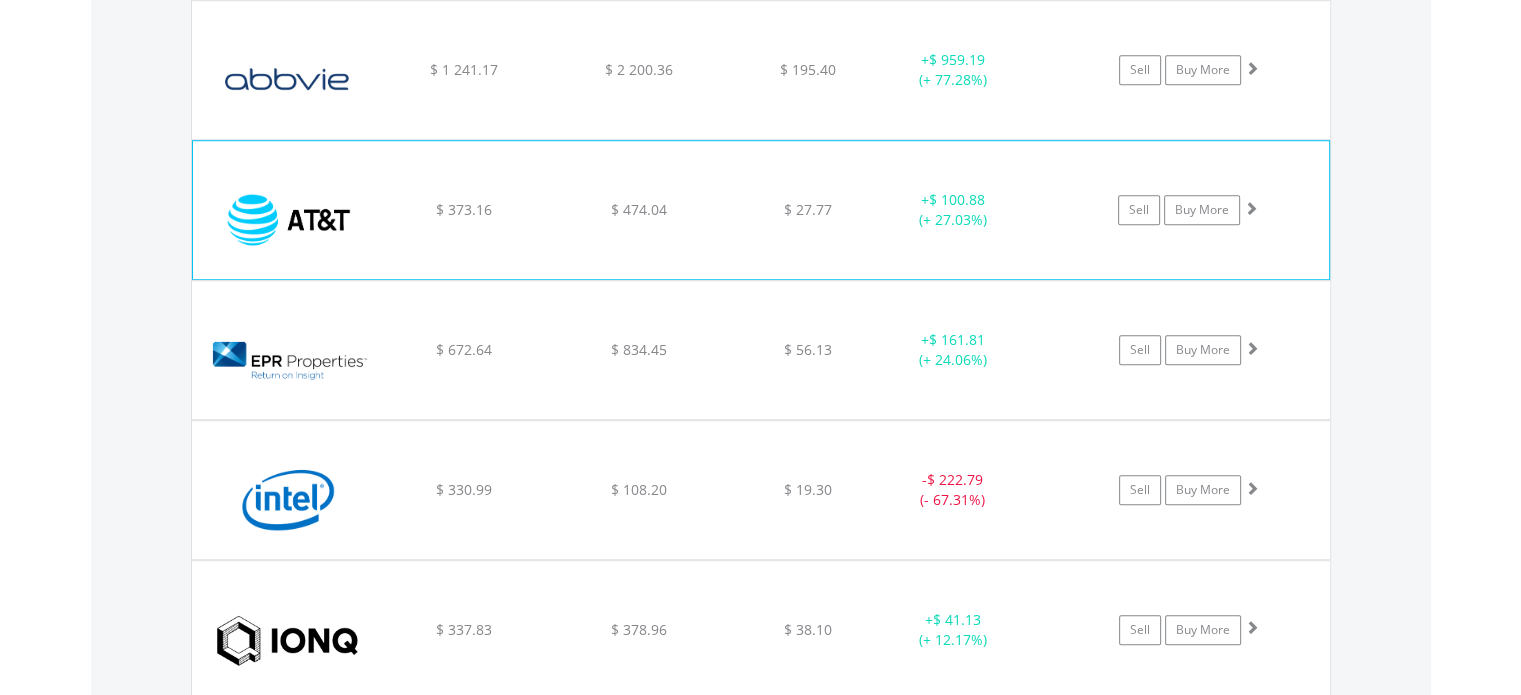 click at bounding box center (289, 220) 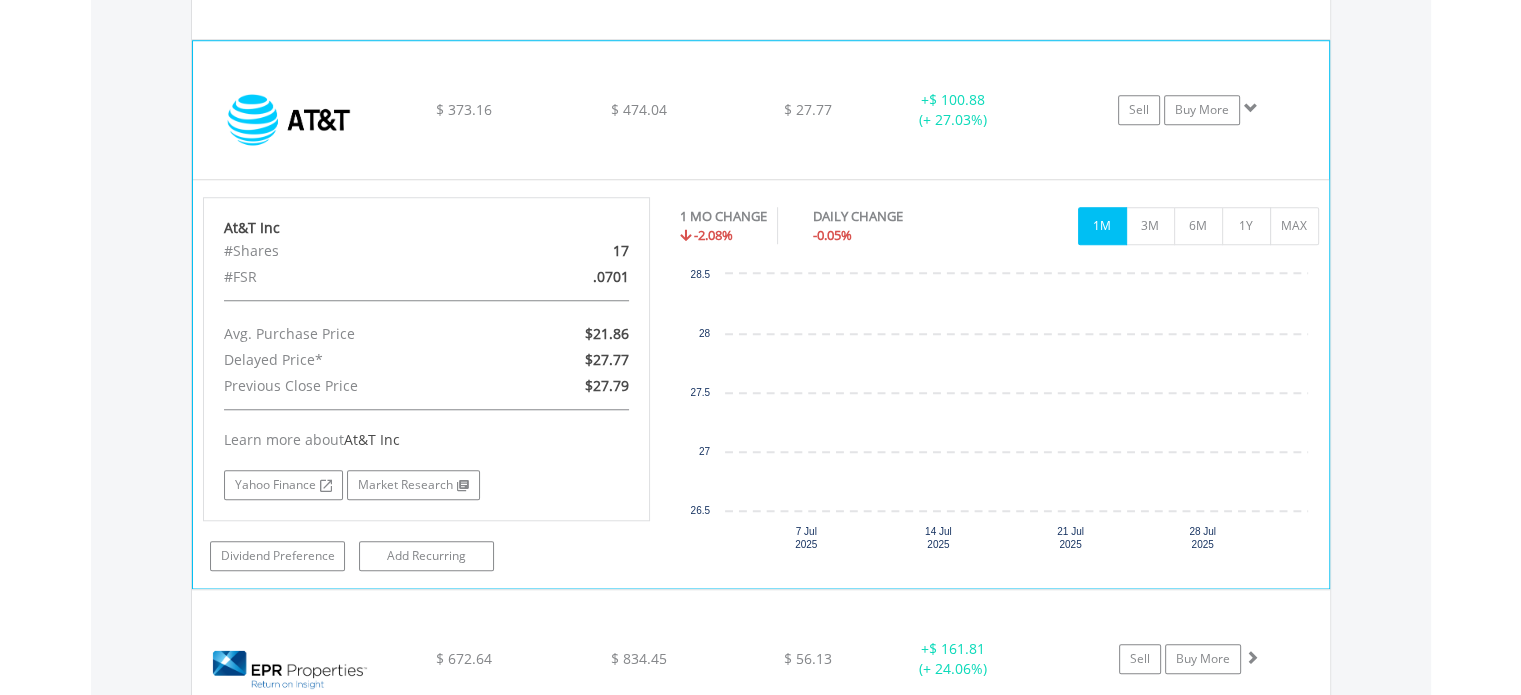 scroll, scrollTop: 1741, scrollLeft: 0, axis: vertical 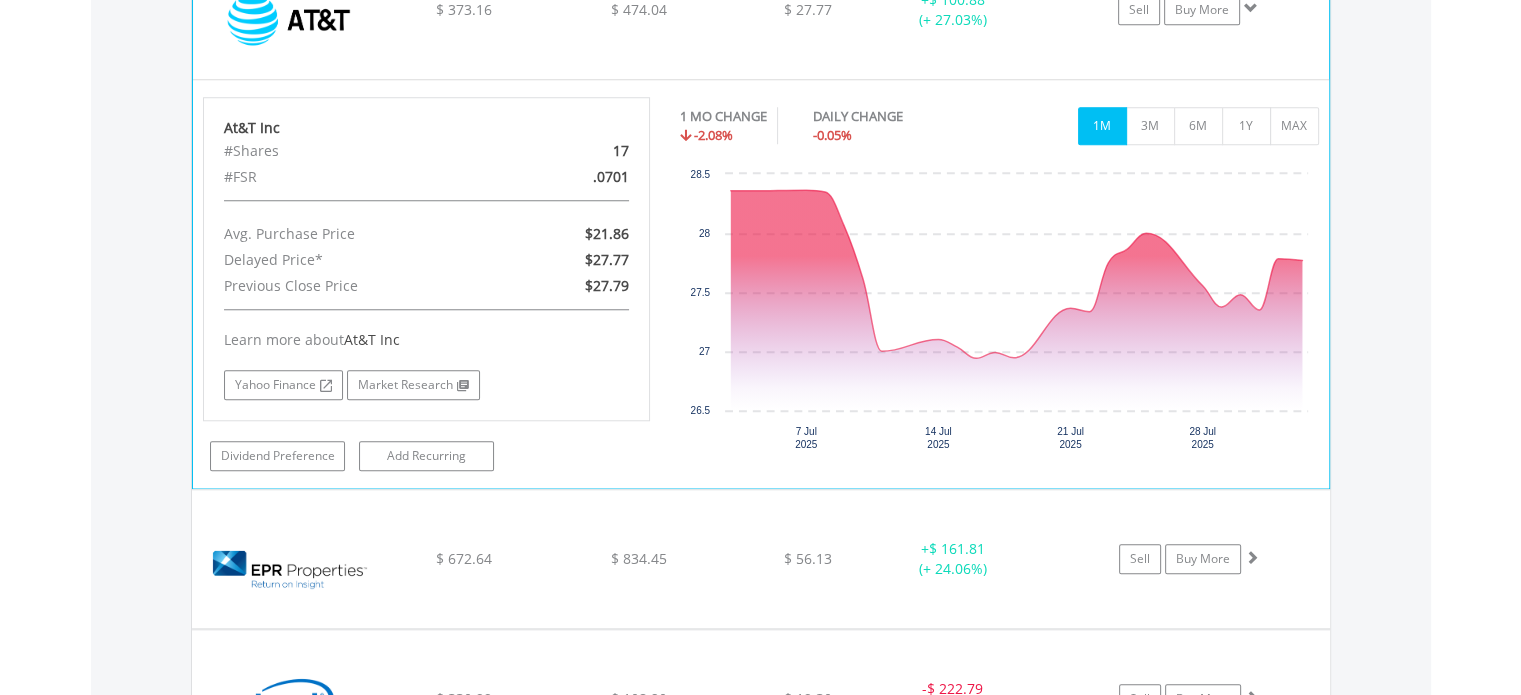 click on "﻿
At&T Inc
$ 373.16
$ 474.04
$ 27.77
+  $ 100.88 (+ 27.03%)
Sell
Buy More" at bounding box center [761, -130] 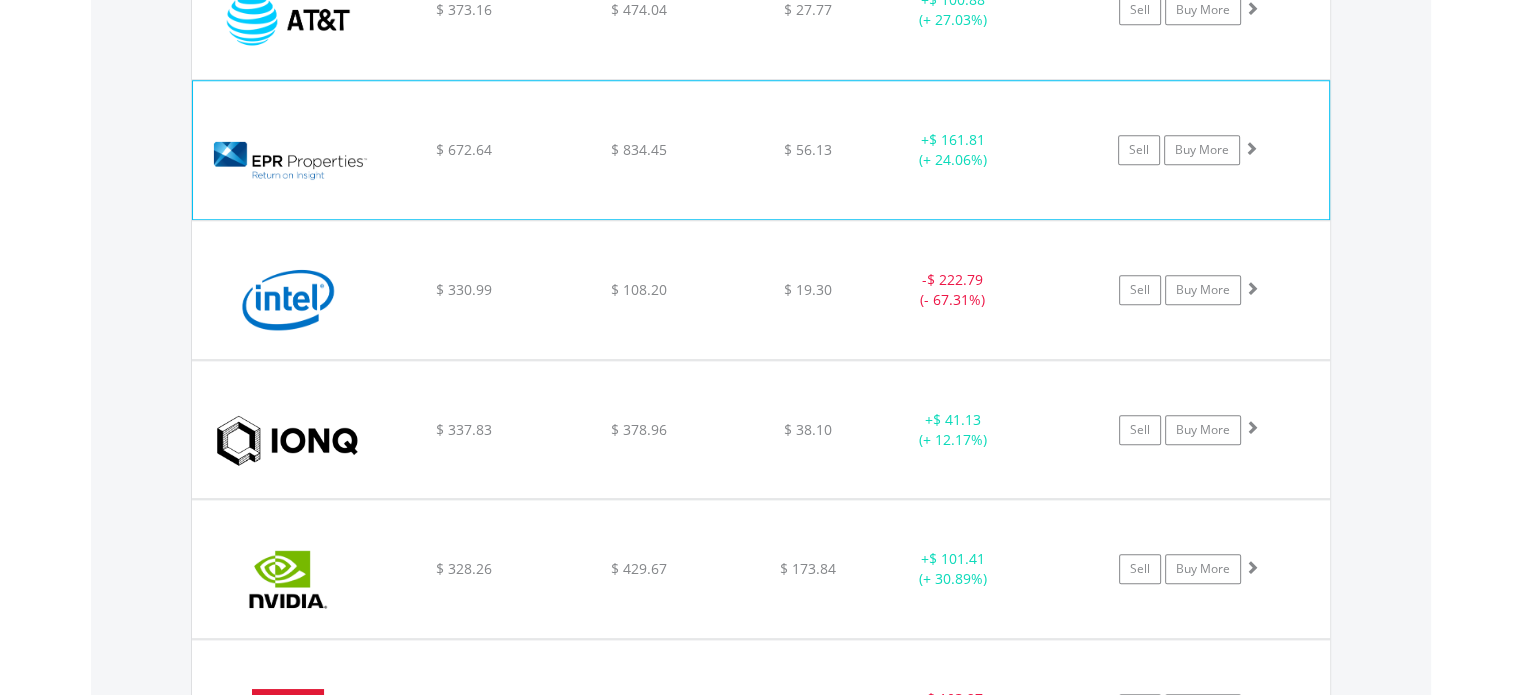 click on "$ 672.64" at bounding box center (463, -130) 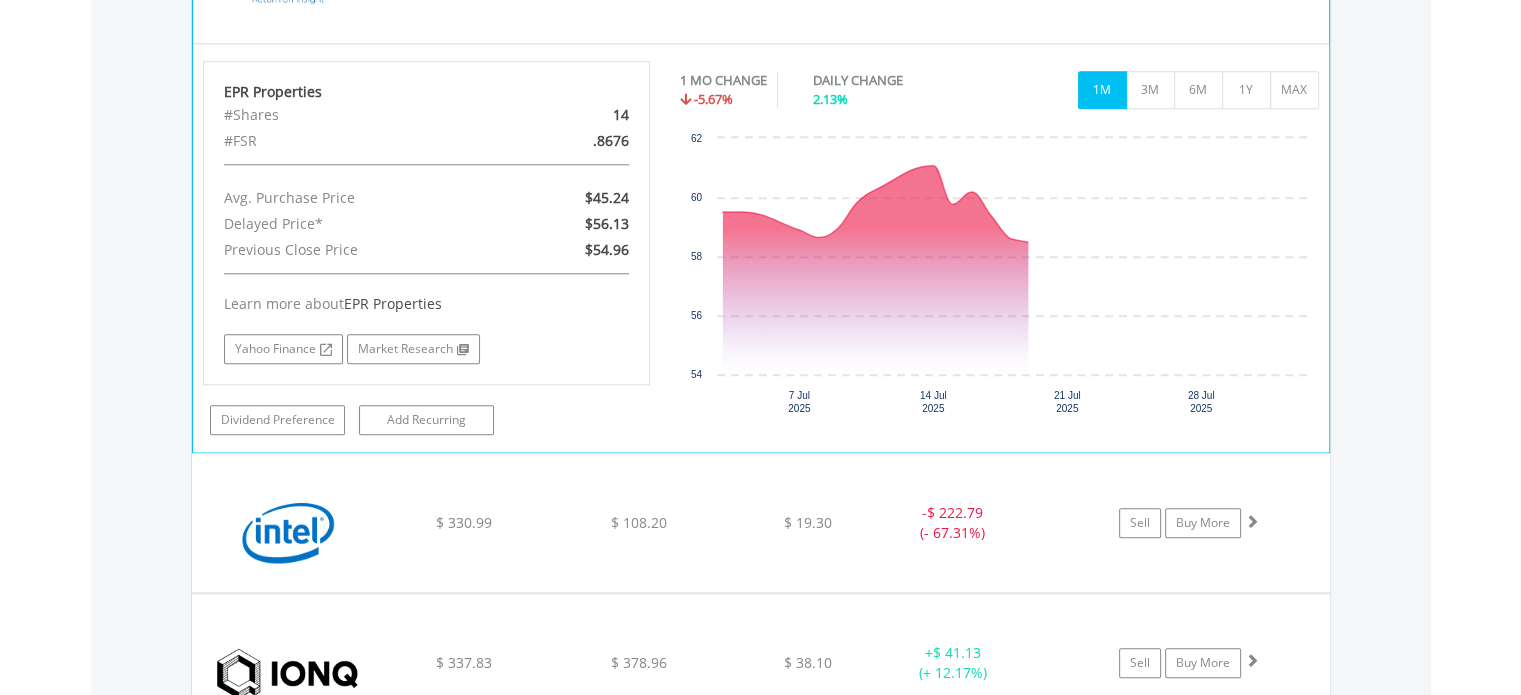 scroll, scrollTop: 1941, scrollLeft: 0, axis: vertical 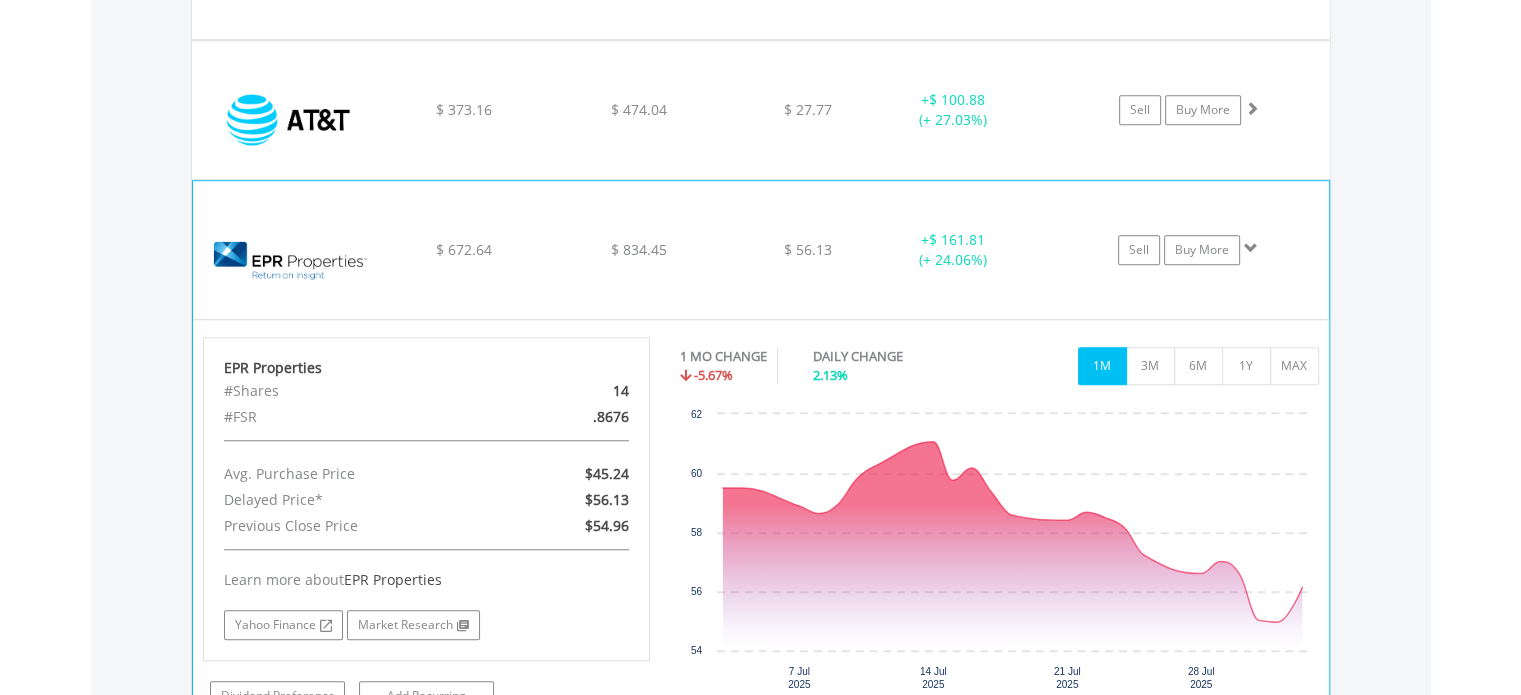 click on "﻿
EPR Properties
$ 672.64
$ 834.45
$ 56.13
+  $ 161.81 (+ 24.06%)
Sell
Buy More" at bounding box center (761, -30) 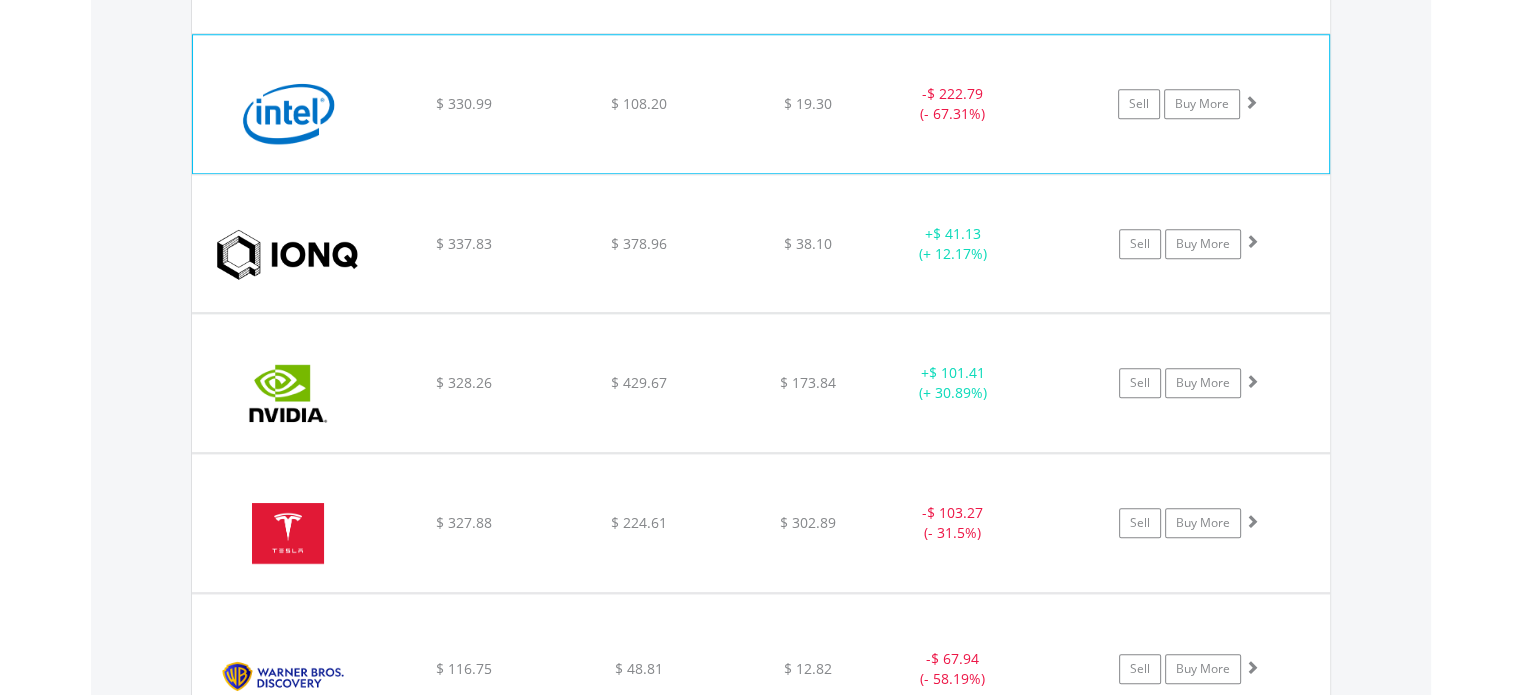 scroll, scrollTop: 1941, scrollLeft: 0, axis: vertical 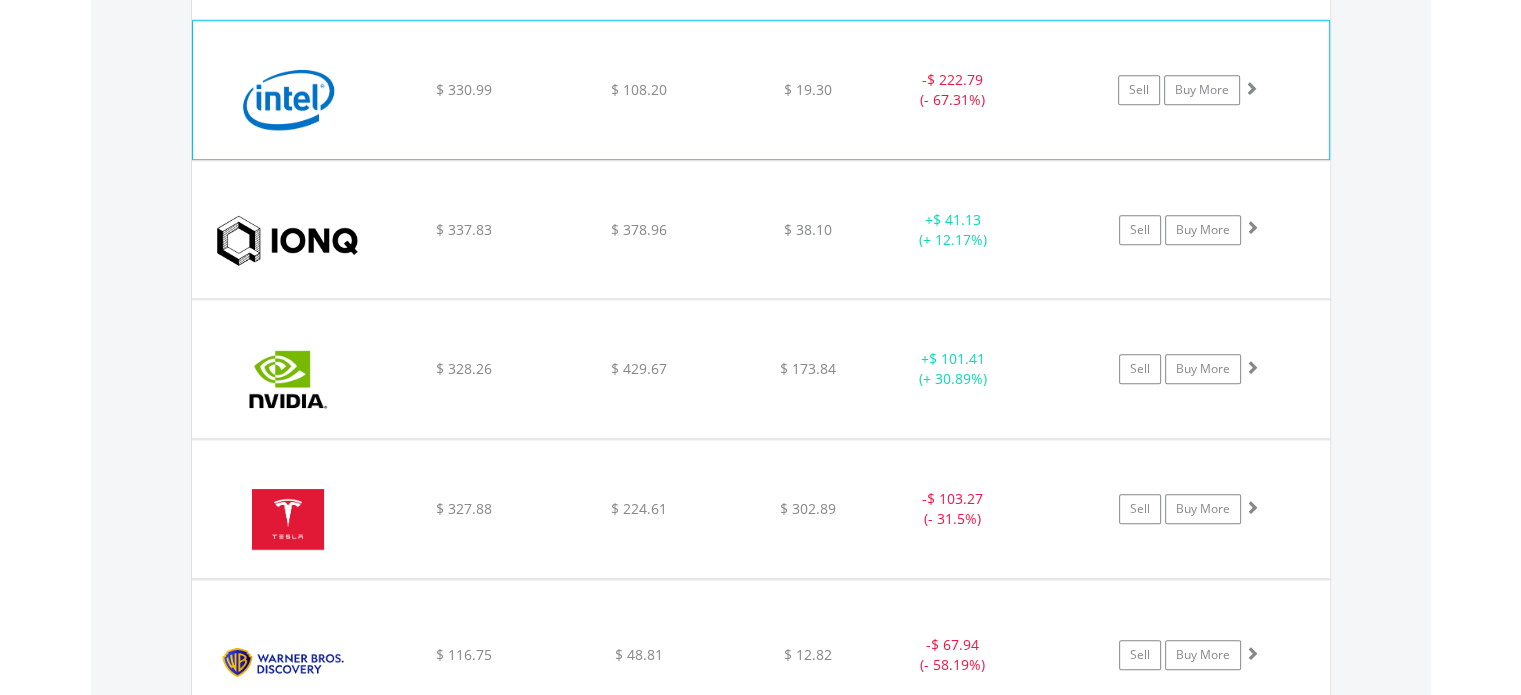click on "$ 330.99" at bounding box center (463, -330) 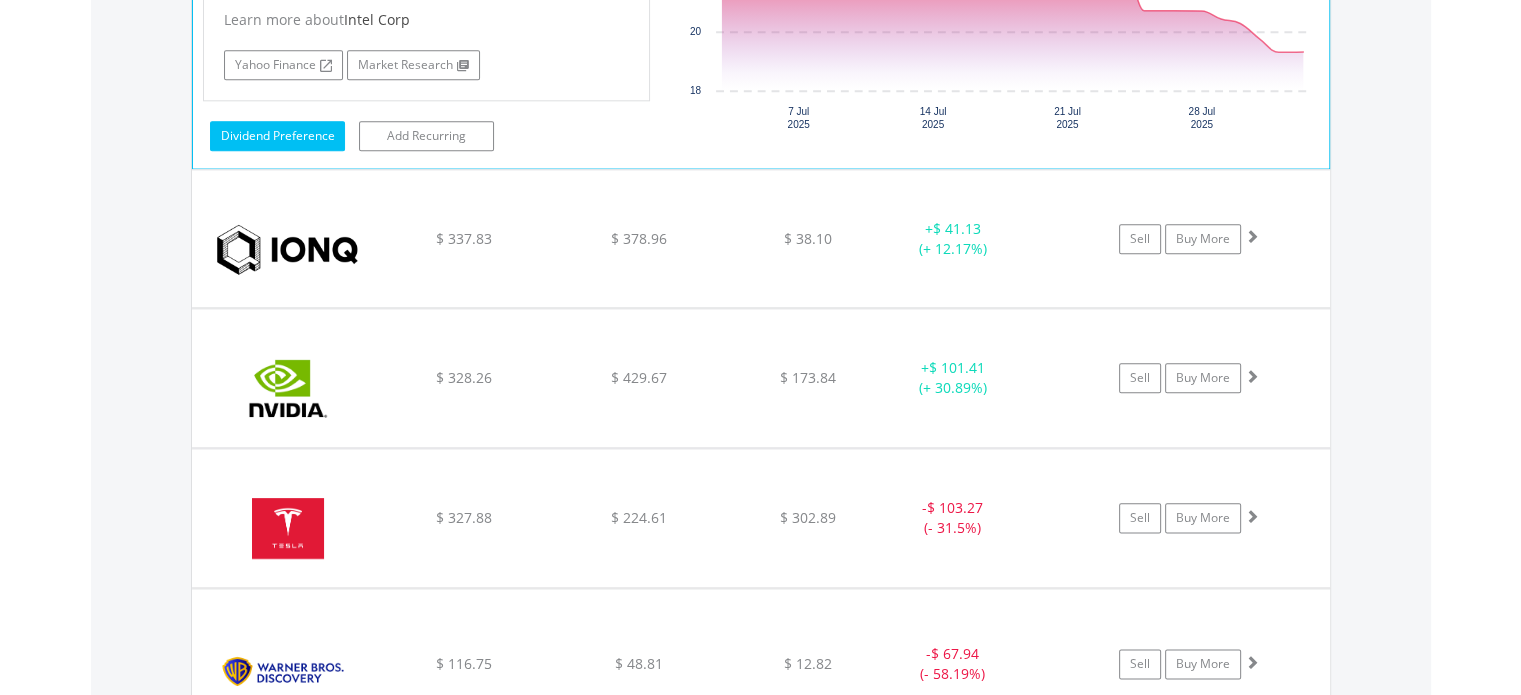 scroll, scrollTop: 2441, scrollLeft: 0, axis: vertical 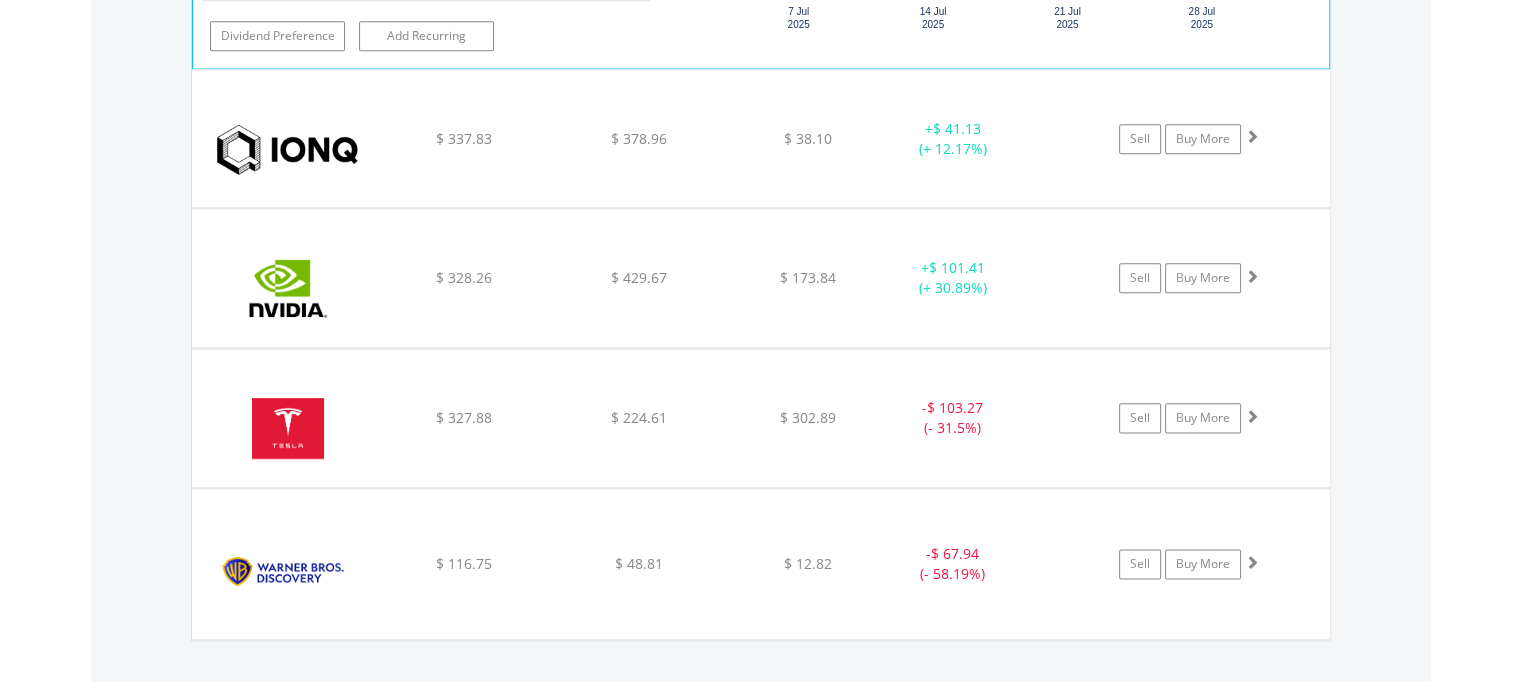 click on "﻿
Nvidia Corp
$ 328.26
$ 429.67
$ 173.84
+  $ 101.41 (+ 30.89%)
Sell
Buy More" at bounding box center (761, -830) 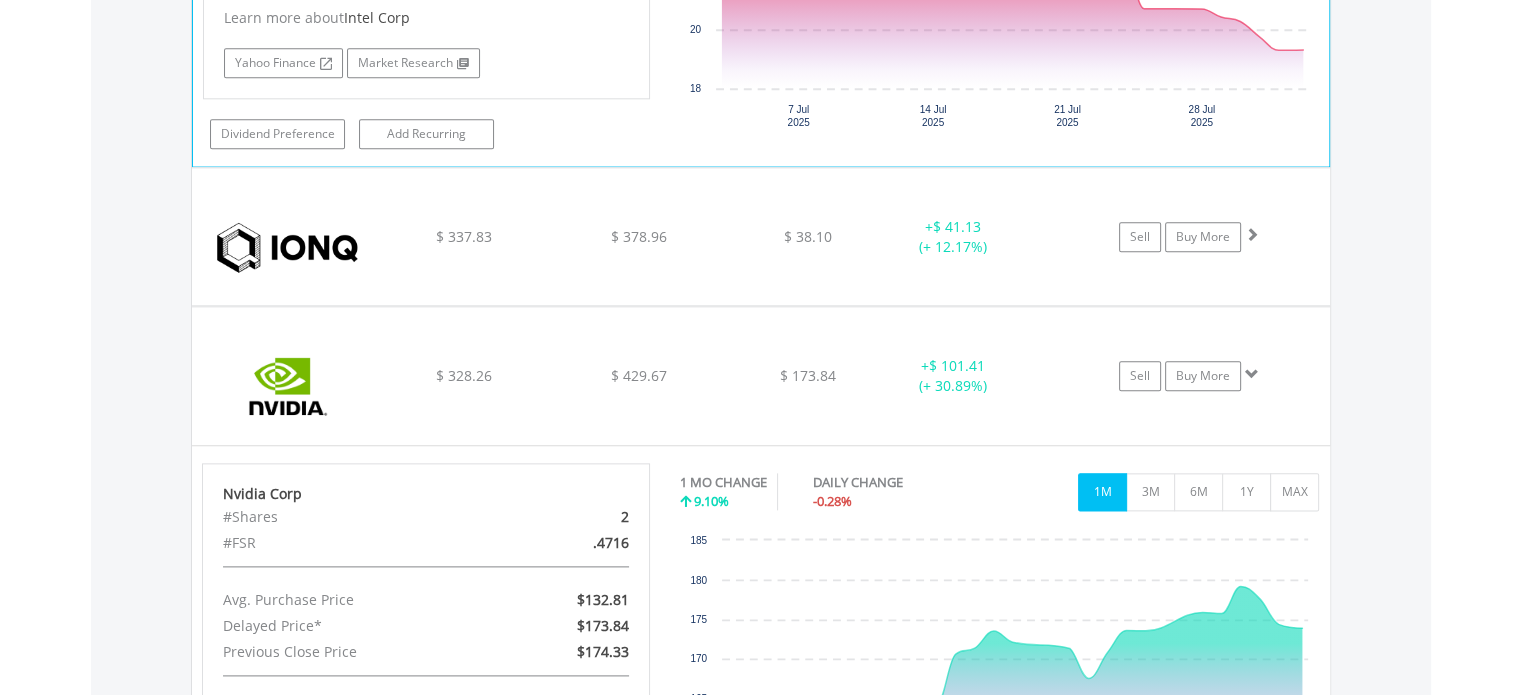 scroll, scrollTop: 2341, scrollLeft: 0, axis: vertical 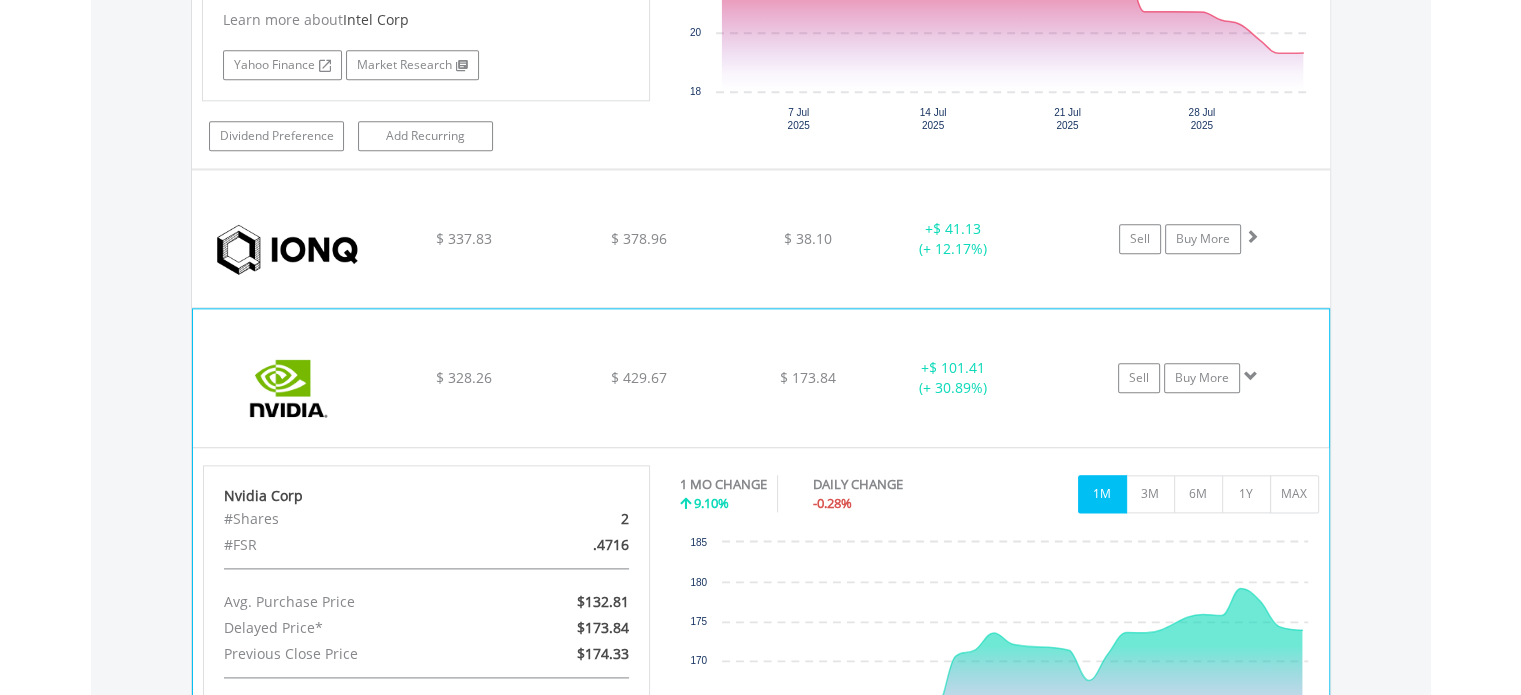 click on "﻿
Nvidia Corp
$ 328.26
$ 429.67
$ 173.84
+  $ 101.41 (+ 30.89%)
Sell
Buy More" at bounding box center (761, -730) 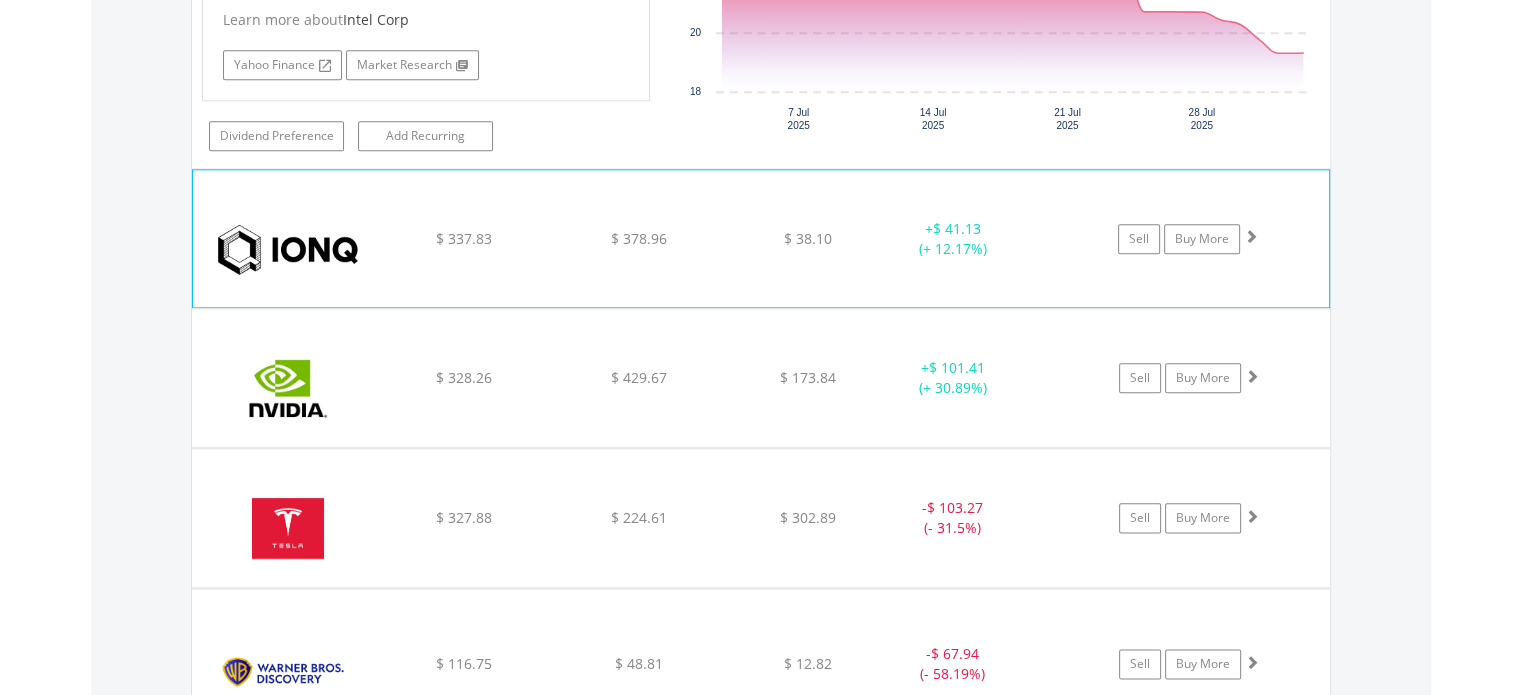 click on "﻿
IonQ Inc
$ 337.83
$ 378.96
$ 38.10
+  $ 41.13 (+ 12.17%)
Sell
Buy More" at bounding box center [761, -730] 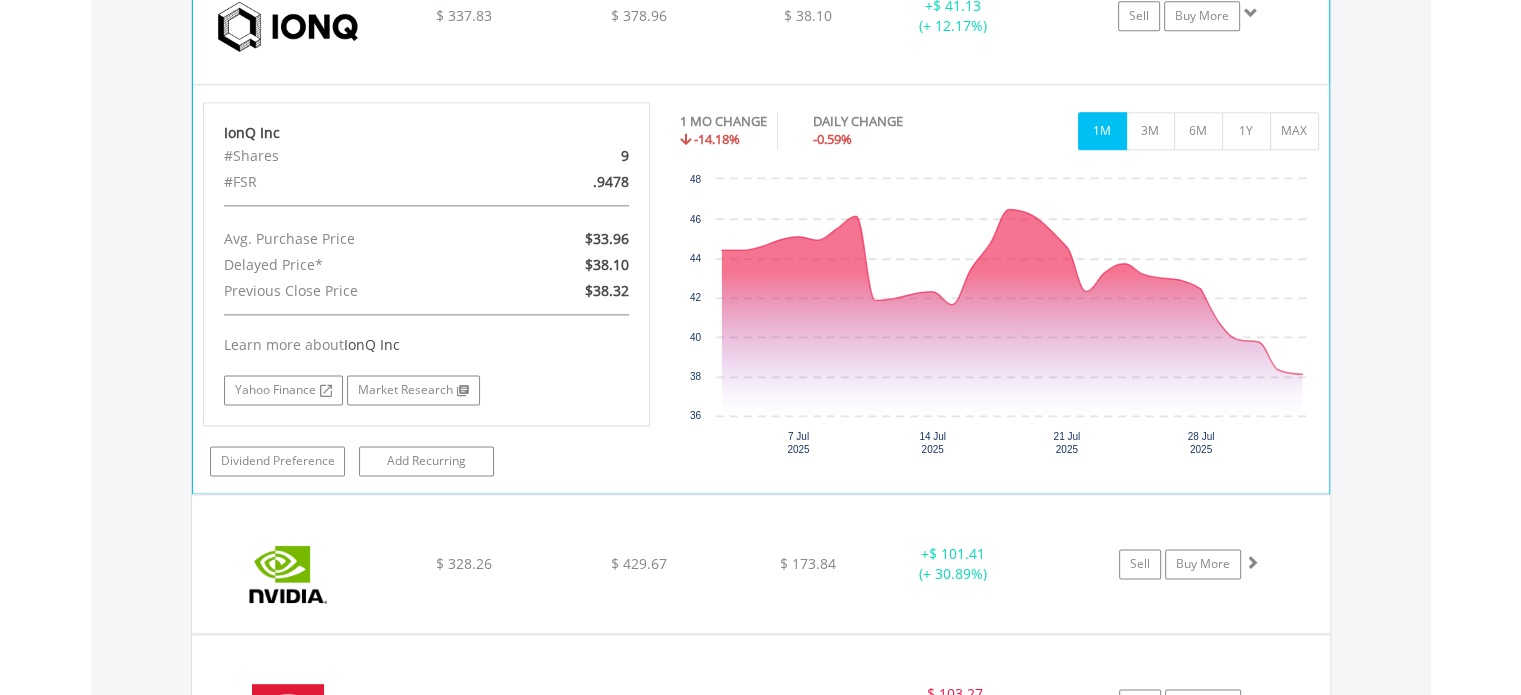 scroll, scrollTop: 2741, scrollLeft: 0, axis: vertical 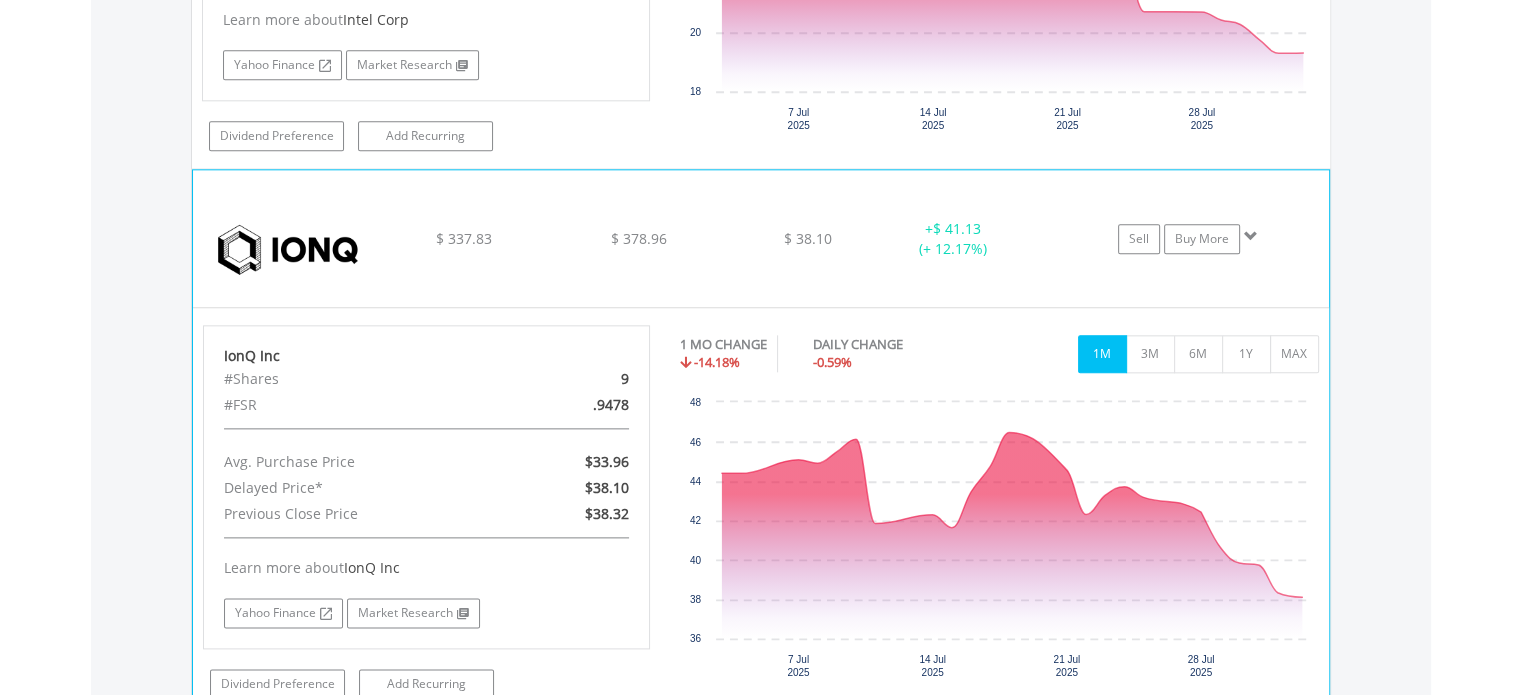 click on "$ 337.83" at bounding box center (463, -730) 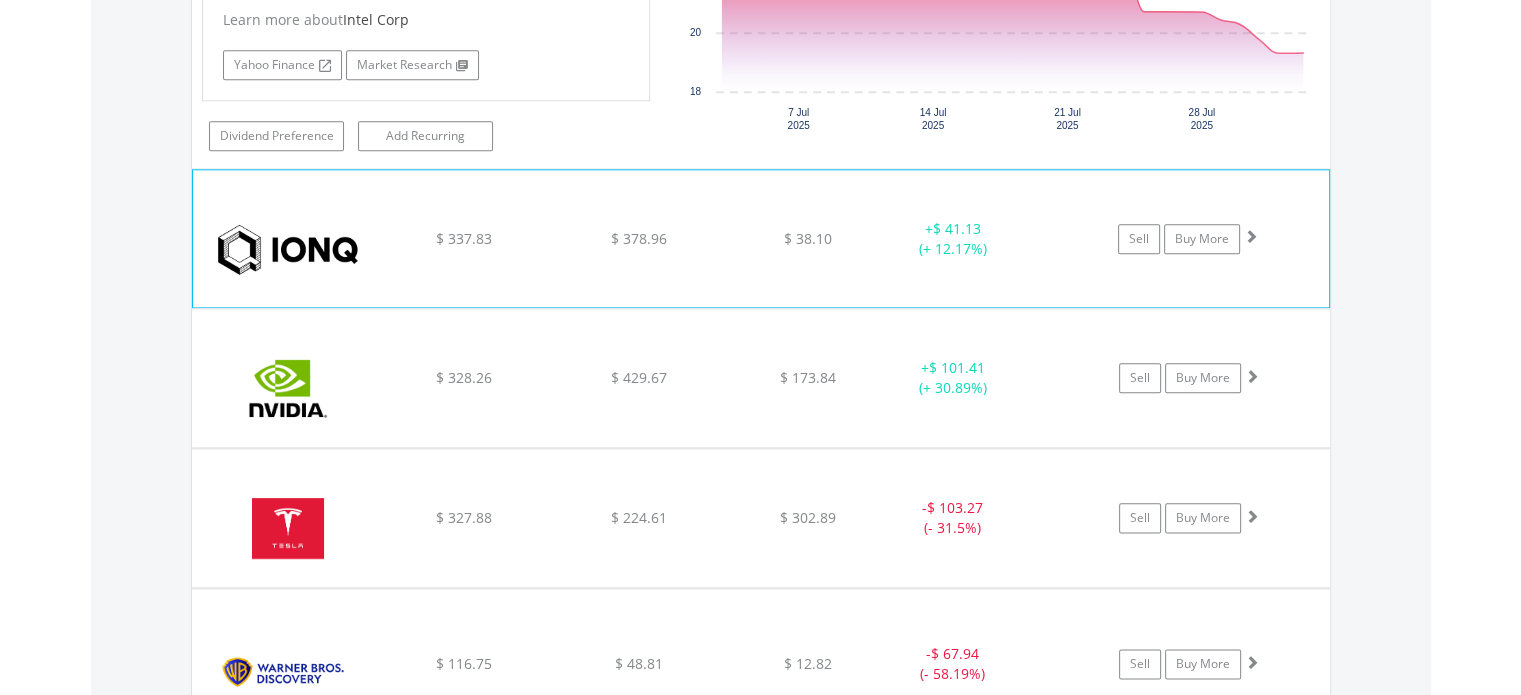 scroll, scrollTop: 2441, scrollLeft: 0, axis: vertical 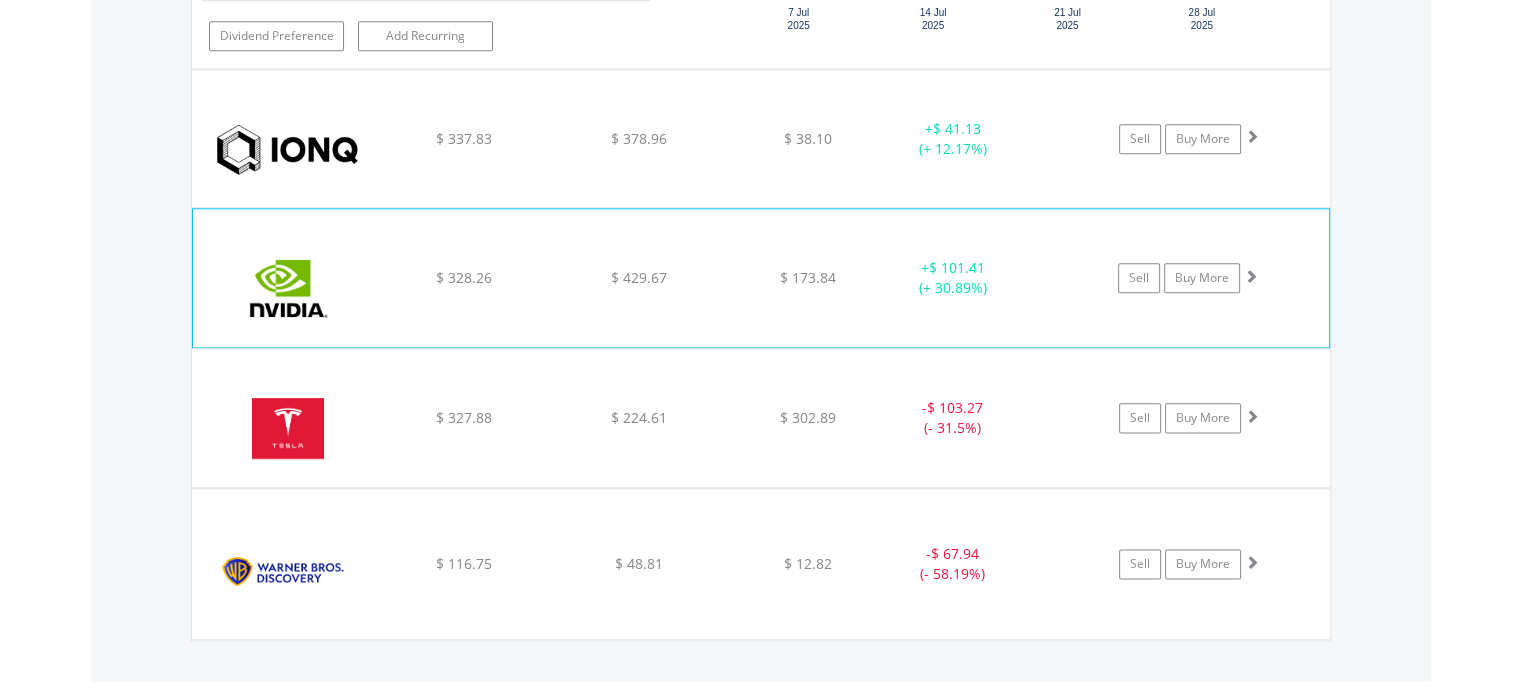 click on "﻿
Nvidia Corp
$ 328.26
$ 429.67
$ 173.84
+  $ 101.41 (+ 30.89%)
Sell
Buy More" at bounding box center (761, -830) 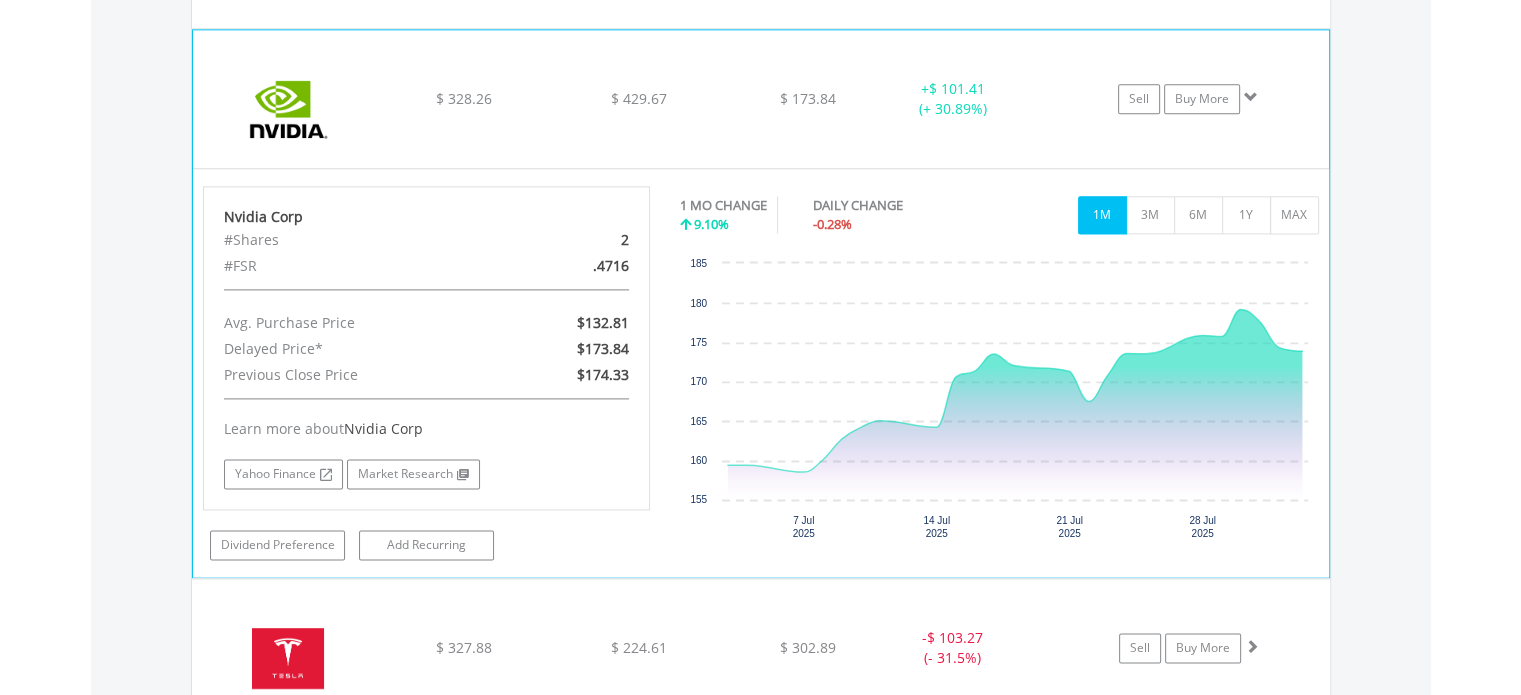 scroll, scrollTop: 2641, scrollLeft: 0, axis: vertical 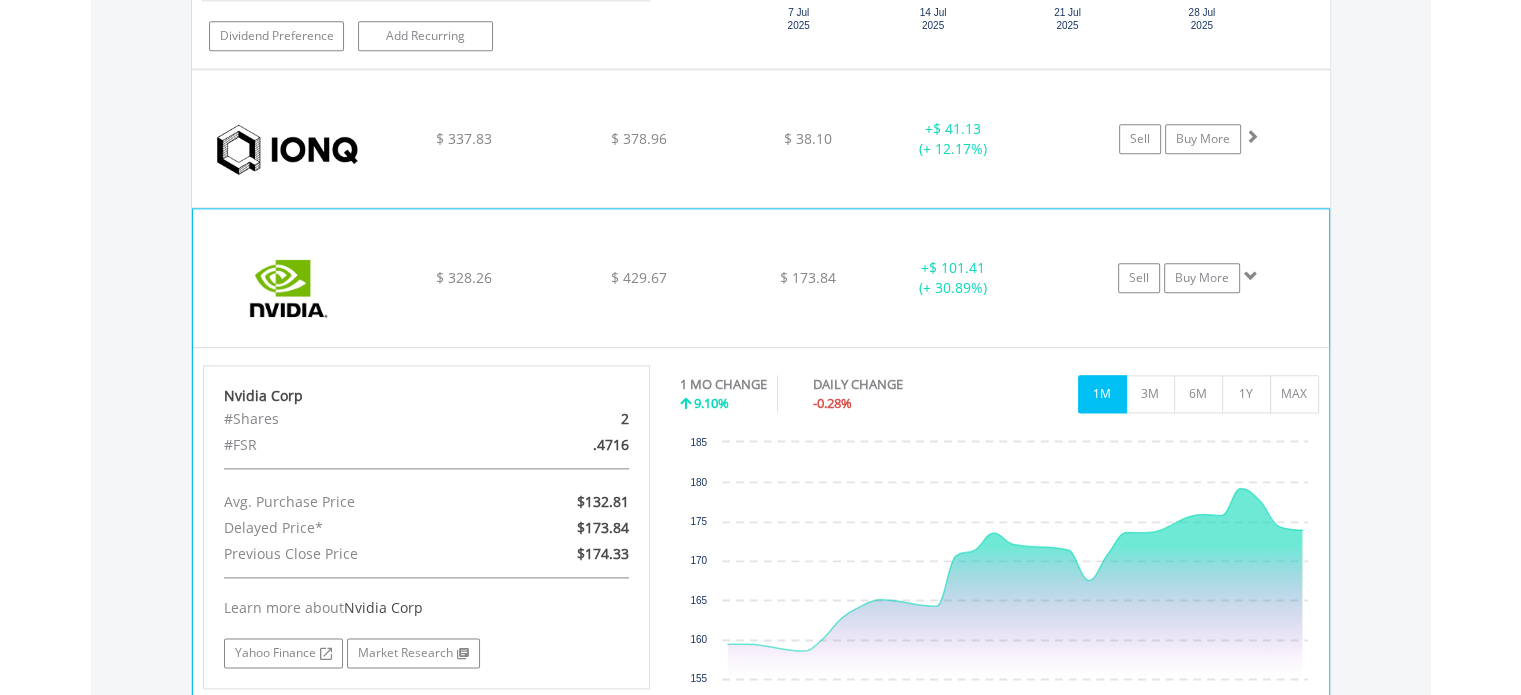 click on "﻿
Nvidia Corp
$ 328.26
$ 429.67
$ 173.84
+  $ 101.41 (+ 30.89%)
Sell
Buy More" at bounding box center (761, -830) 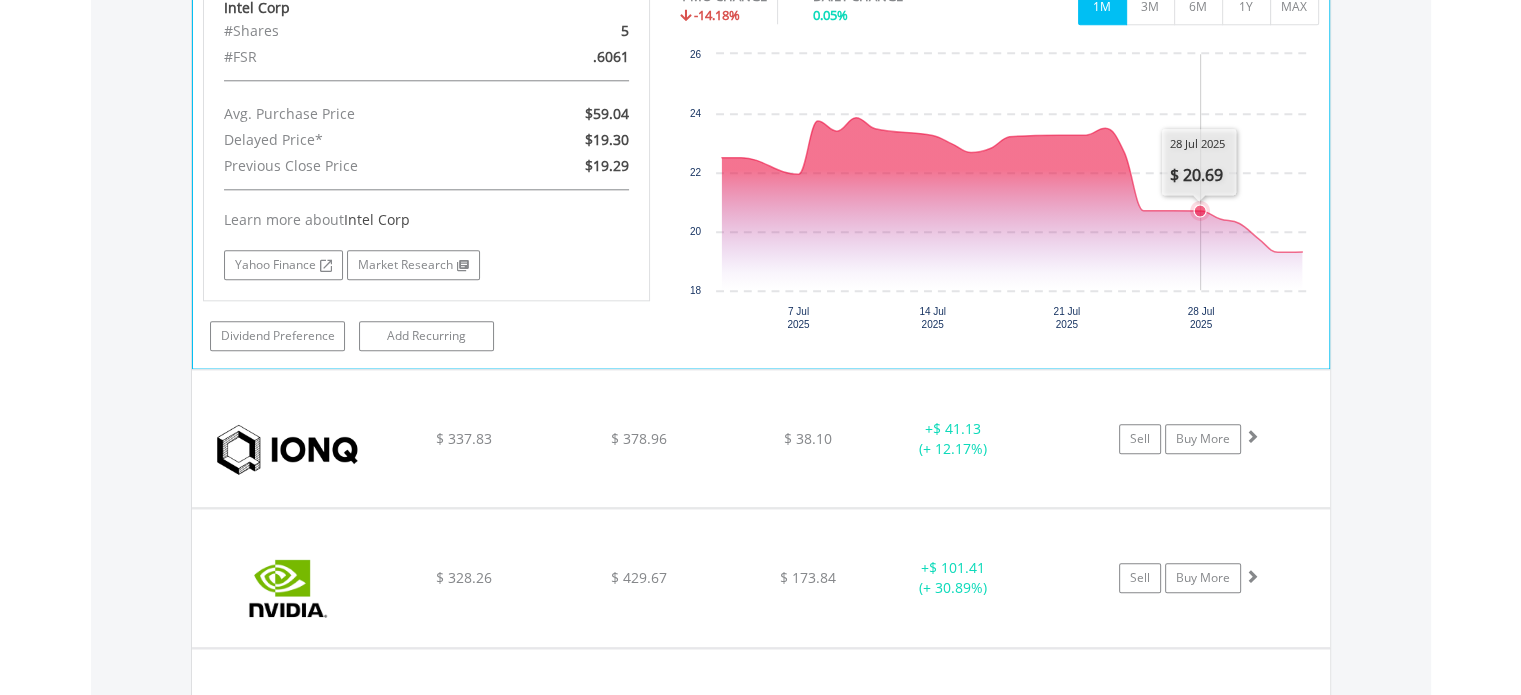 scroll, scrollTop: 1641, scrollLeft: 0, axis: vertical 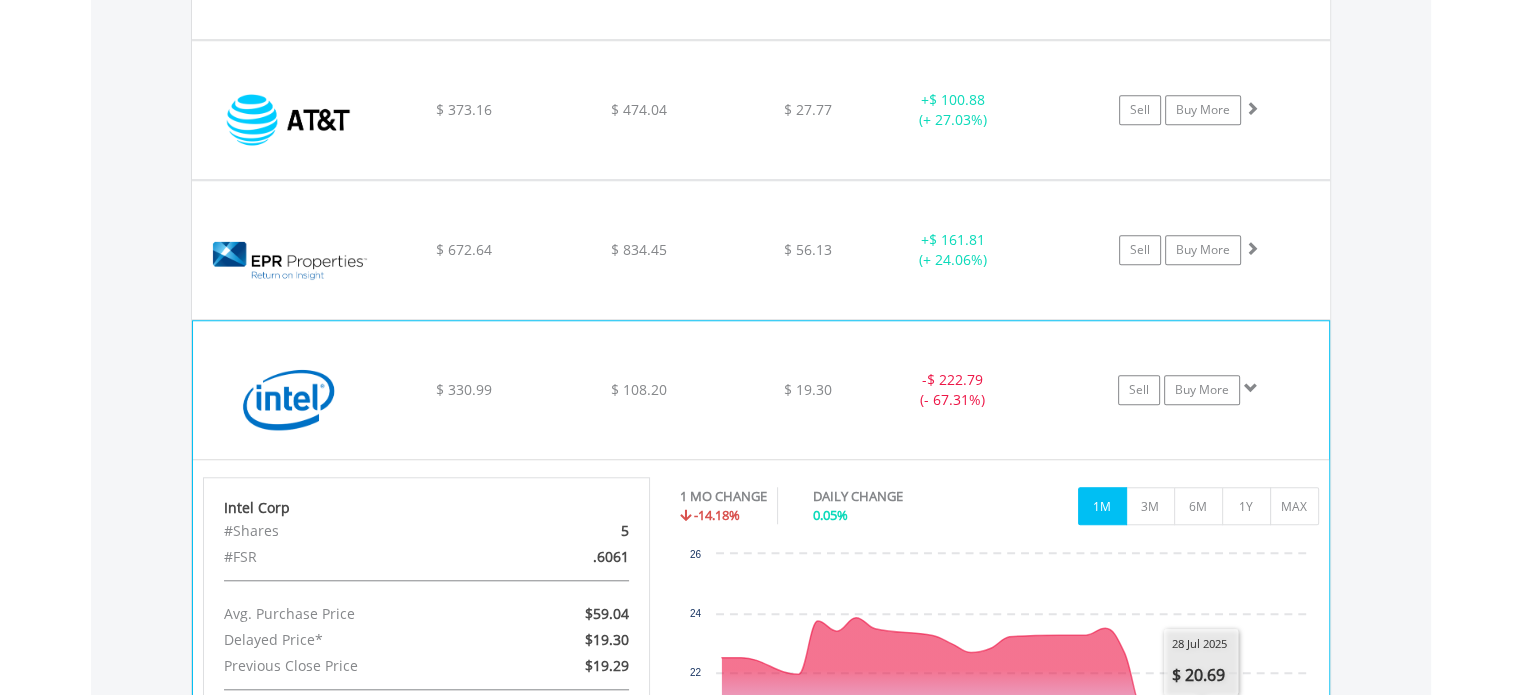 click on "﻿
Intel Corp
$ 330.99
$ 108.20
$ 19.30
-  $ 222.79 (- 67.31%)
Sell
Buy More" at bounding box center (761, -30) 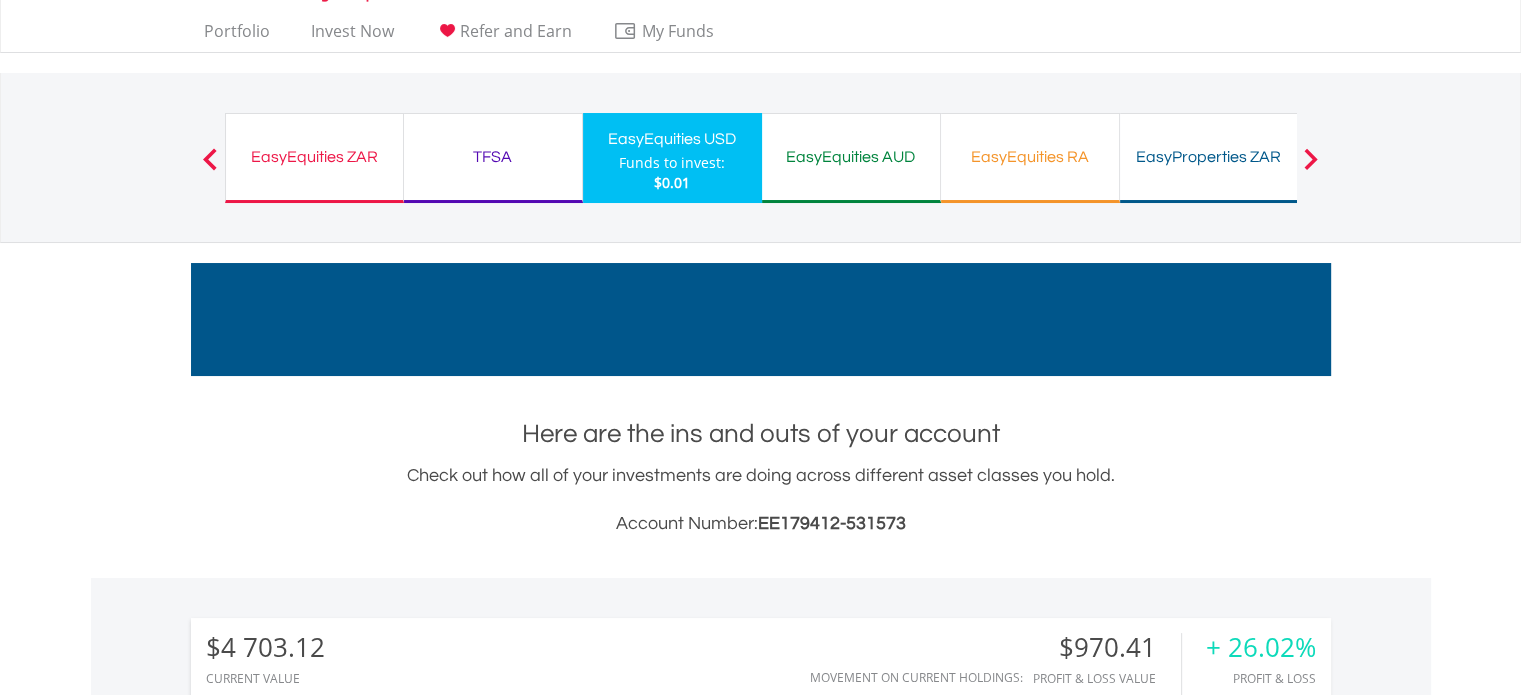 scroll, scrollTop: 0, scrollLeft: 0, axis: both 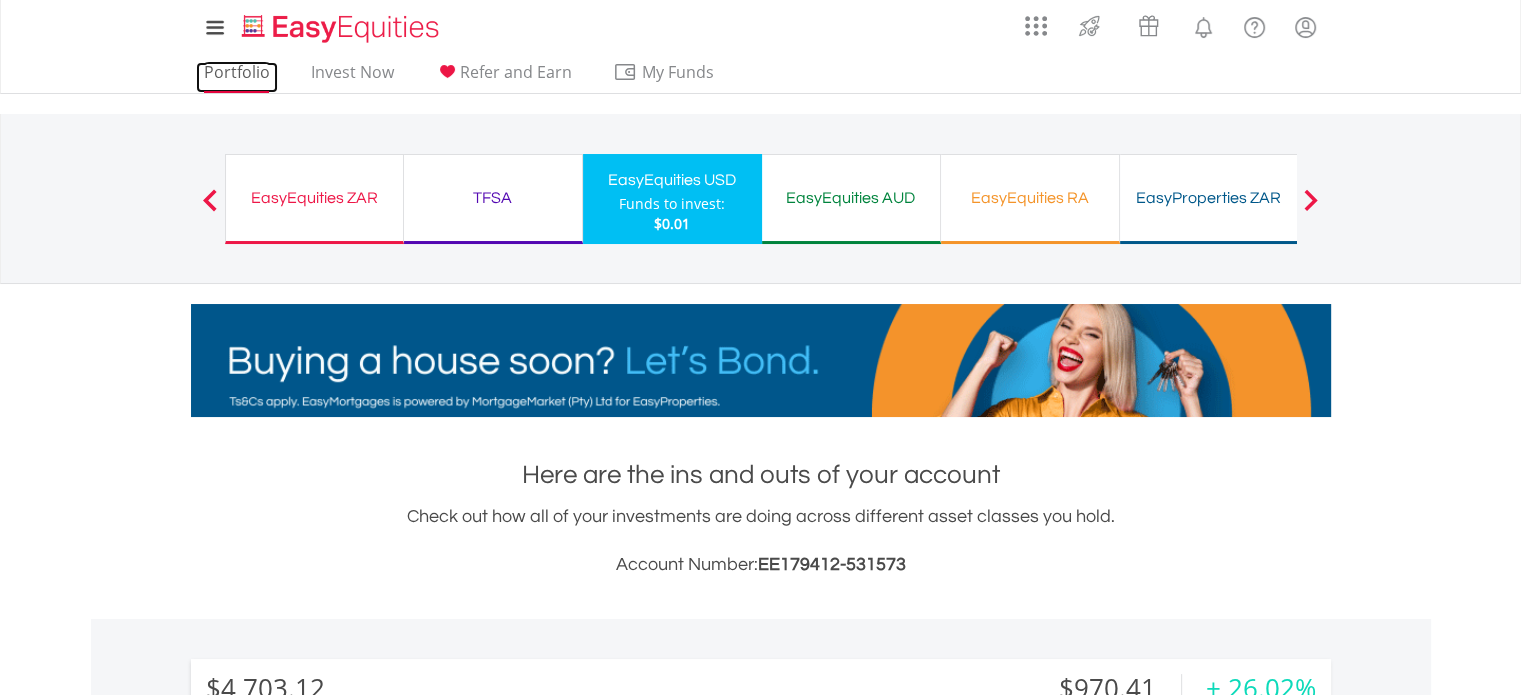 click on "Portfolio" at bounding box center [237, 77] 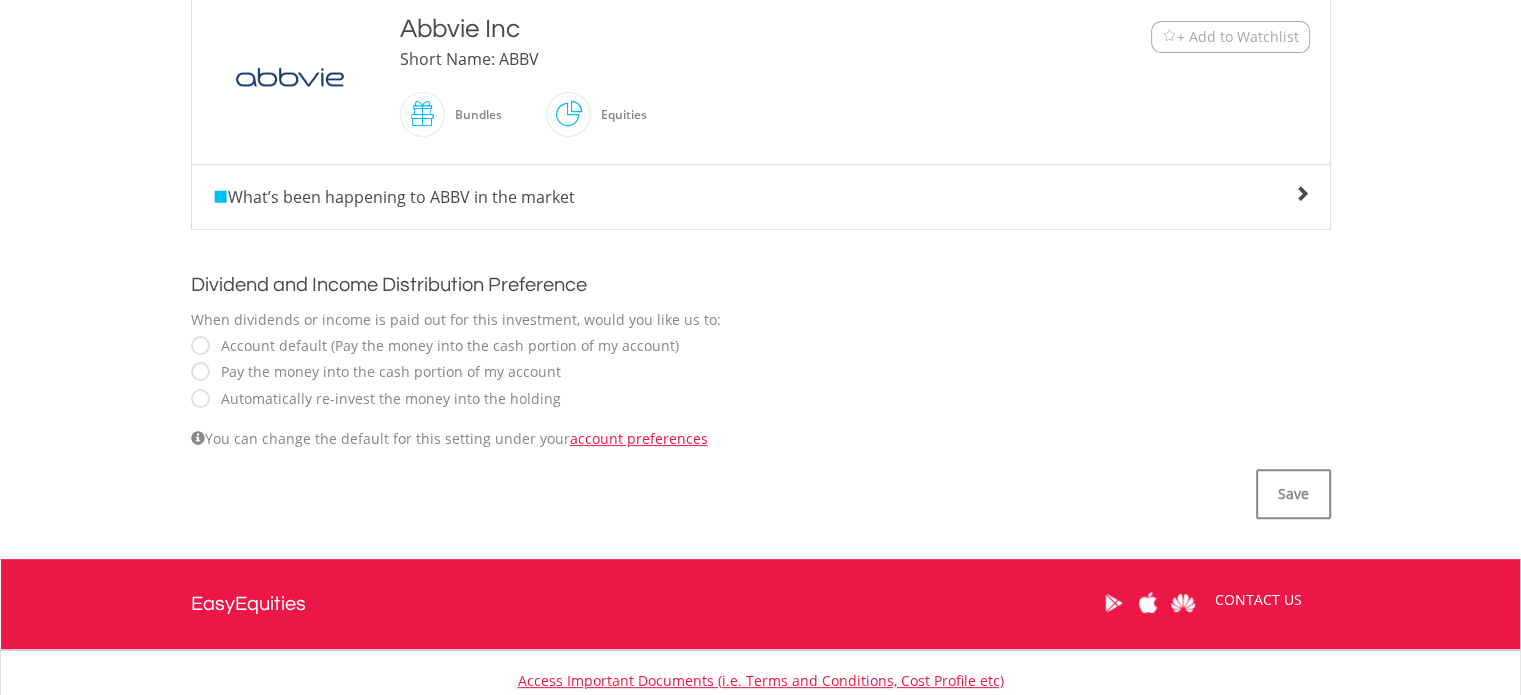 scroll, scrollTop: 600, scrollLeft: 0, axis: vertical 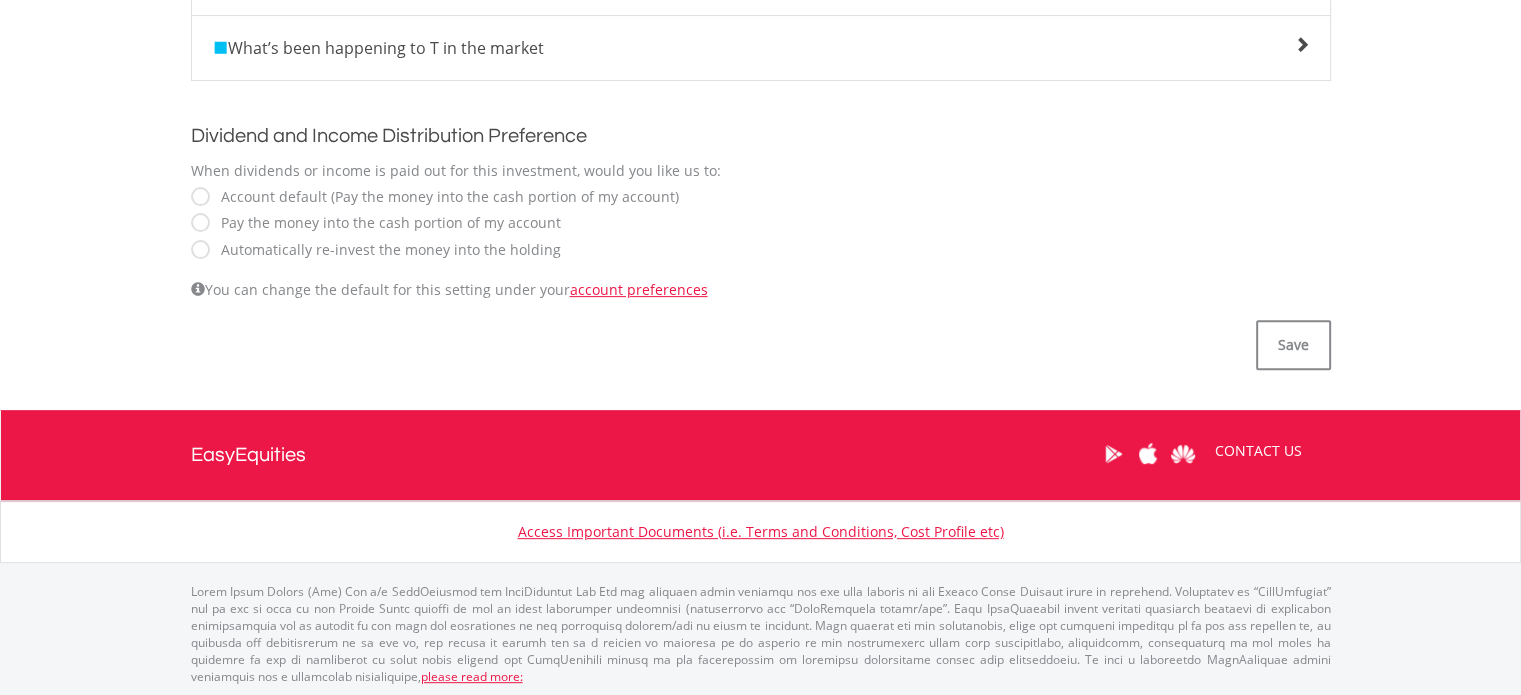 drag, startPoint x: 303, startPoint y: 245, endPoint x: 436, endPoint y: 307, distance: 146.74127 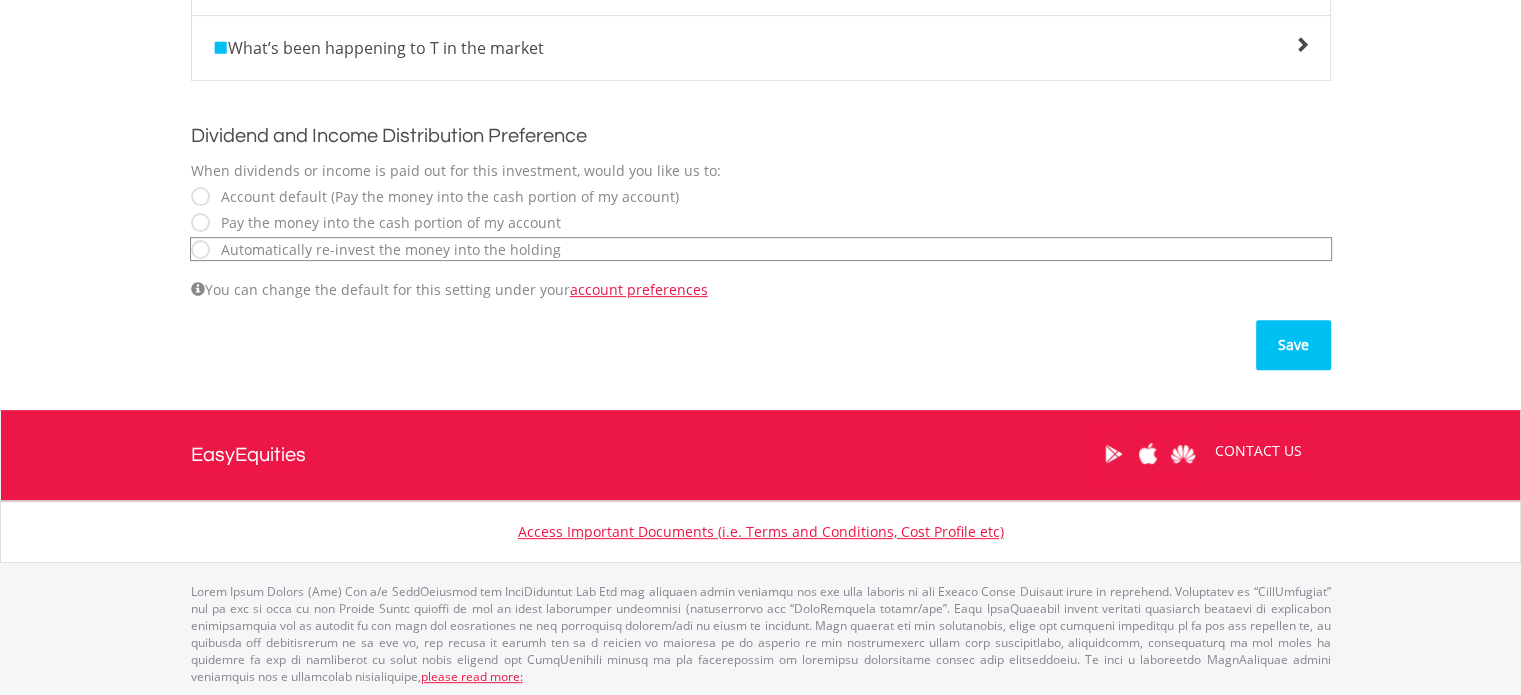 click on "Save" at bounding box center [1293, 345] 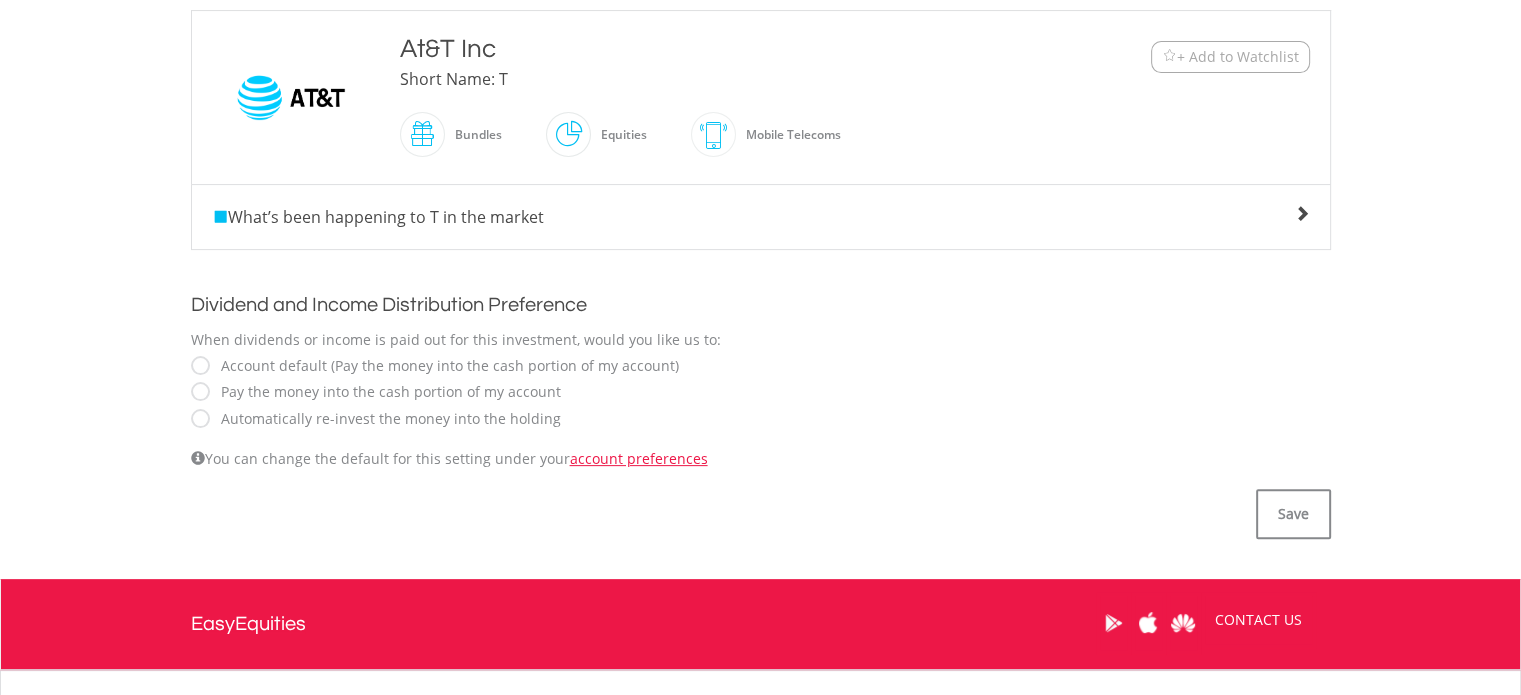 scroll, scrollTop: 500, scrollLeft: 0, axis: vertical 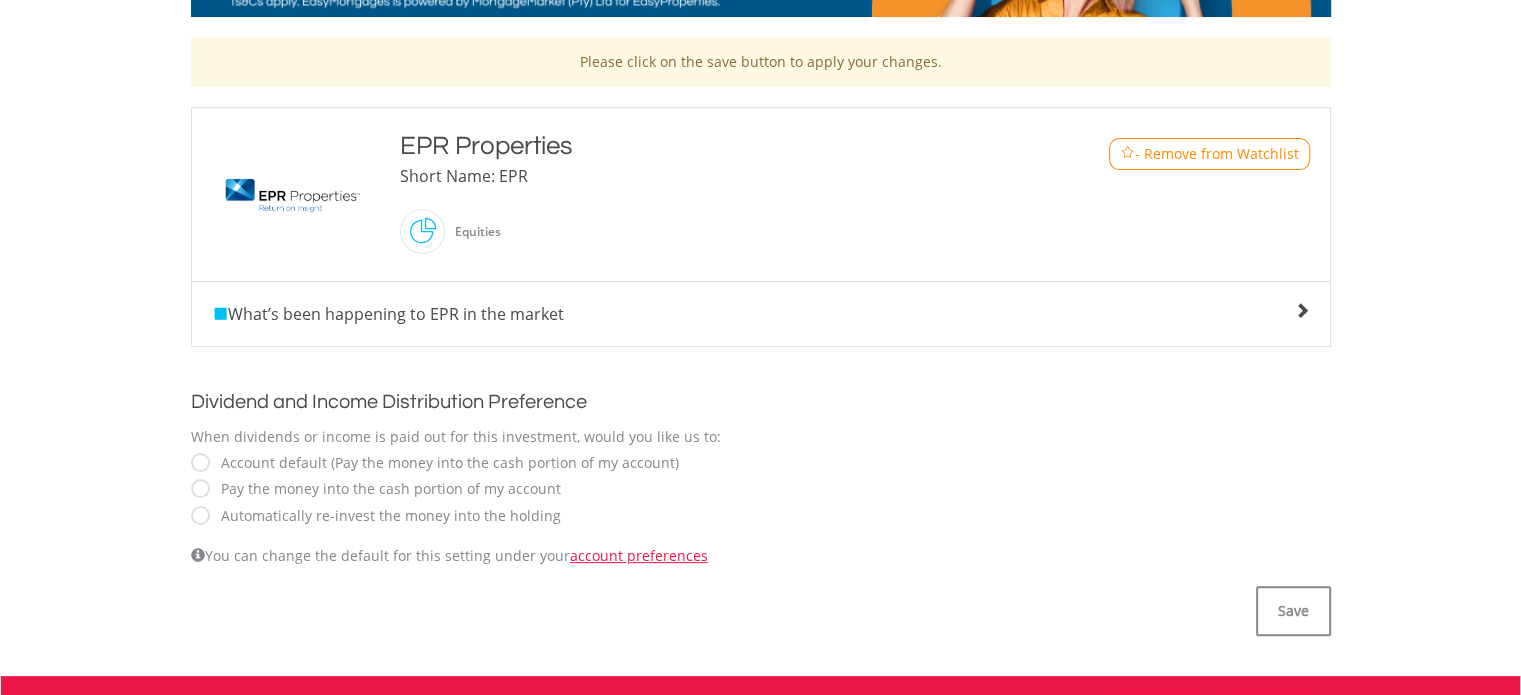 click on "Automatically re-invest the money into the holding" at bounding box center (386, 516) 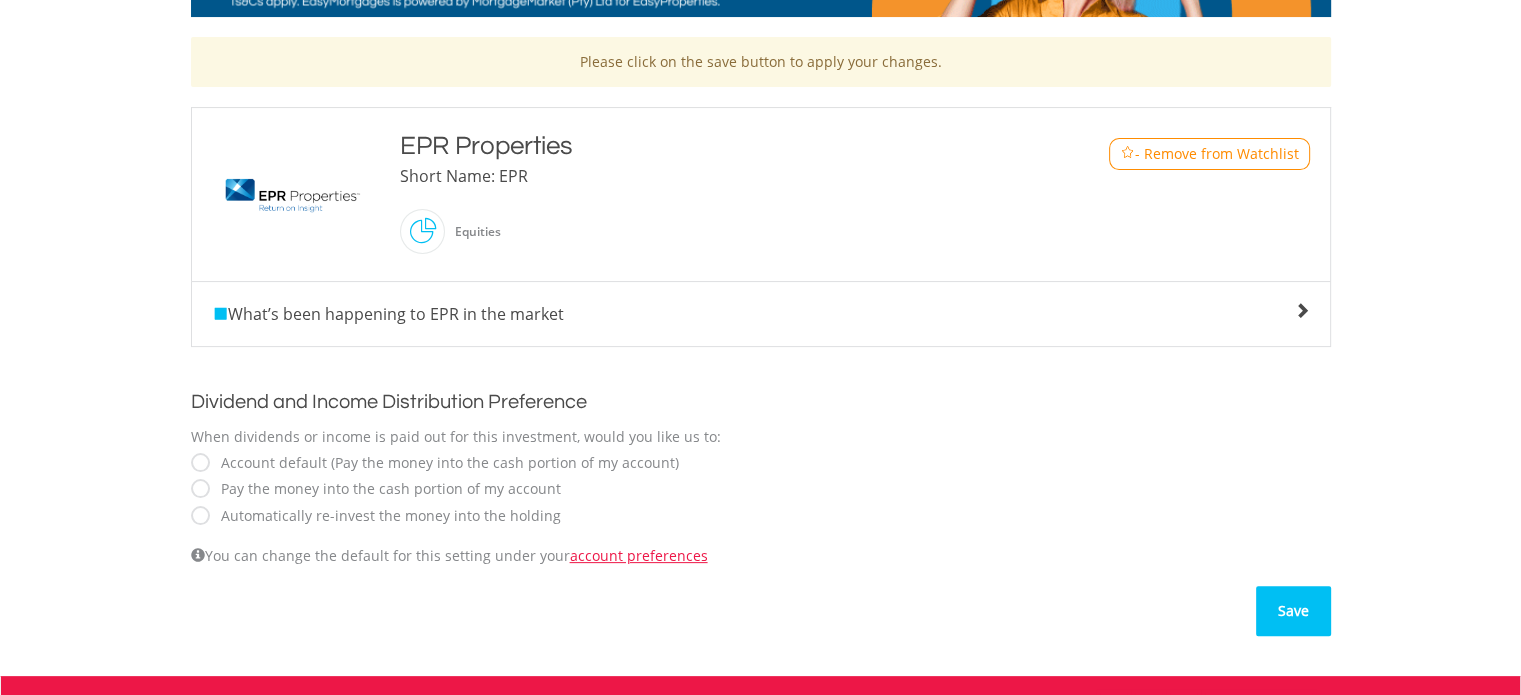 click on "Save" at bounding box center [1293, 611] 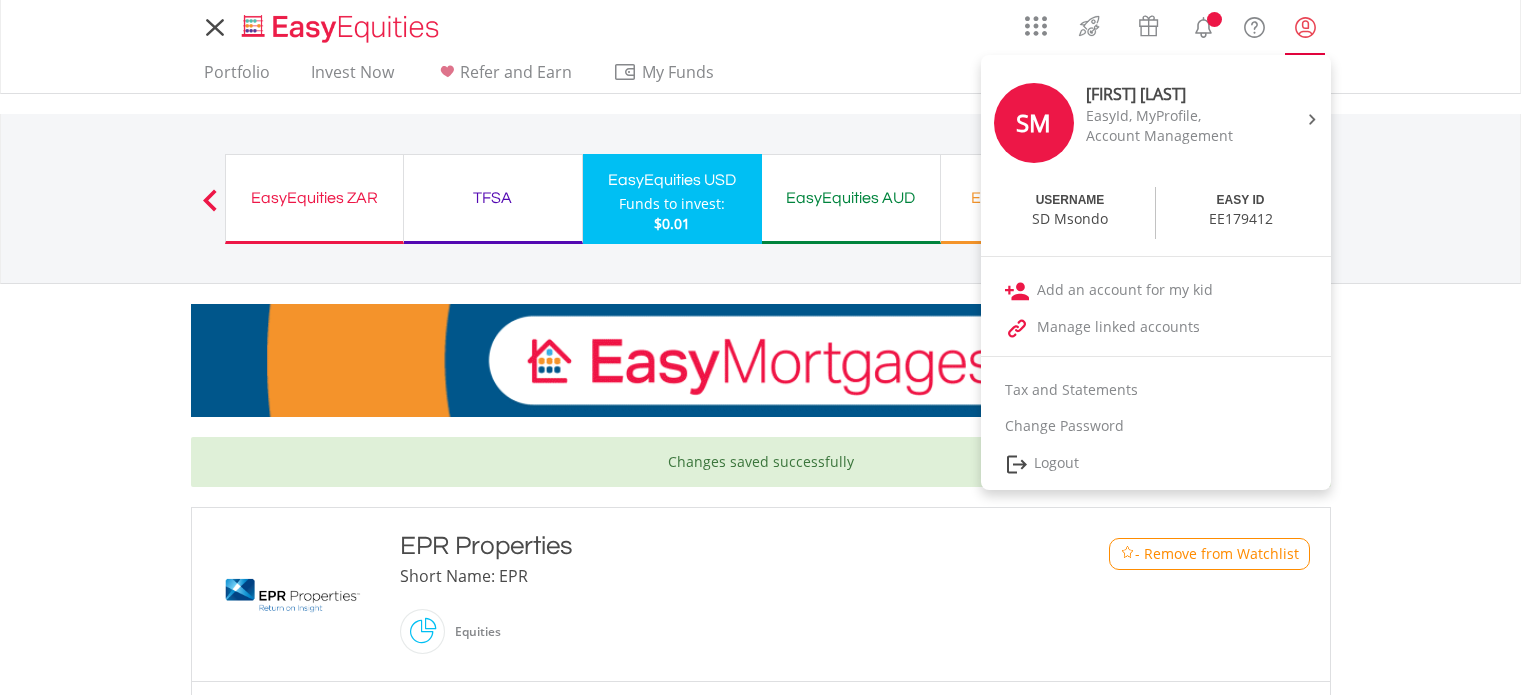 scroll, scrollTop: 0, scrollLeft: 0, axis: both 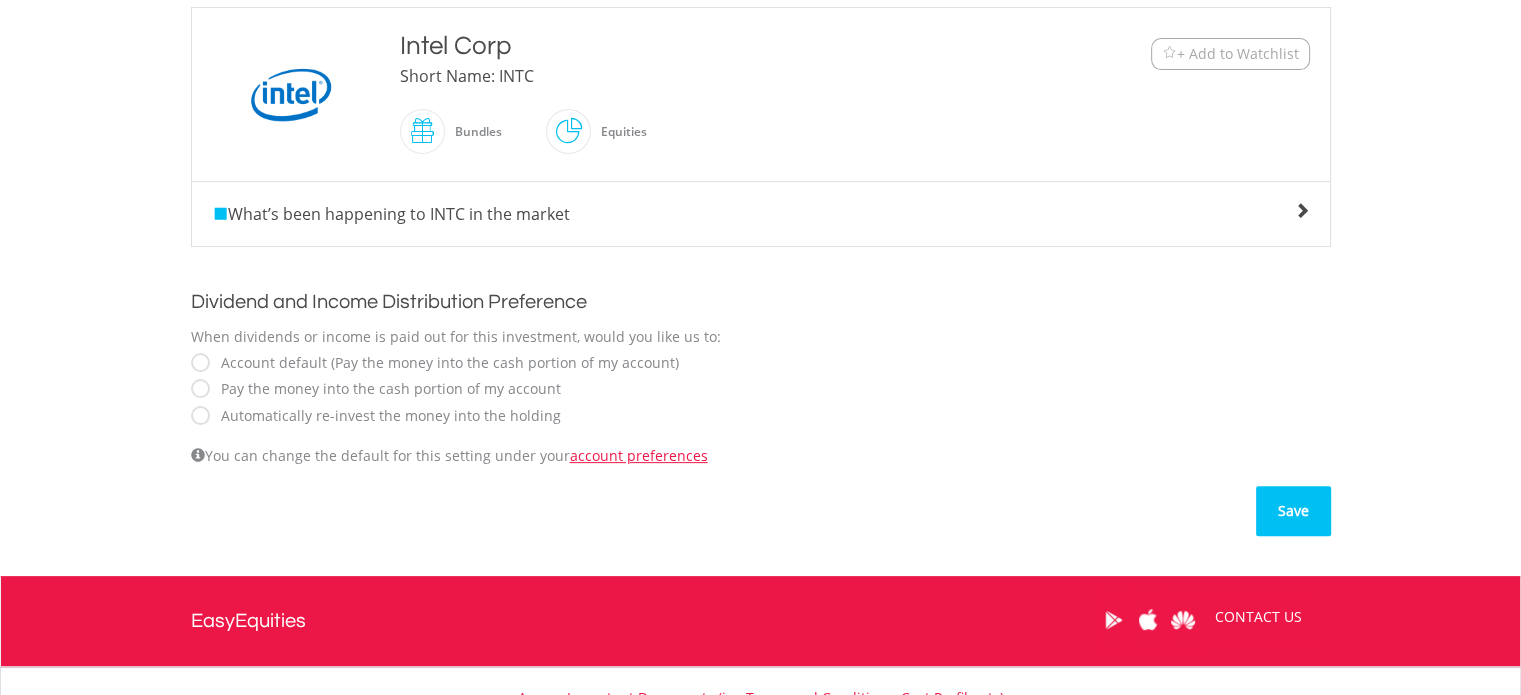 click on "Save" at bounding box center [1293, 511] 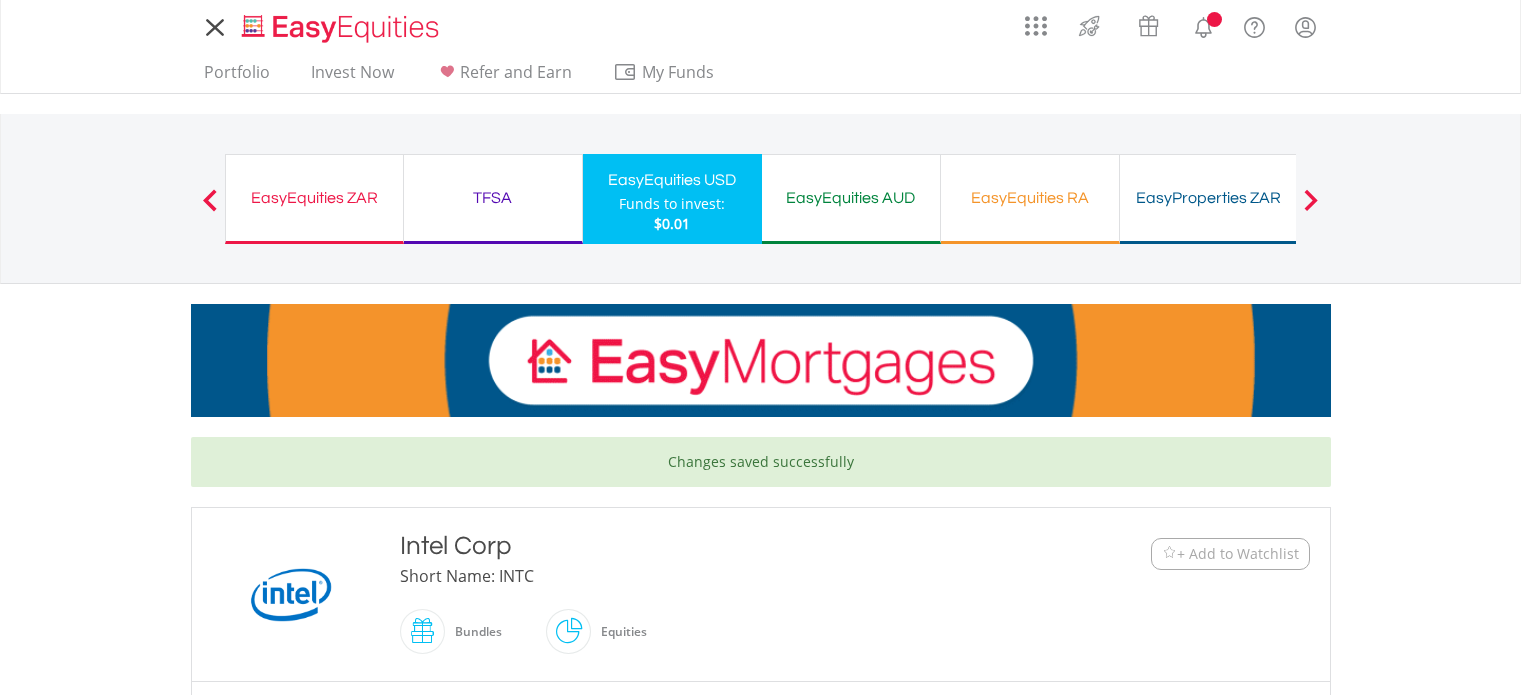 scroll, scrollTop: 0, scrollLeft: 0, axis: both 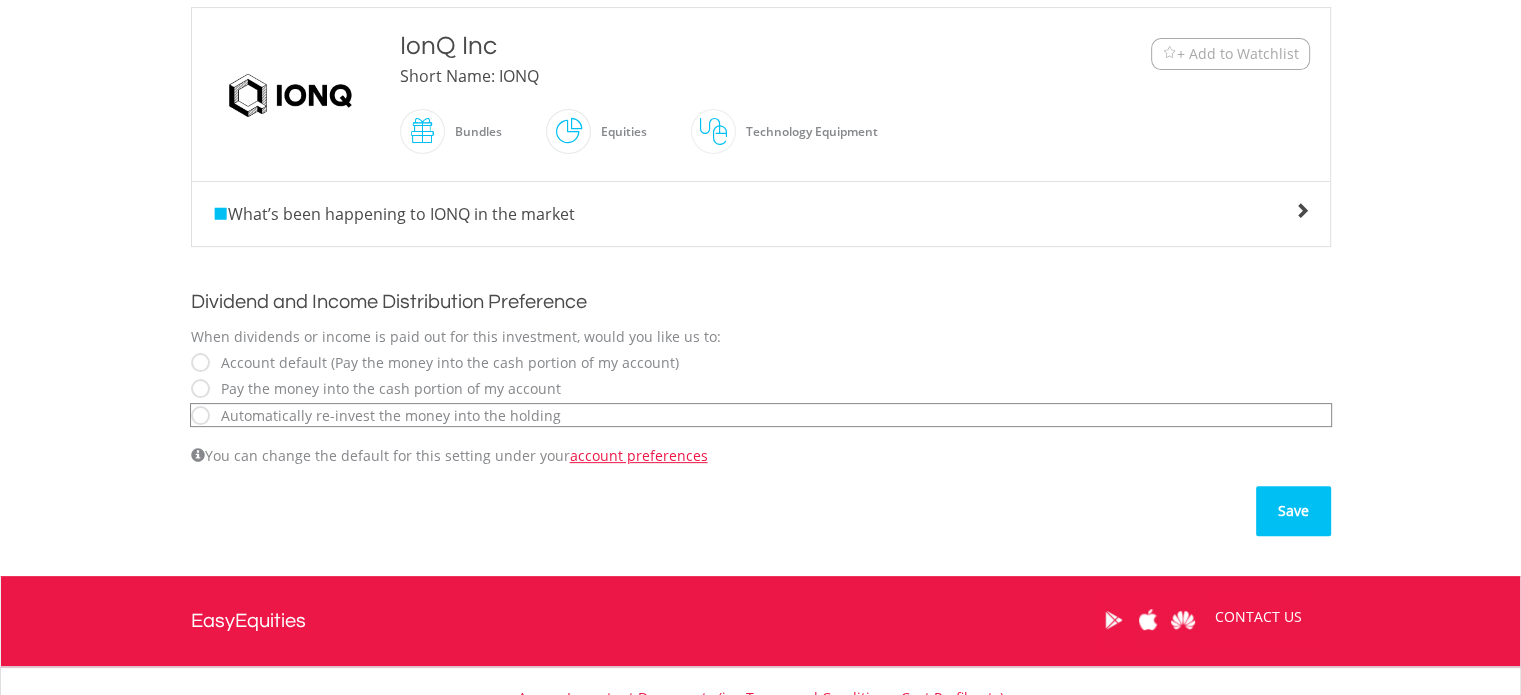 click on "Save" at bounding box center [1293, 511] 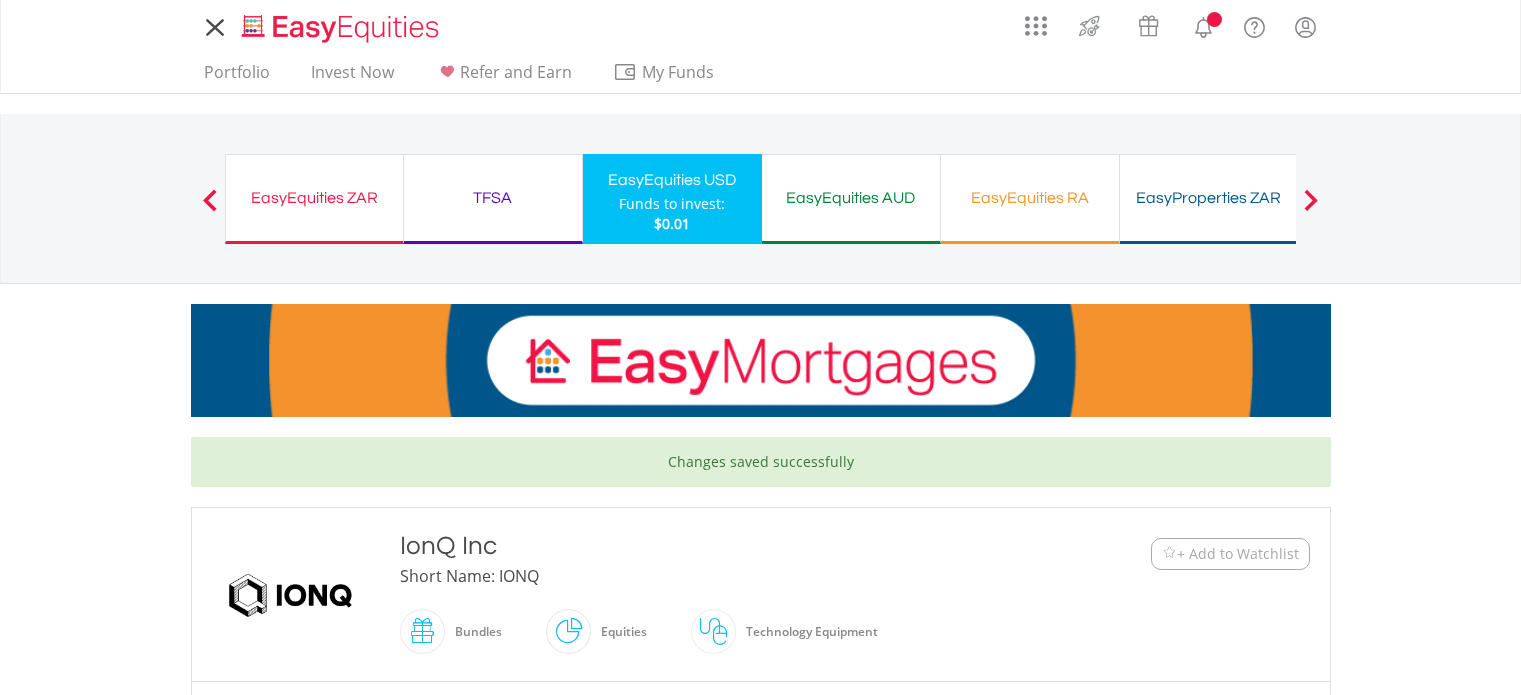 scroll, scrollTop: 0, scrollLeft: 0, axis: both 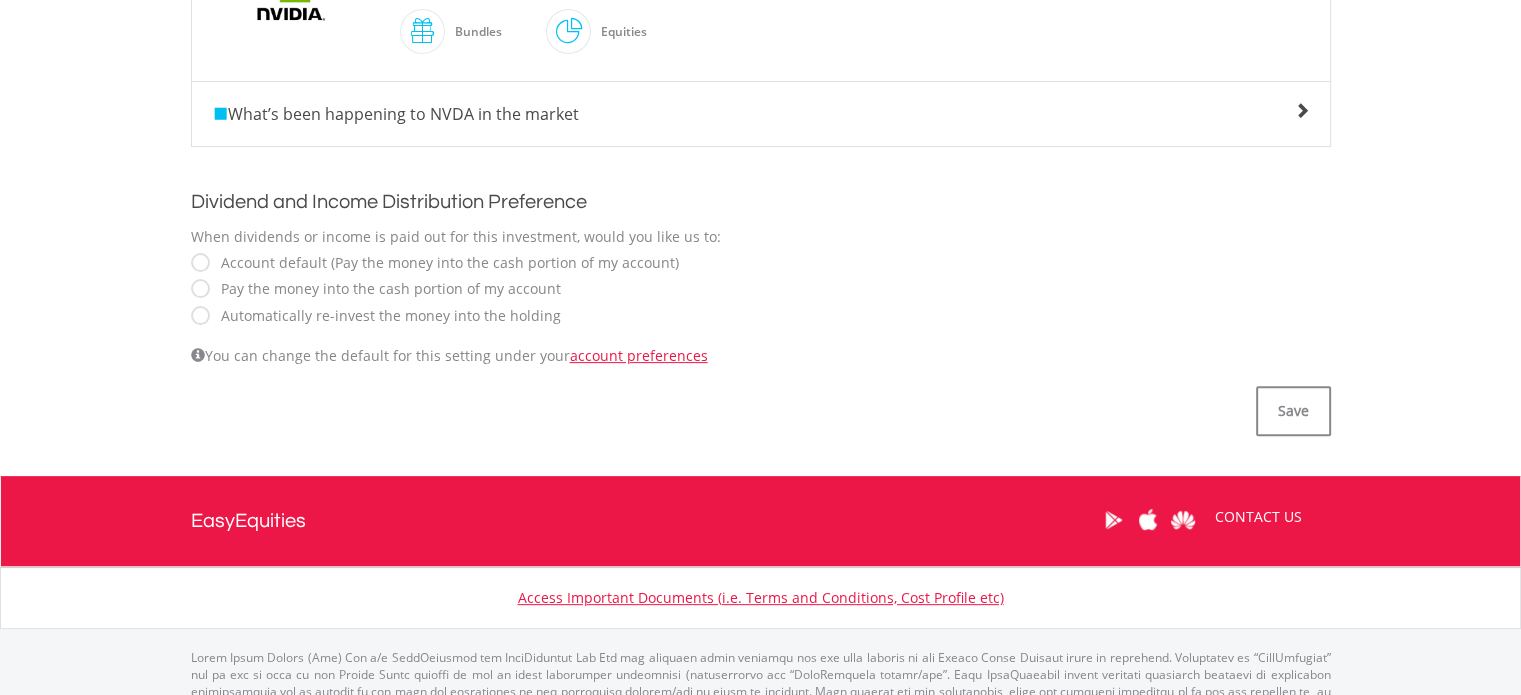 click on "Automatically re-invest the money into the holding" at bounding box center (386, 316) 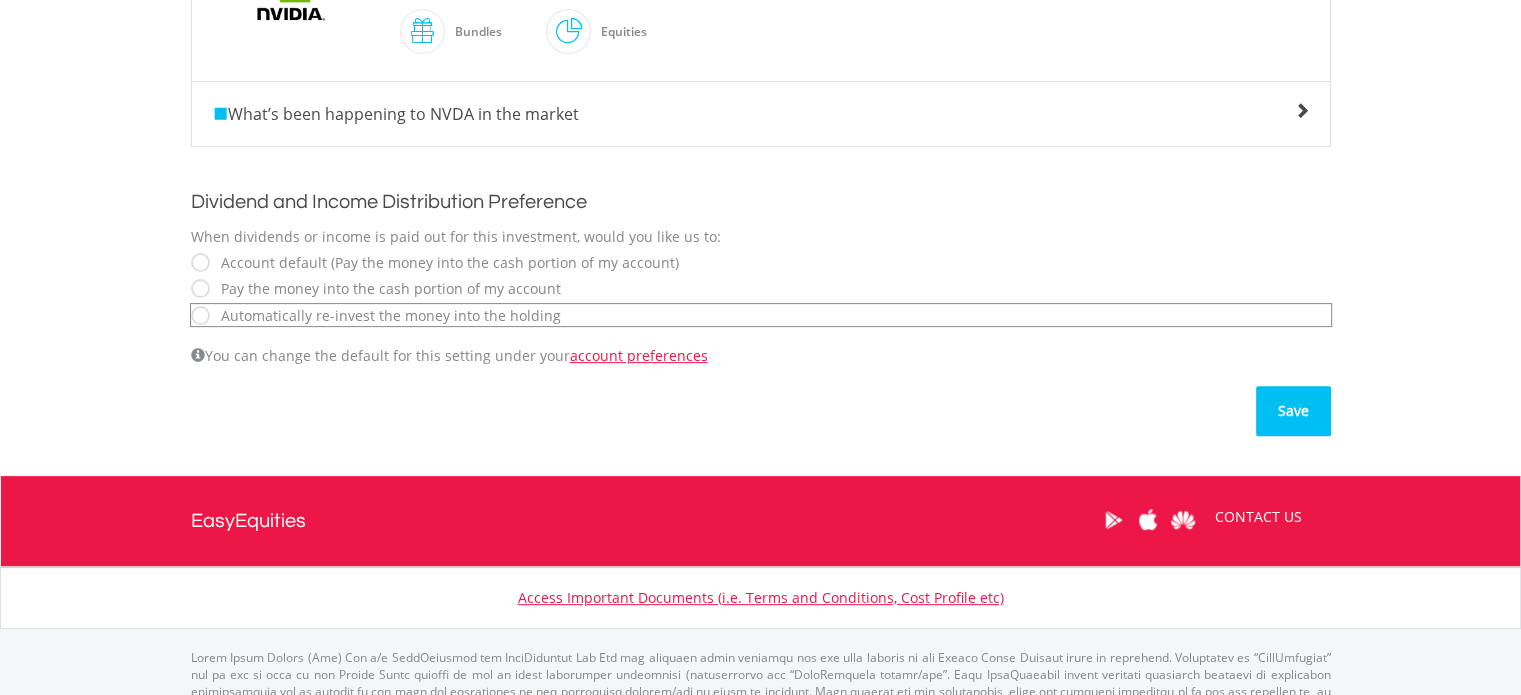 click on "Save" at bounding box center (1293, 411) 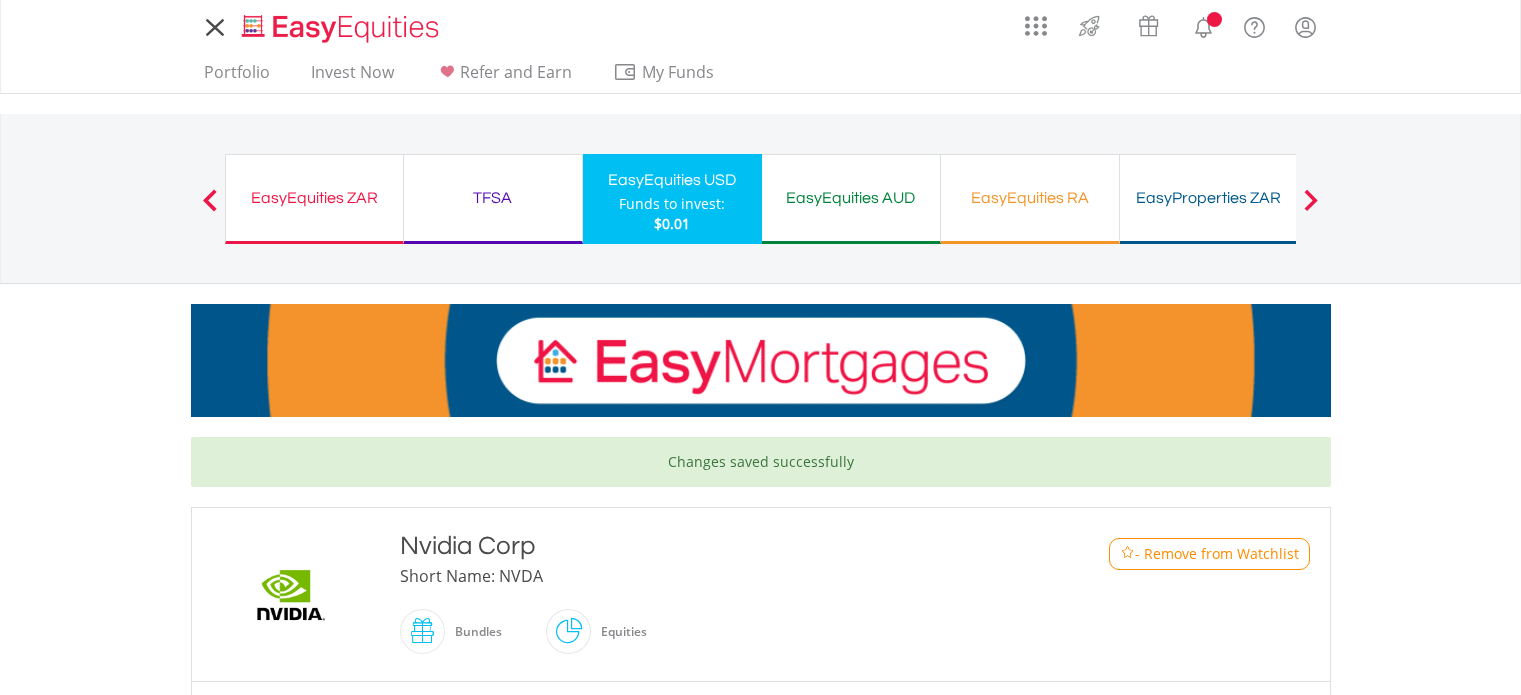 scroll, scrollTop: 0, scrollLeft: 0, axis: both 